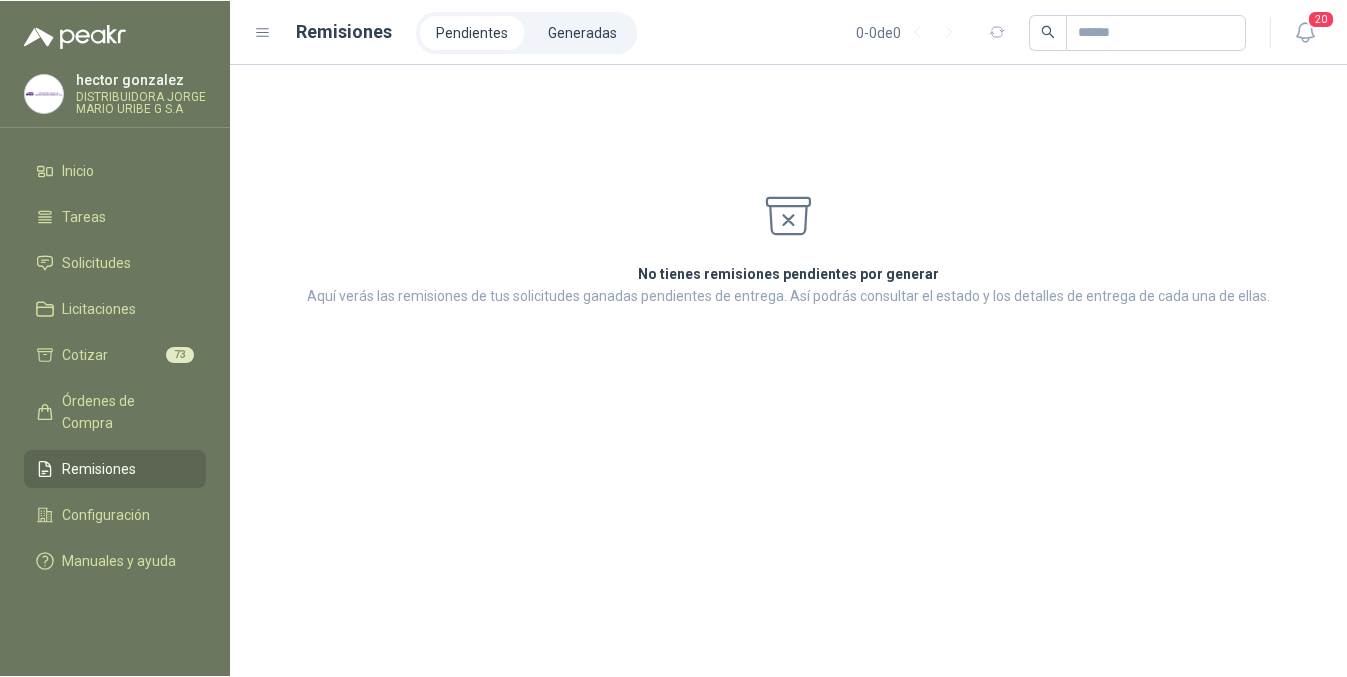 scroll, scrollTop: 0, scrollLeft: 0, axis: both 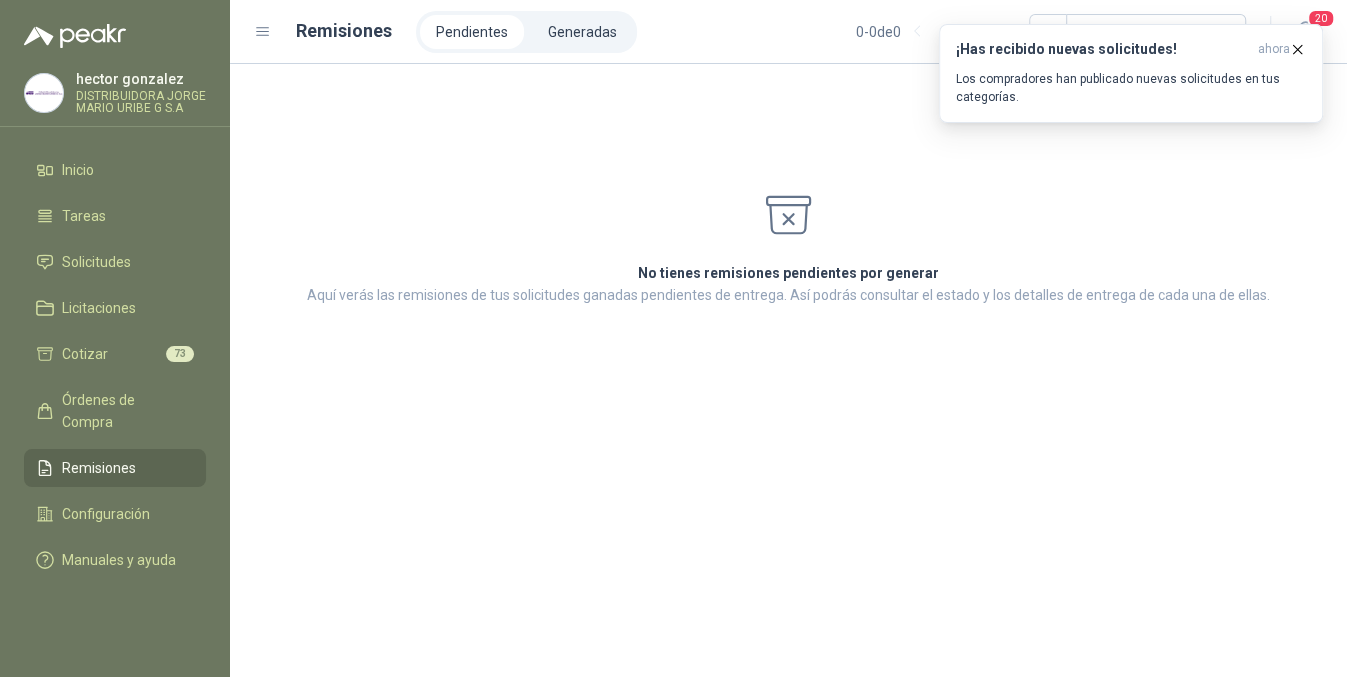 click on "Remisiones" at bounding box center (99, 468) 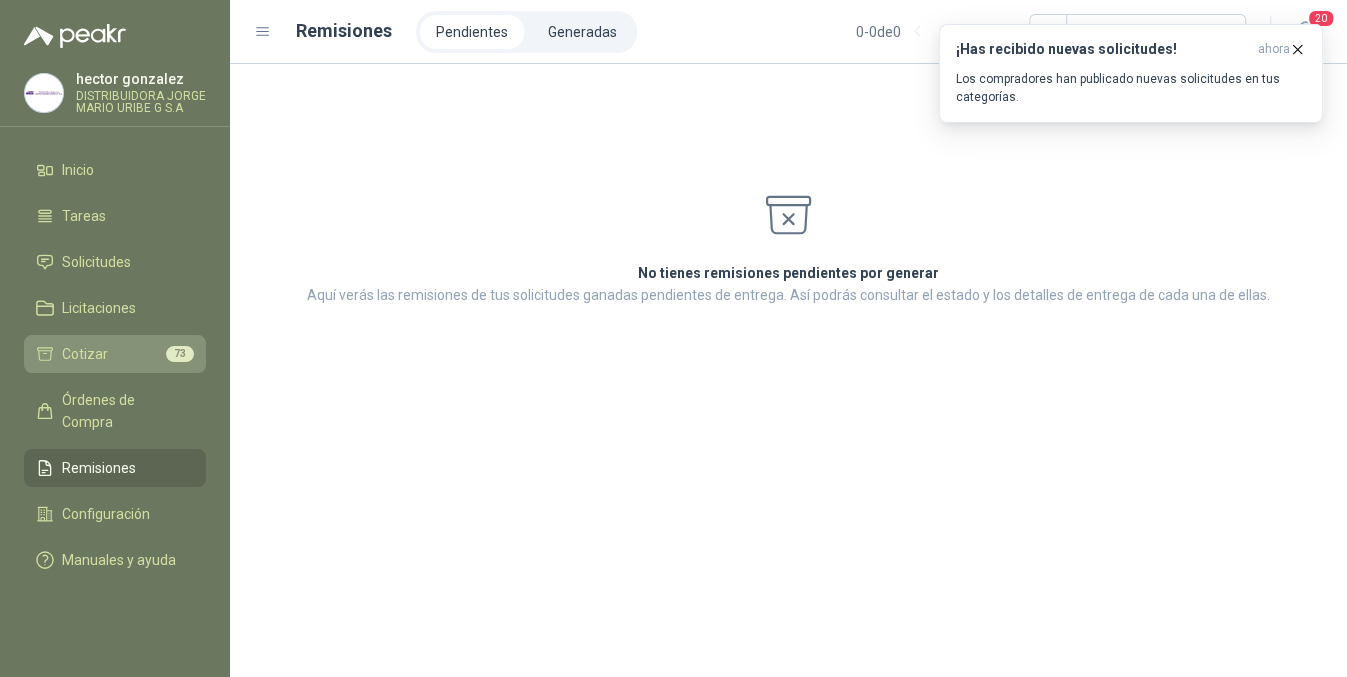 click on "73" at bounding box center [180, 354] 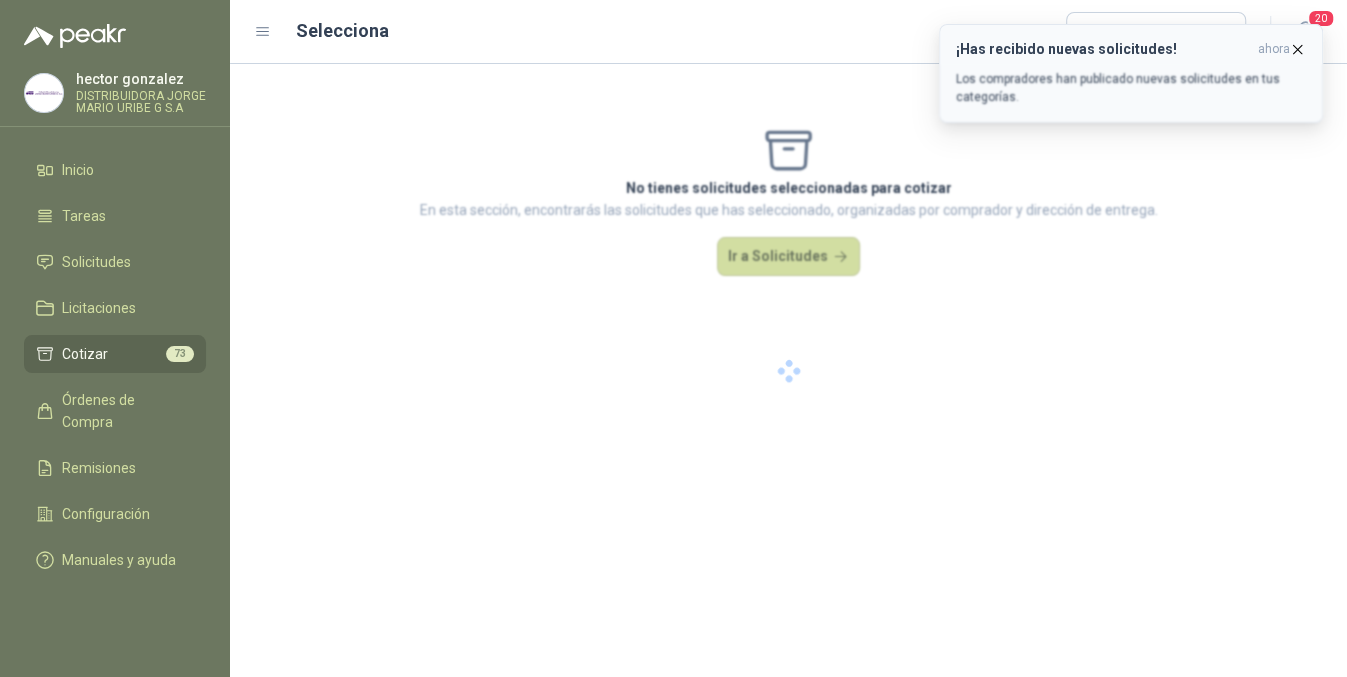 click 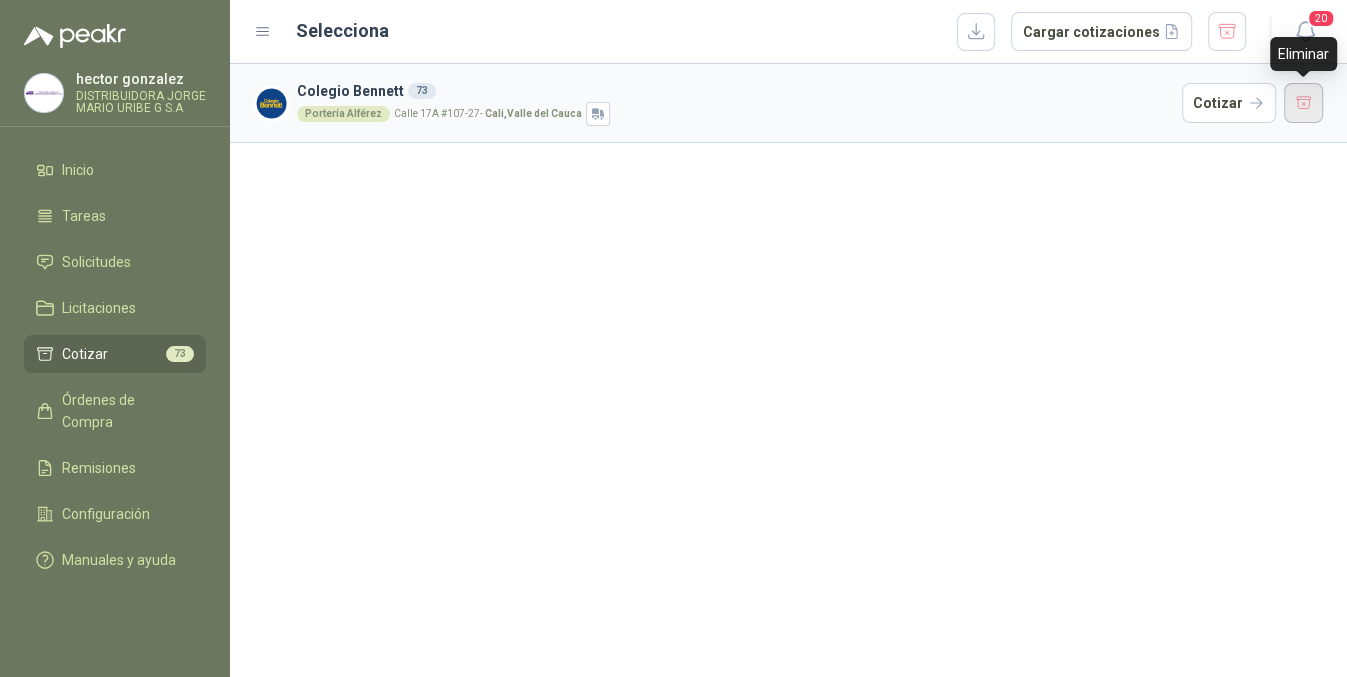 click at bounding box center [1304, 103] 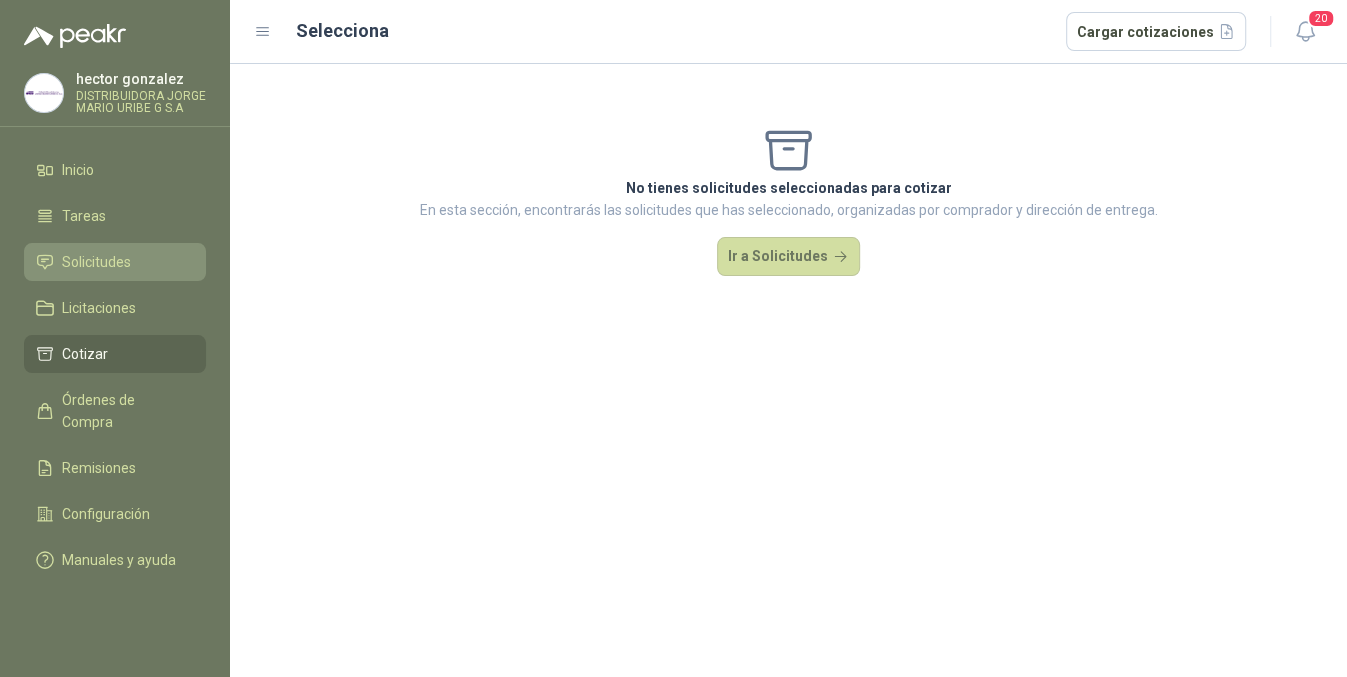 click on "Solicitudes" at bounding box center (115, 262) 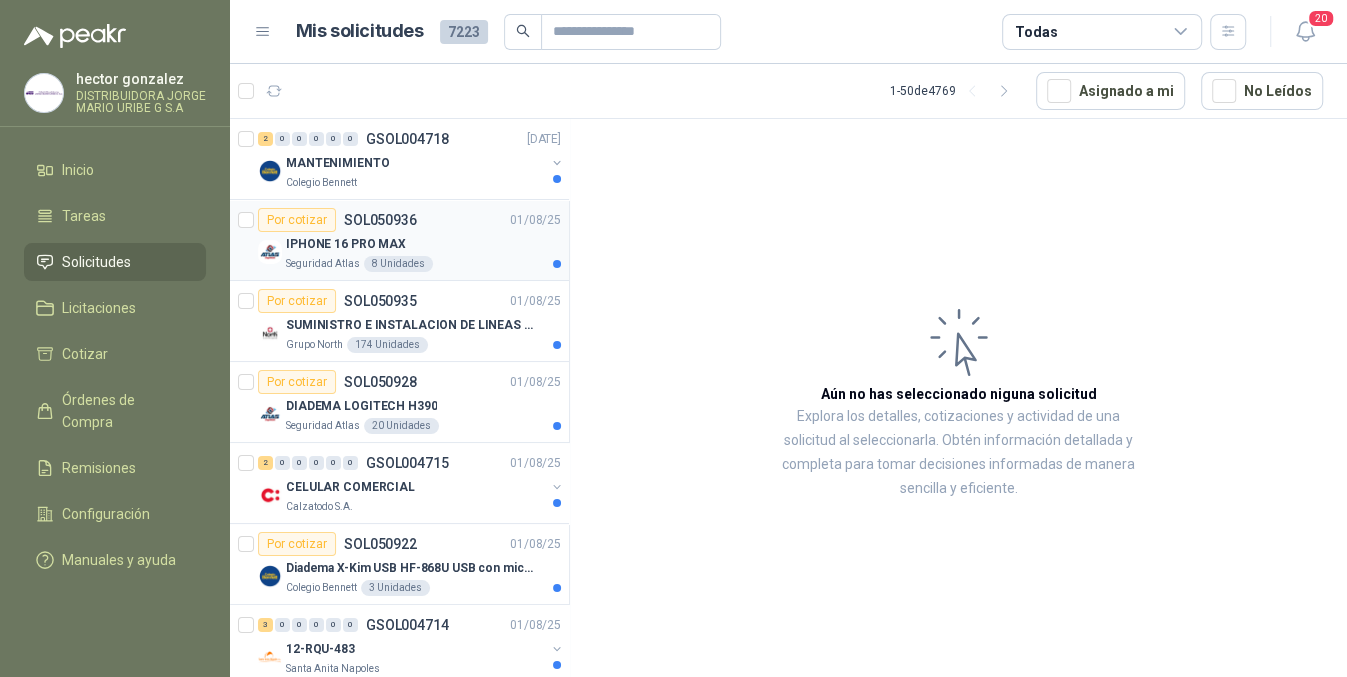 click on "Por cotizar SOL[NUMBER] [DATE]" at bounding box center [409, 220] 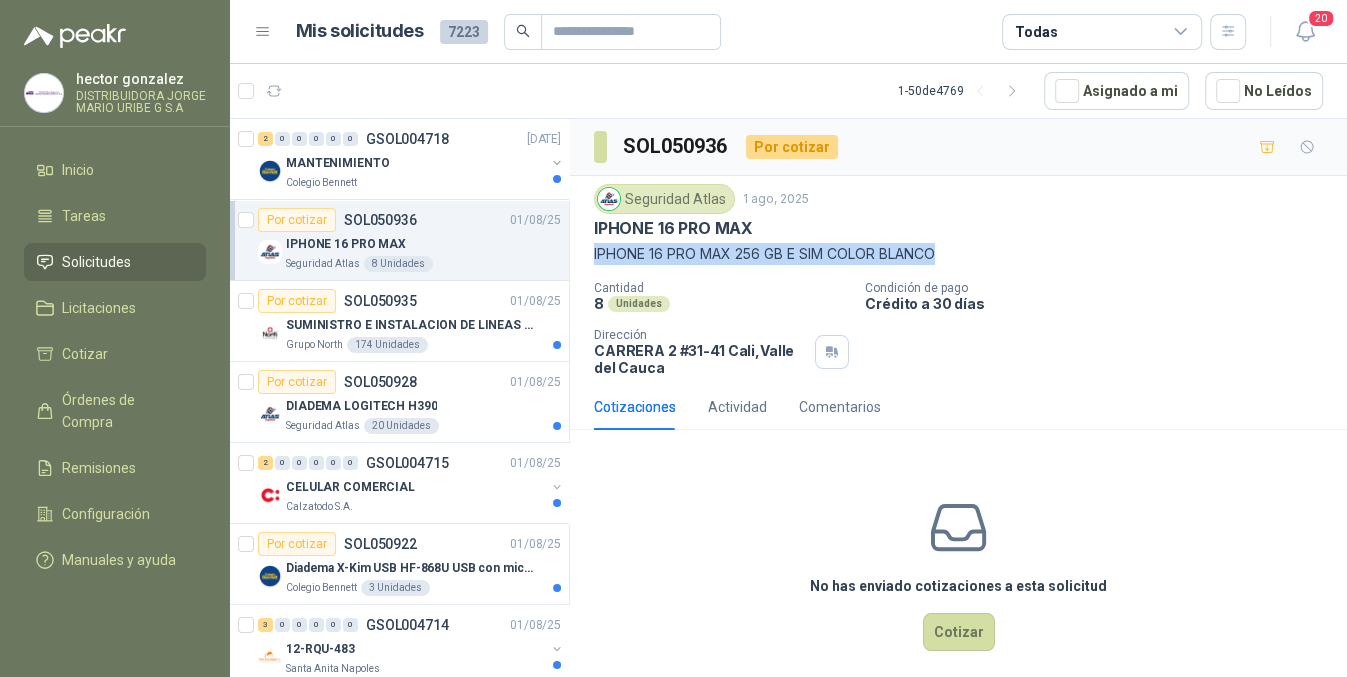 drag, startPoint x: 586, startPoint y: 258, endPoint x: 966, endPoint y: 251, distance: 380.06445 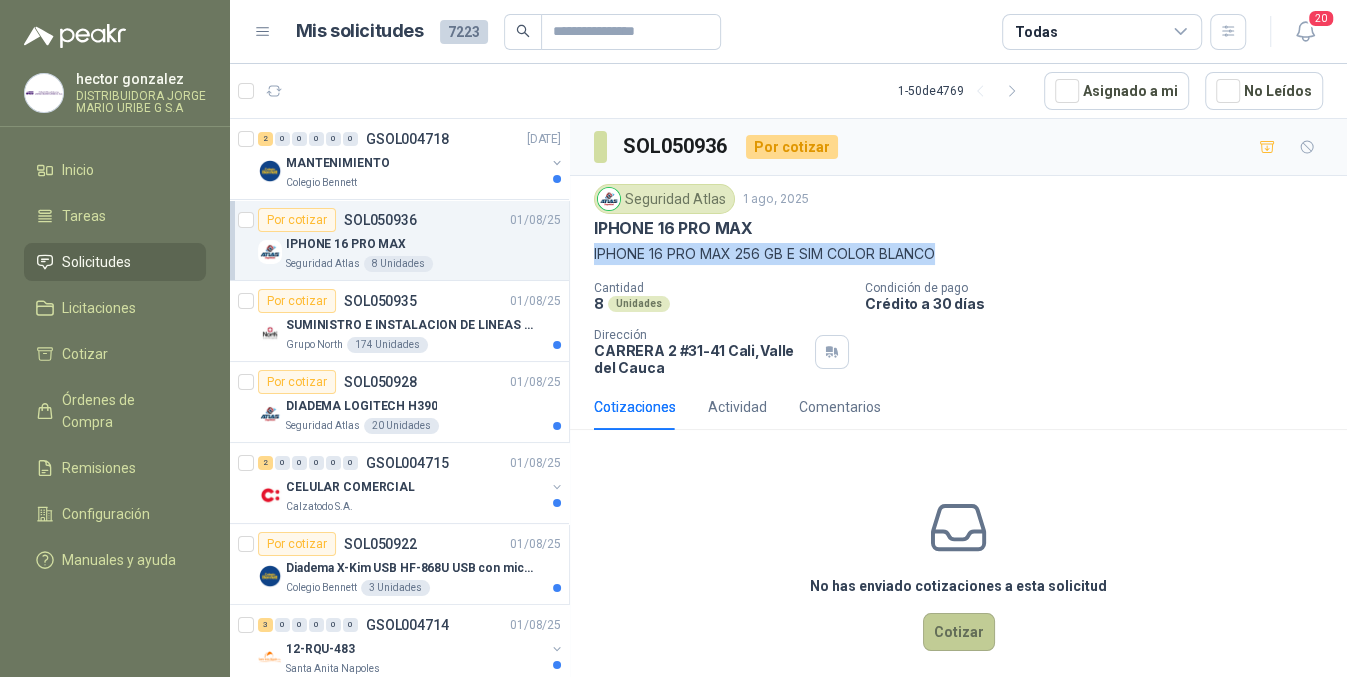 click on "Cotizar" at bounding box center (959, 632) 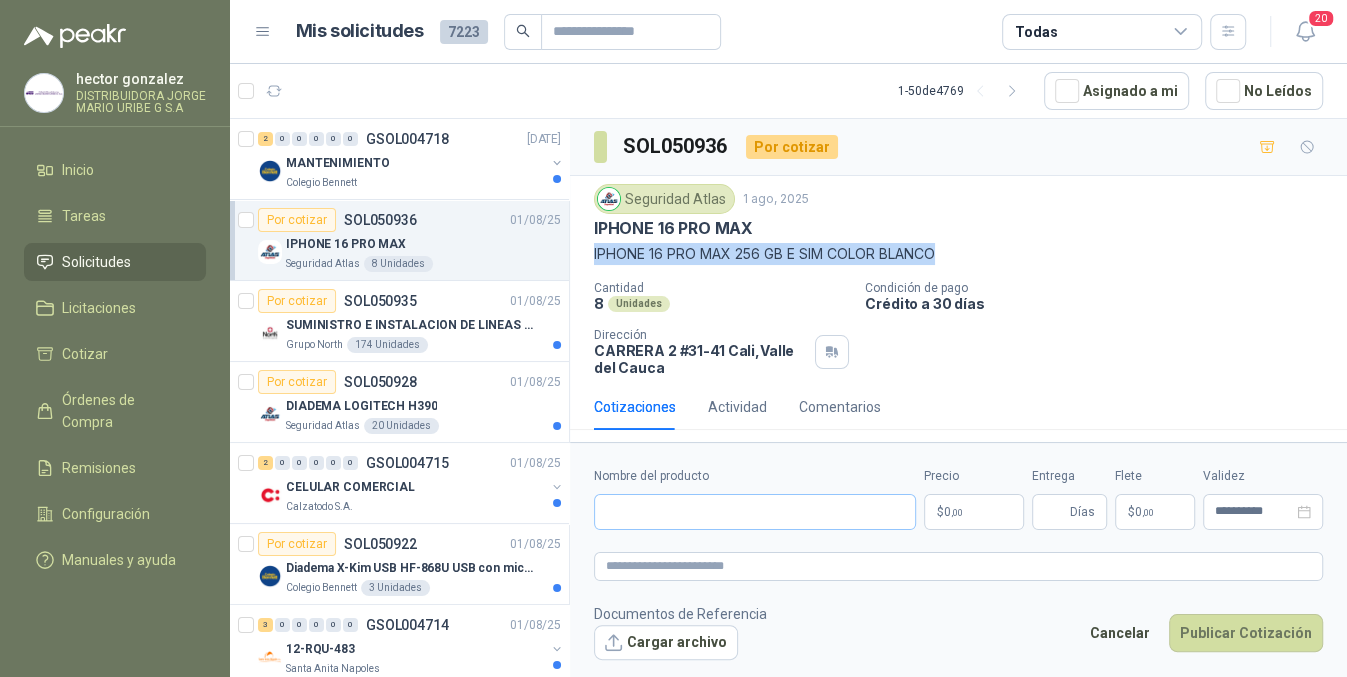 type 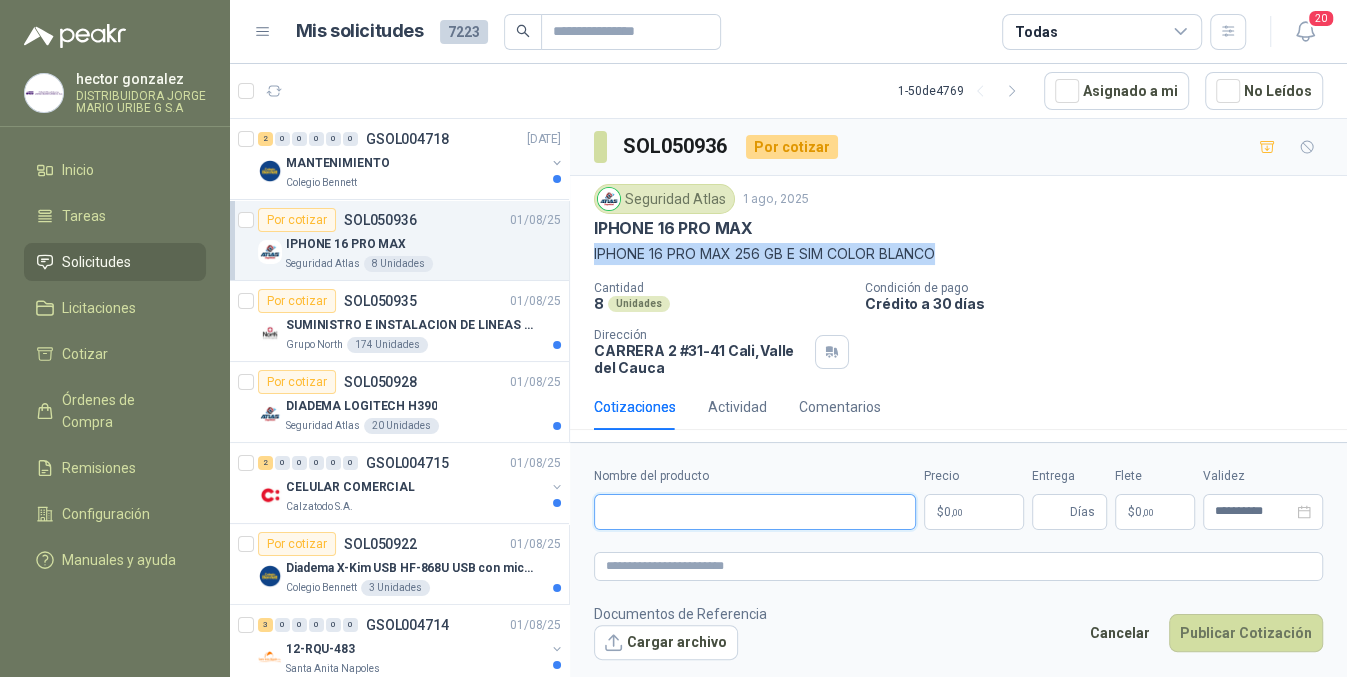 click on "Nombre del producto" at bounding box center [755, 512] 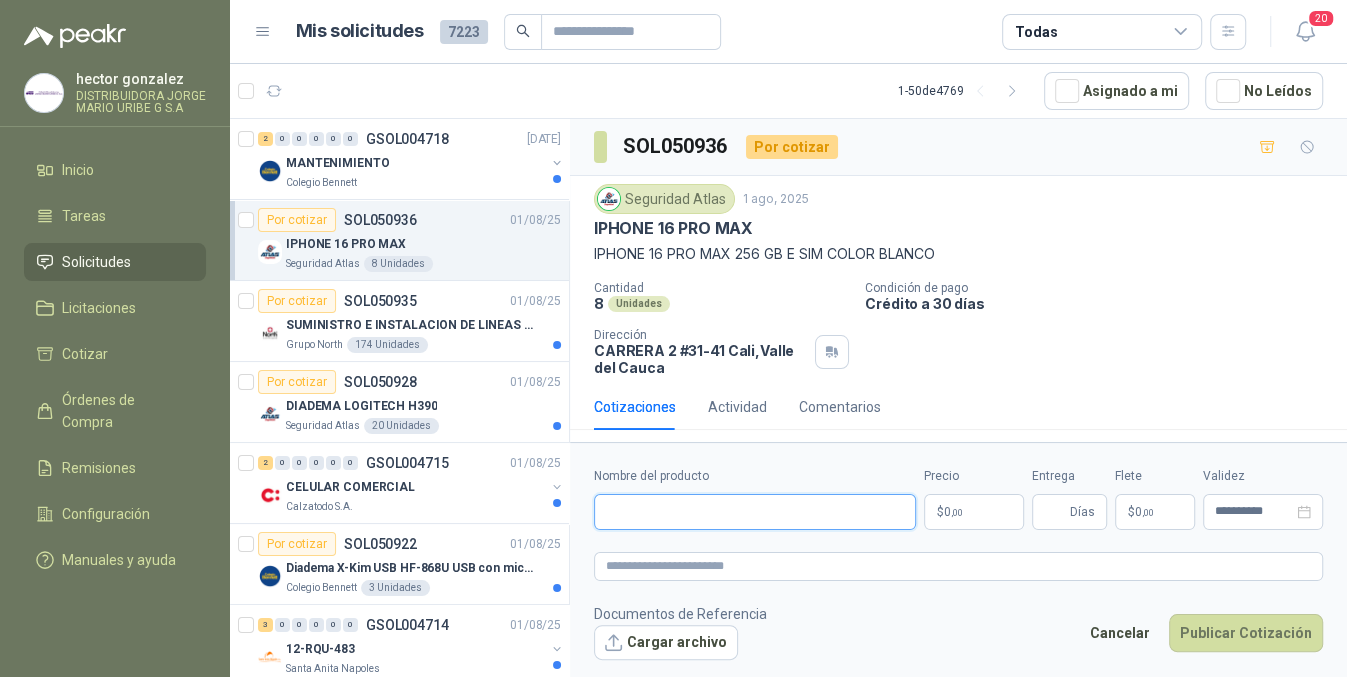 paste on "**********" 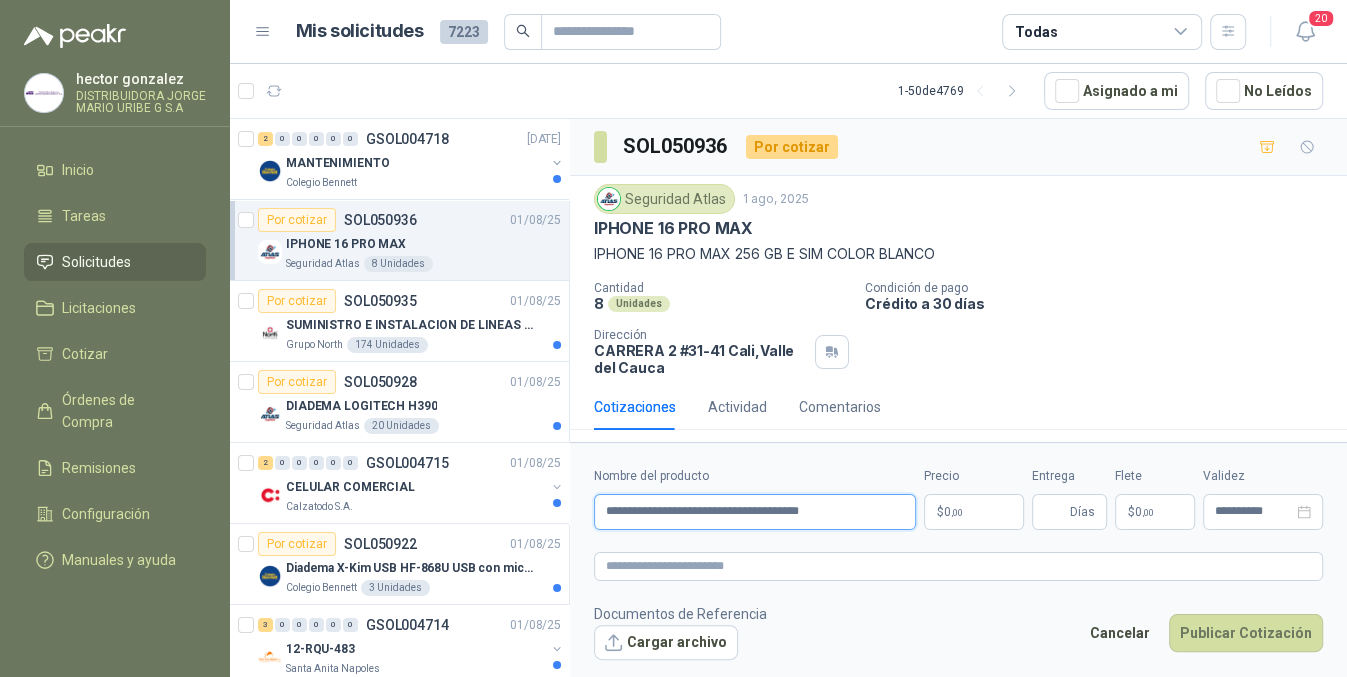 type on "**********" 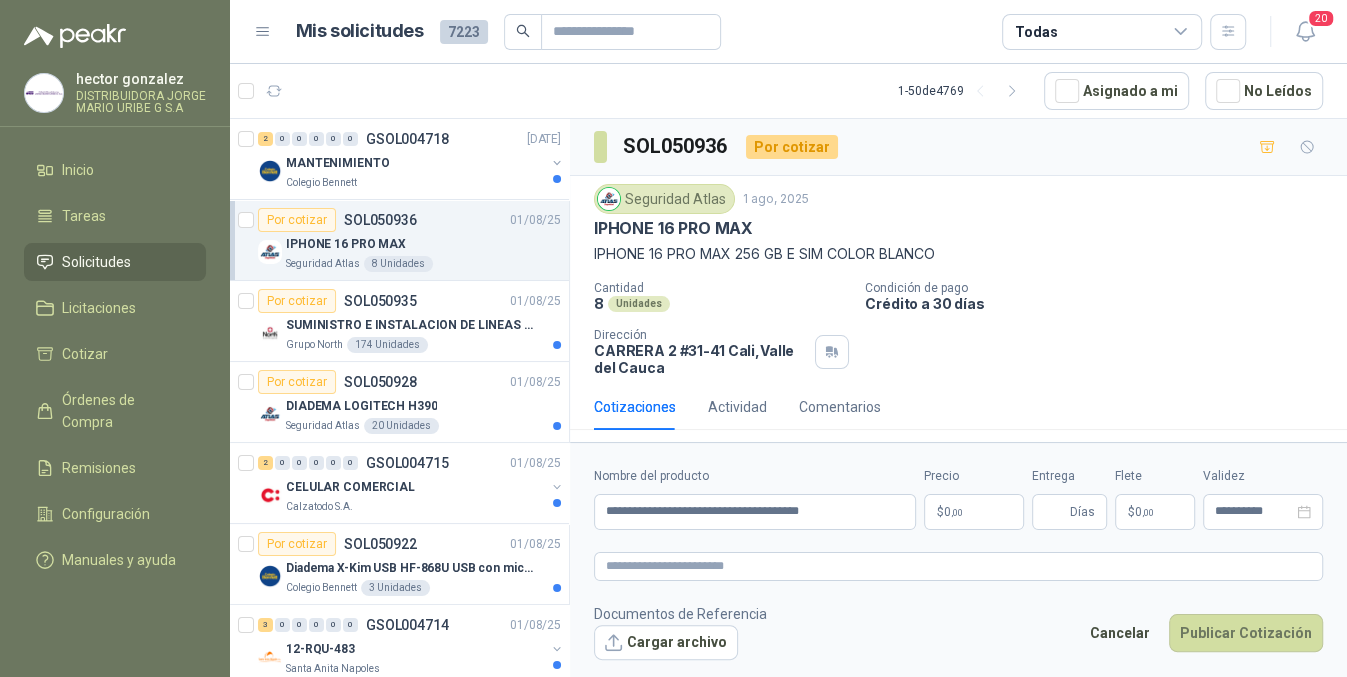 click on "[FIRST] [LAST] DISTRIBUIDORA JORGE MARIO URIBE G S.A Inicio Tareas Solicitudes Licitaciones Cotizar Órdenes de Compra Remisiones Configuración Manuales y ayuda Mis solicitudes [NUMBER] Todas [NUMBER] [NUMBER] - [NUMBER] de [NUMBER] Asignado a mi No Leídos [NUMBER] [NUMBER] [NUMBER] [NUMBER] [NUMBER] [NUMBER] GSOL[NUMBER] [DATE] MANTENIMIENTO Colegio Bennett Por cotizar SOL[NUMBER] [DATE] IPHONE 16 PRO MAX Seguridad Atlas [NUMBER] Unidades Por cotizar SOL[NUMBER] [DATE] SUMINISTRO E INSTALACION DE LINEAS DE VIDA Grupo North [NUMBER] Unidades Por cotizar SOL[NUMBER] [DATE] DIADEMA LOGITECH H390 Seguridad Atlas [NUMBER] Unidades [NUMBER] [NUMBER] [NUMBER] [NUMBER] [NUMBER] GSOL[NUMBER] [DATE] CELULAR COMERCIAL Calzatodo S.A. Por cotizar SOL[NUMBER] [DATE] Diadema X-Kim USB HF-868U USB con micrófono Colegio Bennett [NUMBER] Unidades [NUMBER] [NUMBER] [NUMBER] [NUMBER] [NUMBER] GSOL[NUMBER] [DATE] [NUMBER]-[NUMBER]-[NUMBER] Santa Anita Napoles [NUMBER] [NUMBER] [NUMBER] [NUMBER] [NUMBER] GSOL[NUMBER] [DATE] [NUMBER]-[NUMBER]-[NUMBER] Santa Anita Napoles [NUMBER] [NUMBER] [NUMBER] [NUMBER] [NUMBER] GSOL[NUMBER] [DATE] [NUMBER]-[NUMBER]-[NUMBER] [NUMBER] [NUMBER] [NUMBER] [NUMBER]" at bounding box center (673, 338) 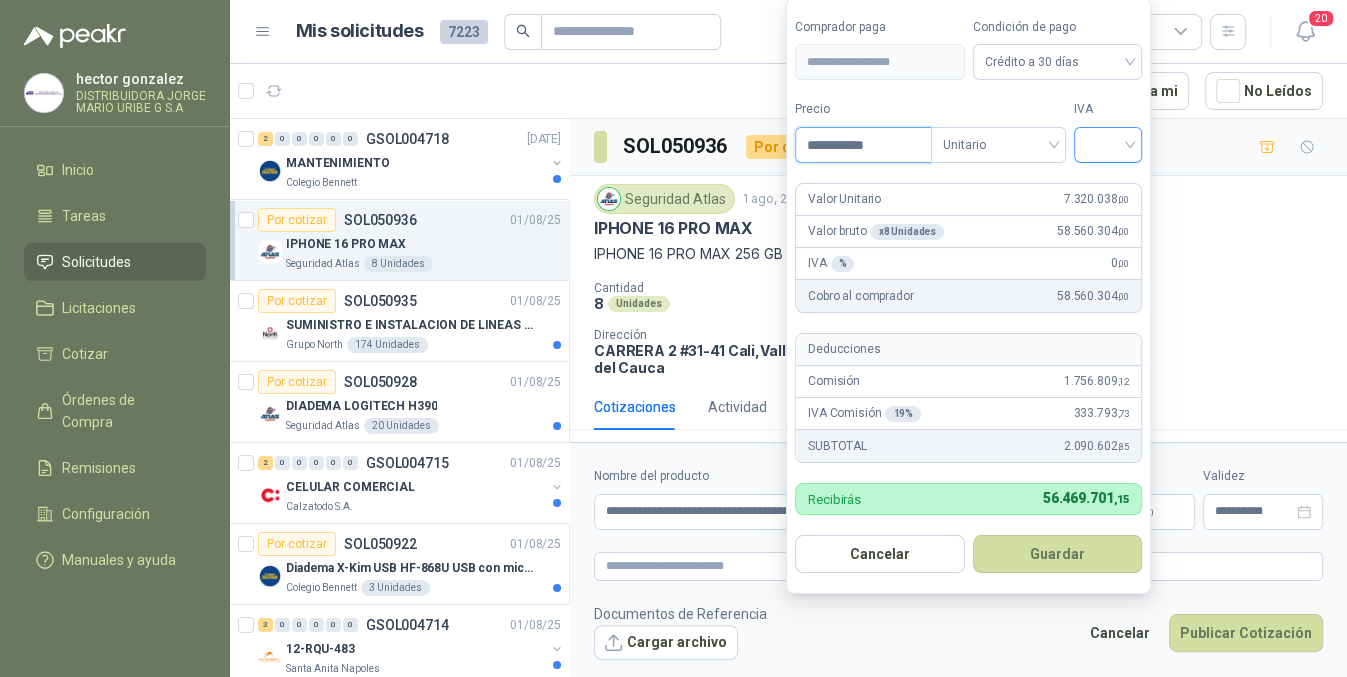 type on "**********" 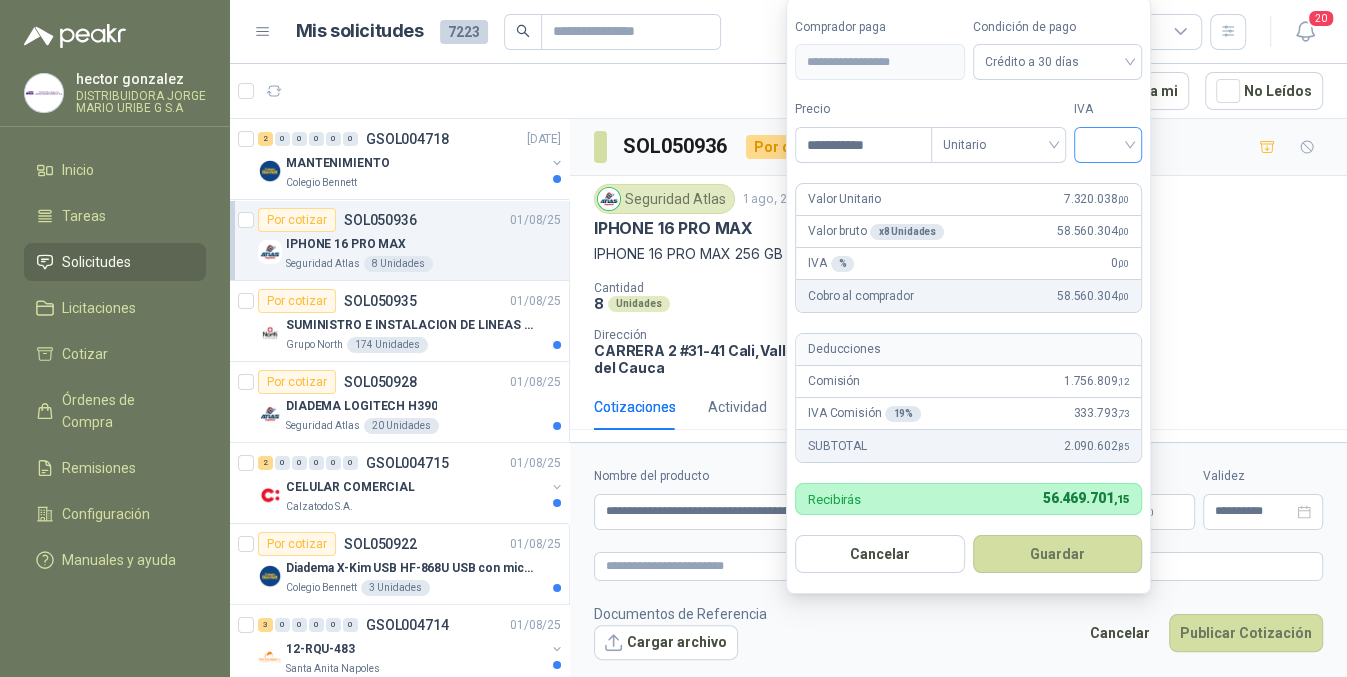 click at bounding box center [1108, 143] 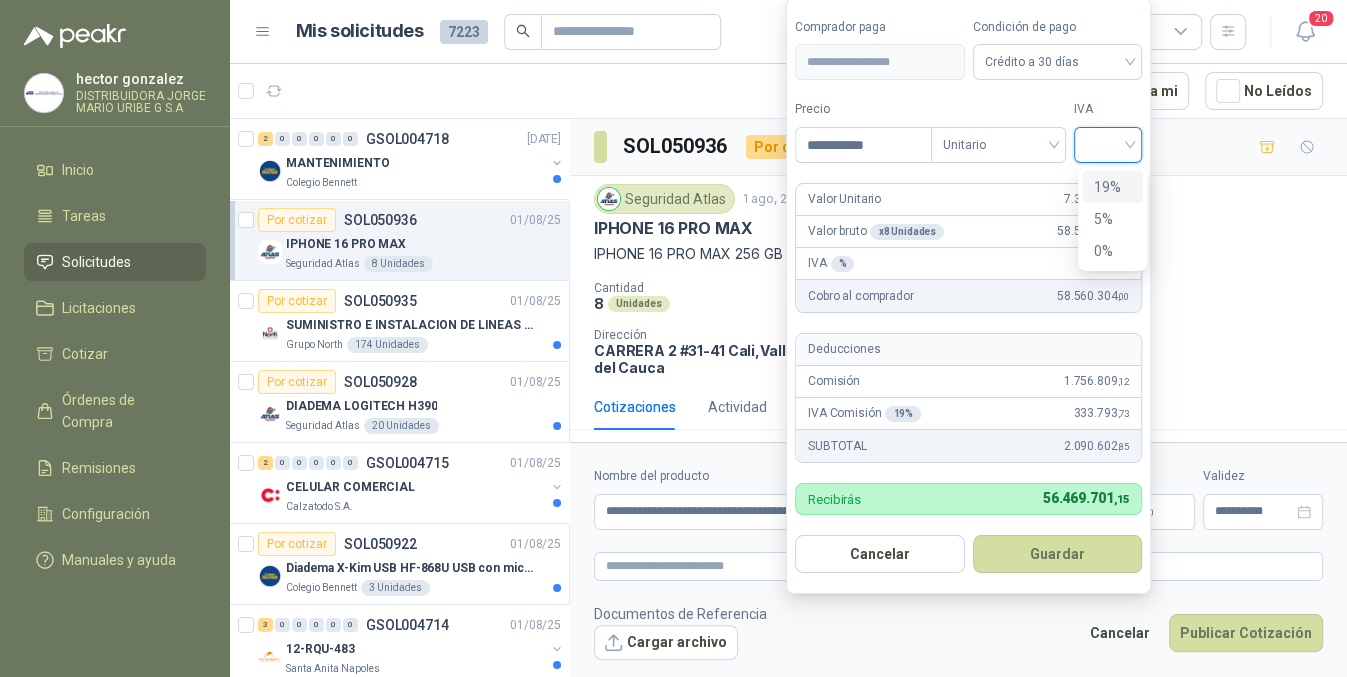 click on "19%" at bounding box center [1112, 187] 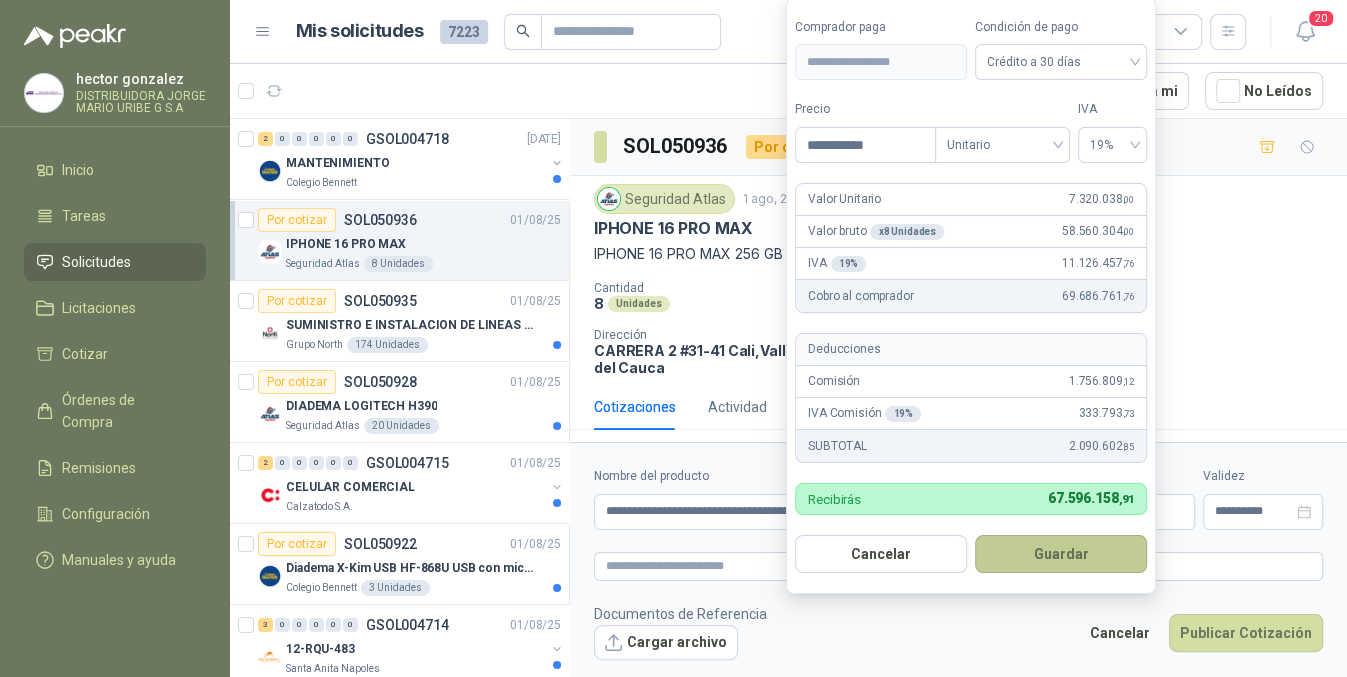 click on "Guardar" at bounding box center (1061, 554) 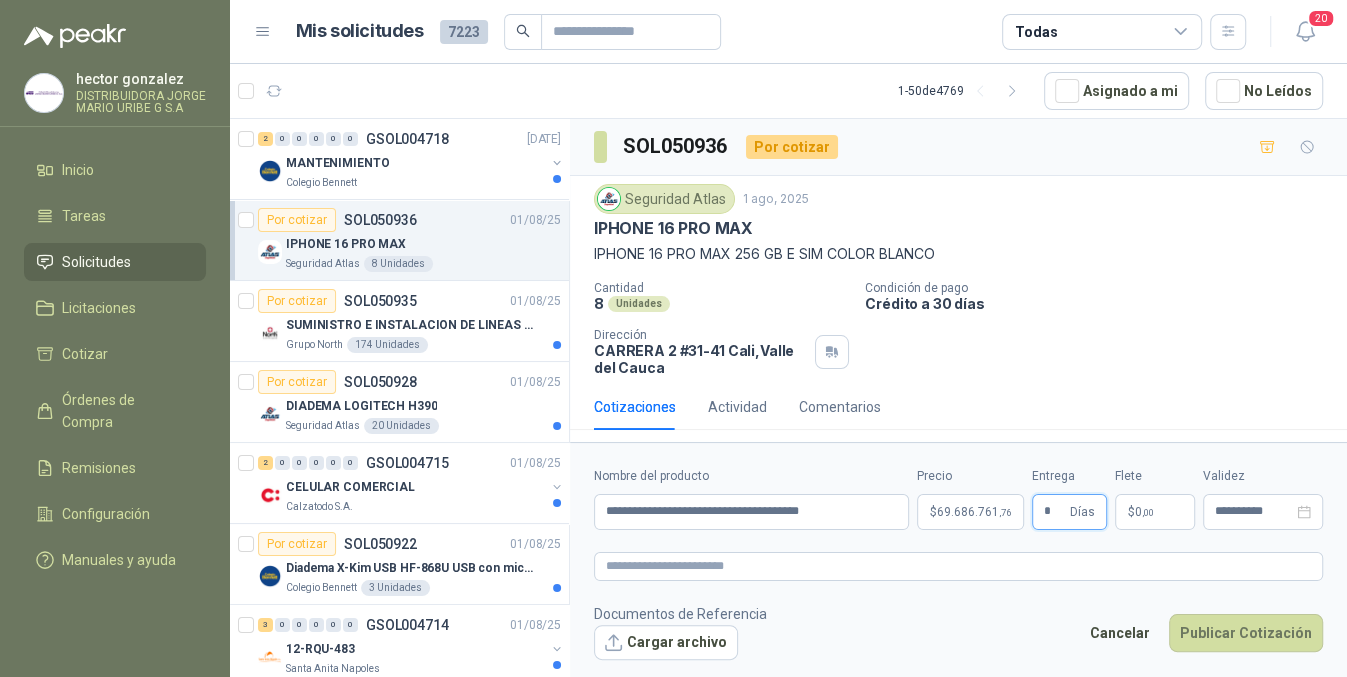 type on "*" 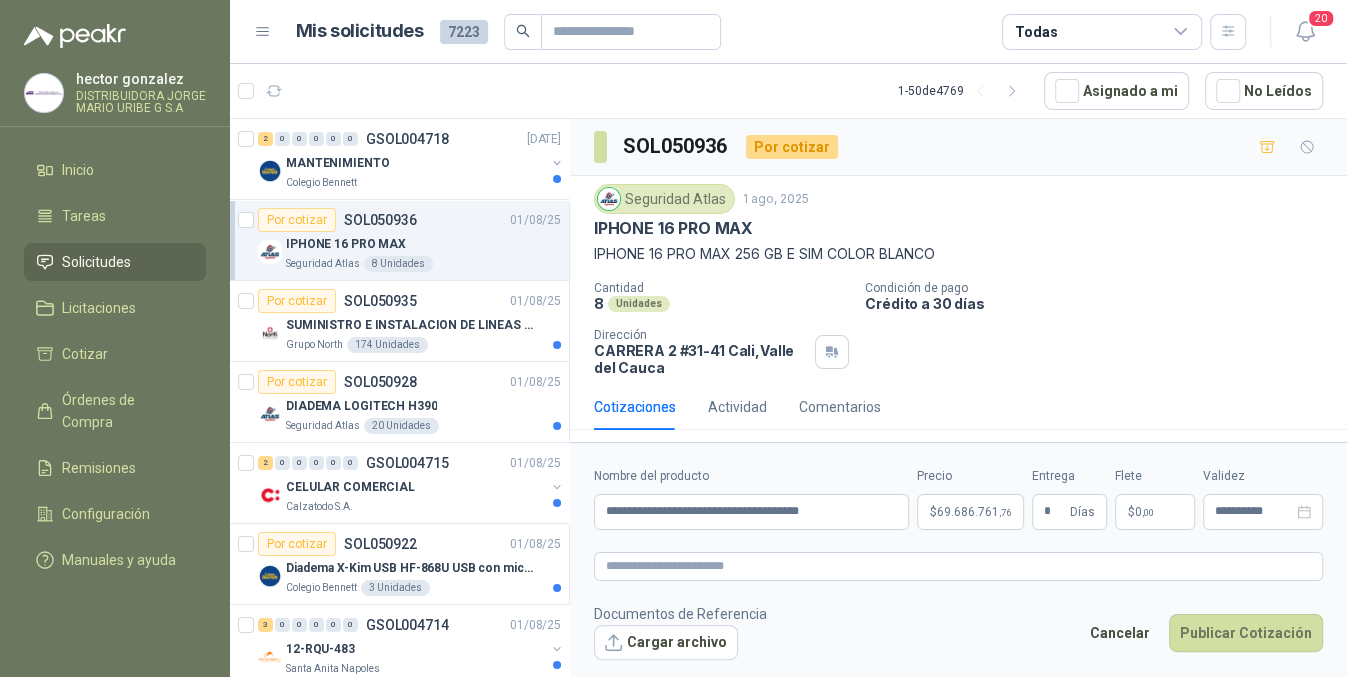 click on "$    0 ,00" at bounding box center [1155, 512] 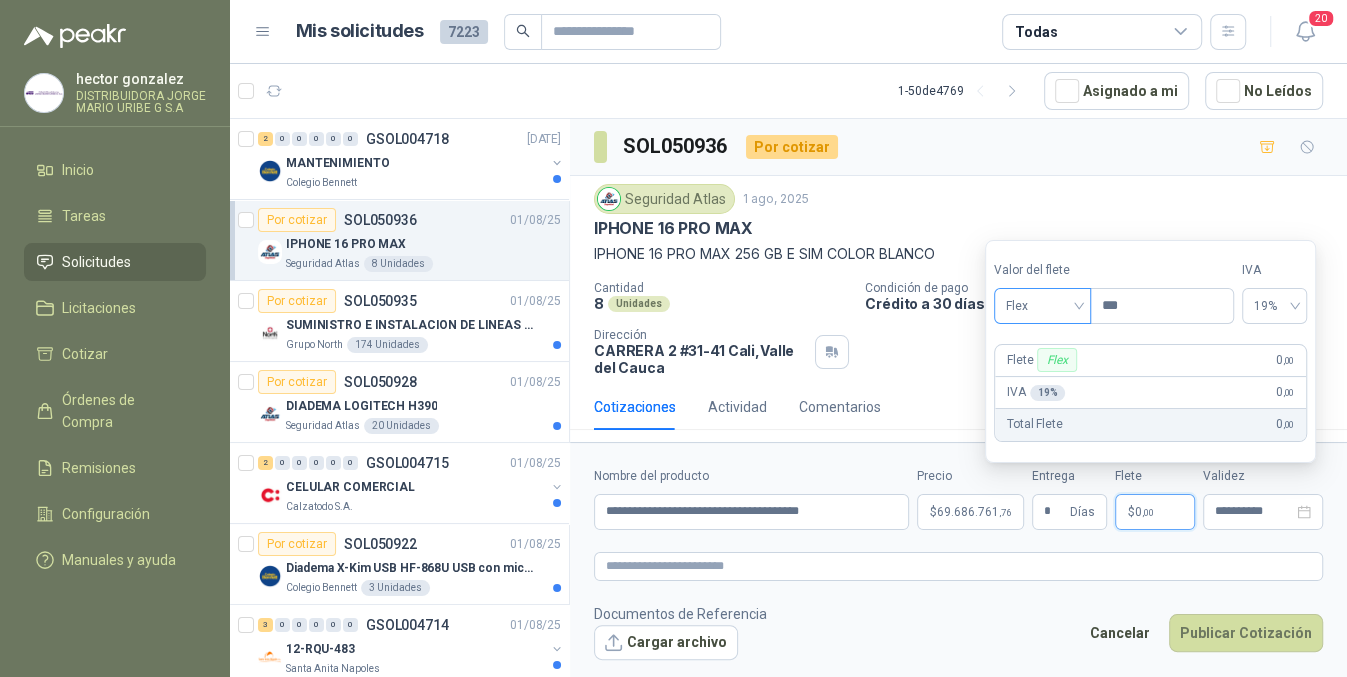 click on "Flex" at bounding box center (1042, 306) 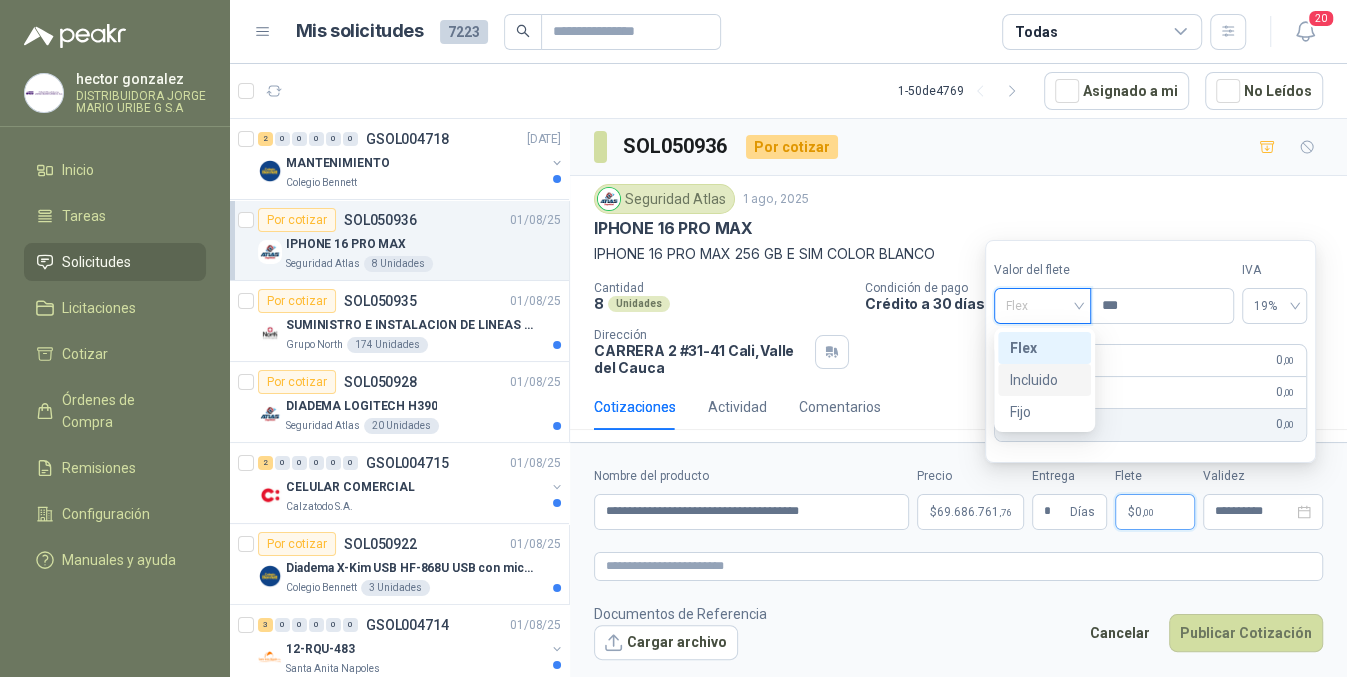click on "Incluido" at bounding box center [1044, 380] 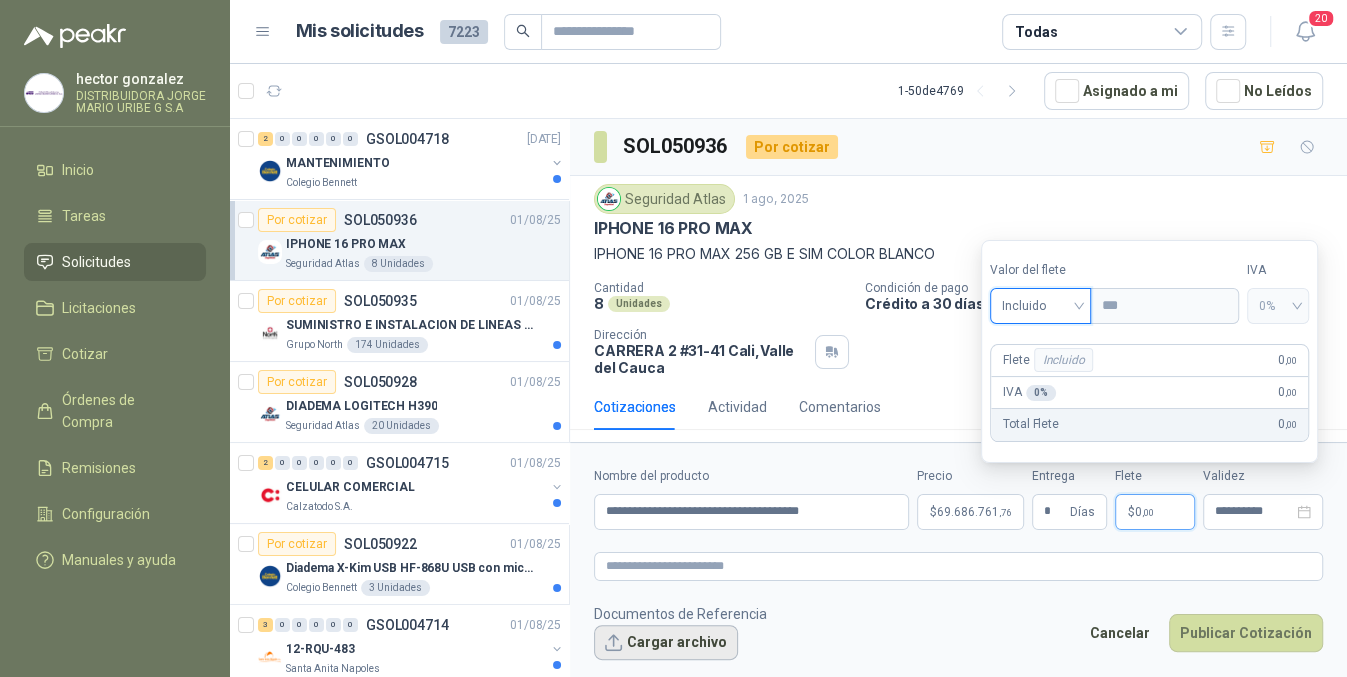 click on "Cargar archivo" at bounding box center [666, 643] 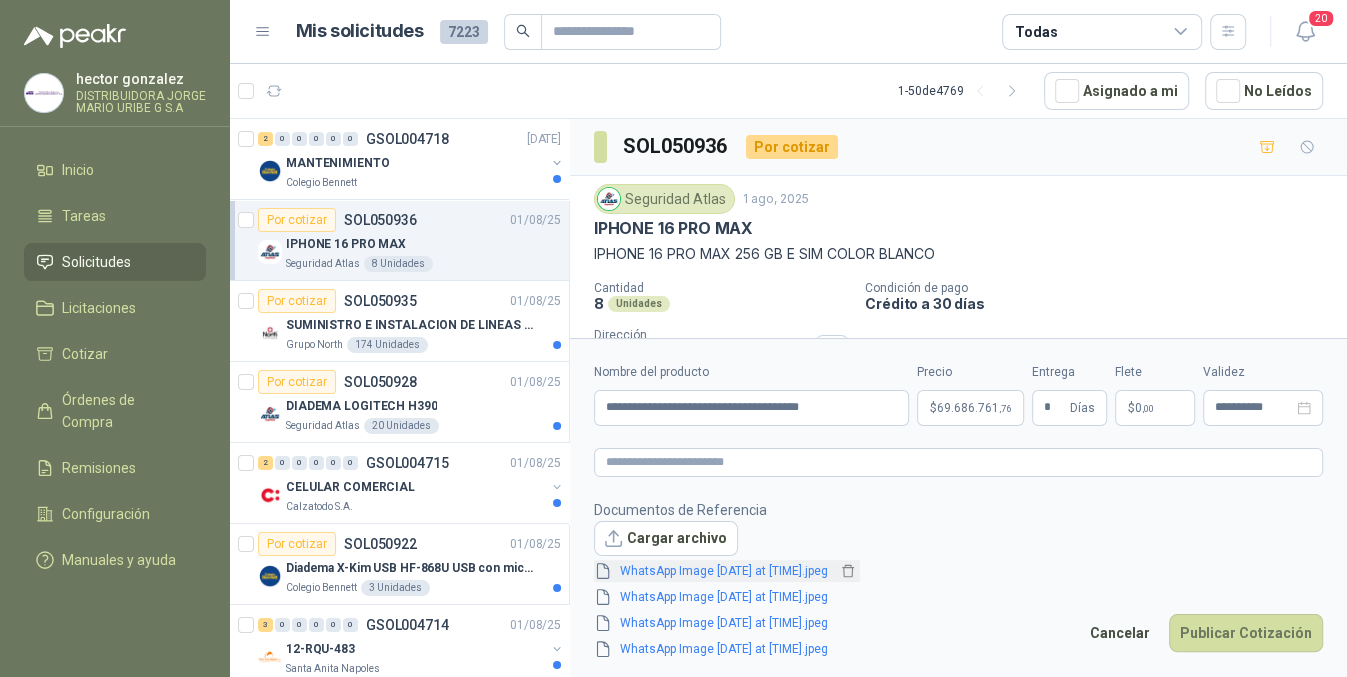 click on "WhatsApp Image [DATE] at [TIME].jpeg" at bounding box center [724, 571] 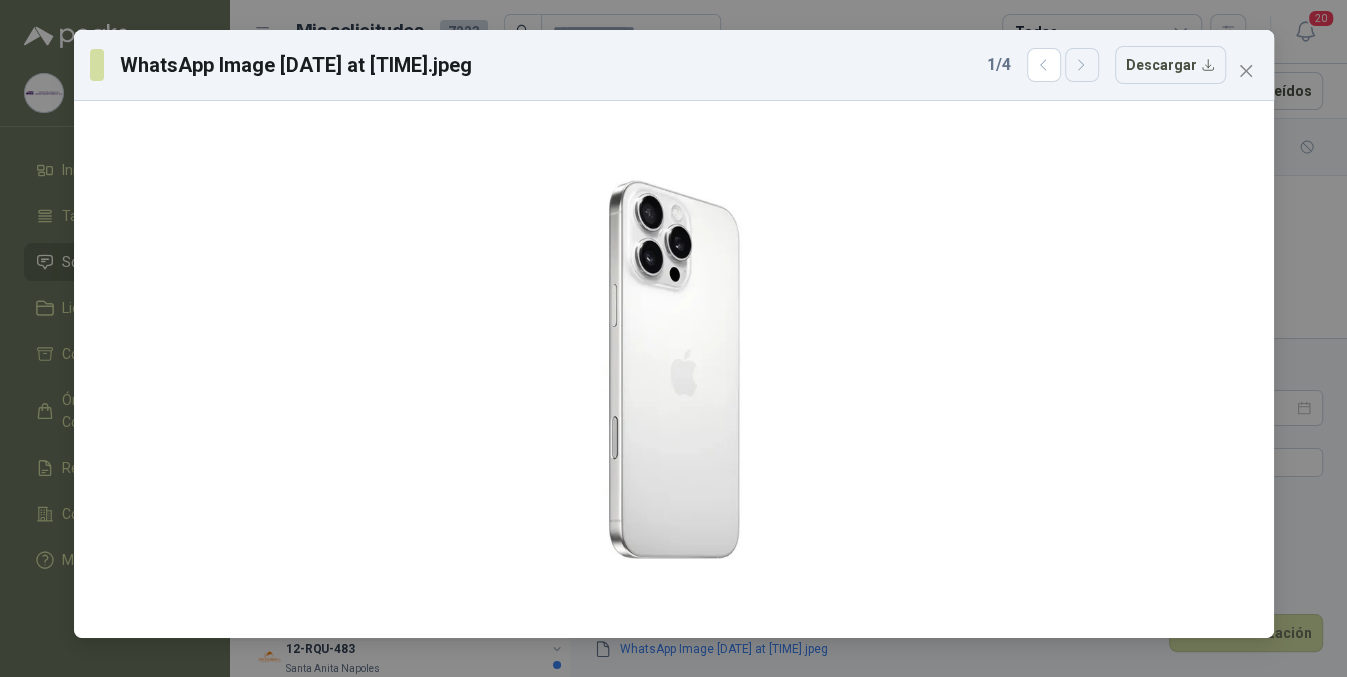 click at bounding box center [1082, 65] 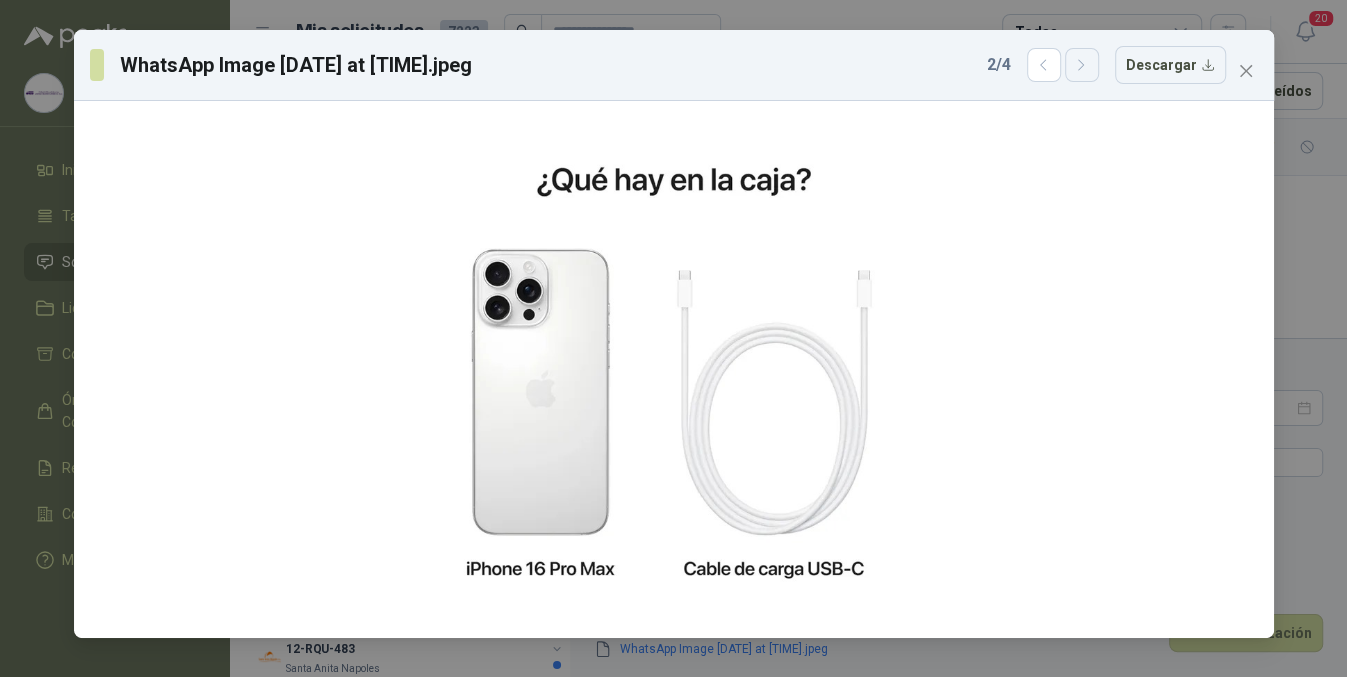 click 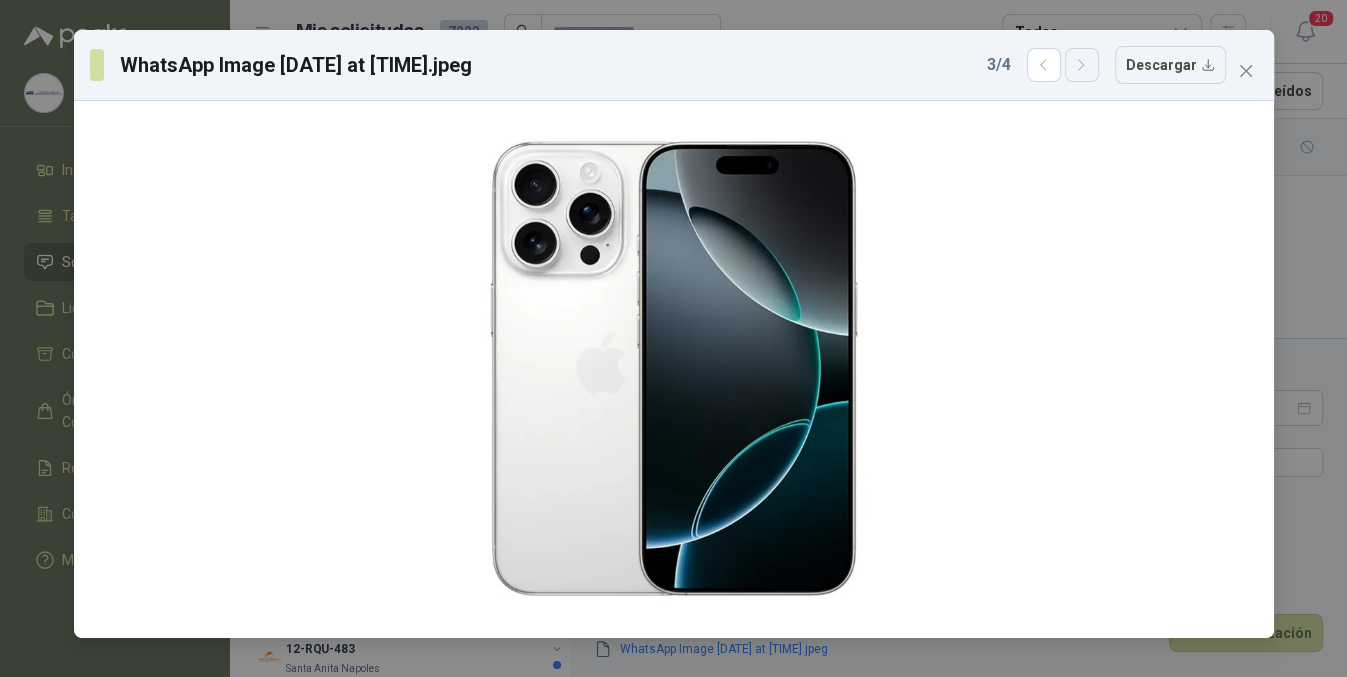 click 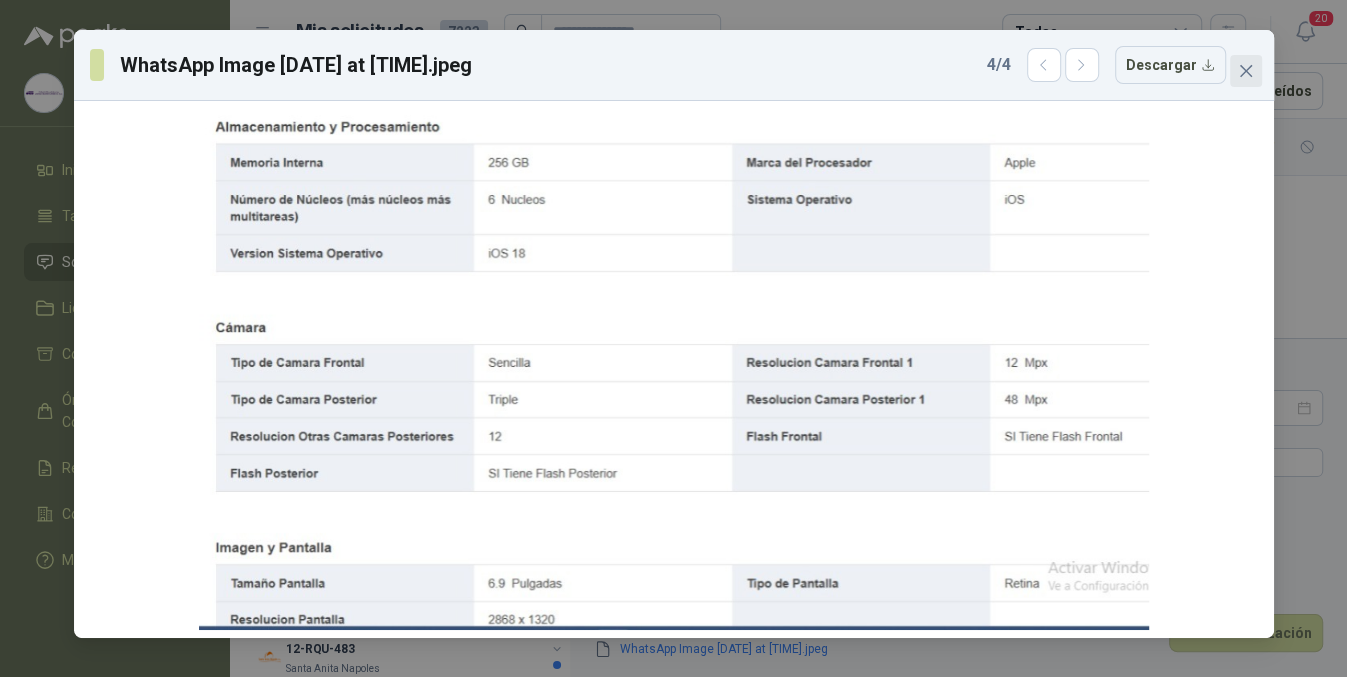 click at bounding box center (1246, 71) 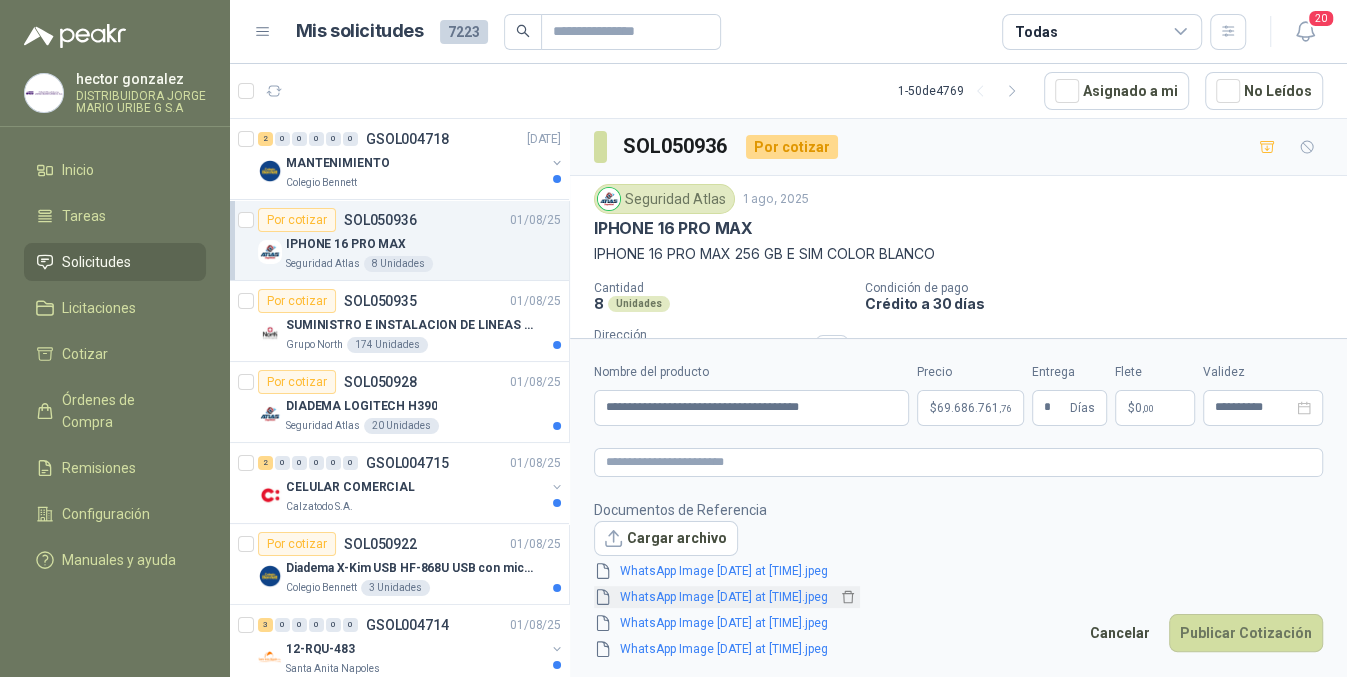 click on "WhatsApp Image [DATE] at [TIME].jpeg" at bounding box center (727, 597) 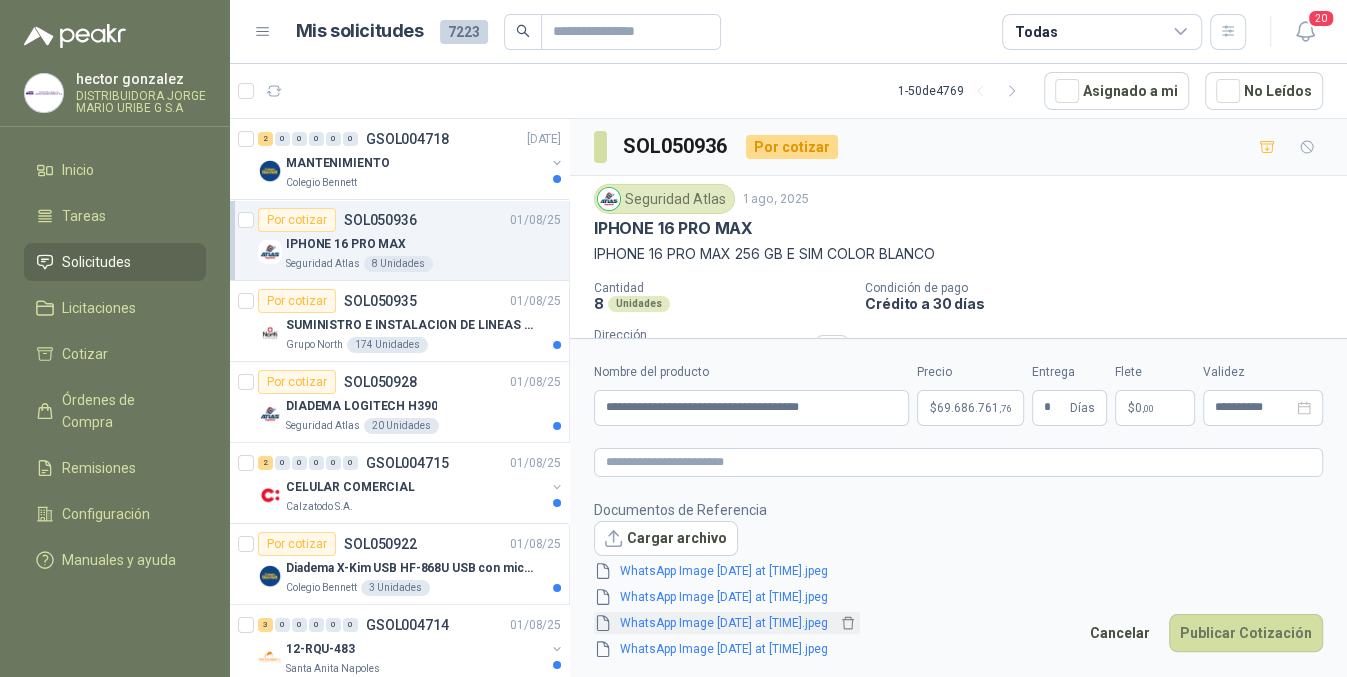 click on "WhatsApp Image [DATE] at [TIME].jpeg" at bounding box center (724, 623) 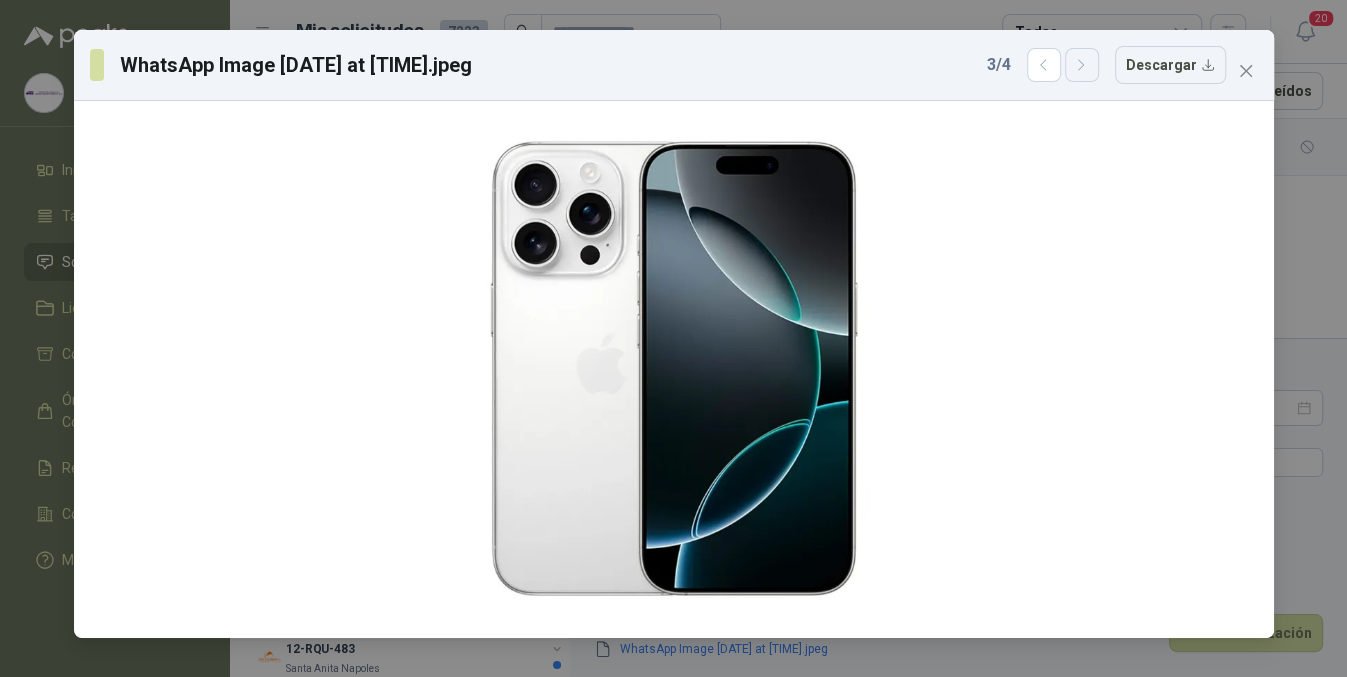 click 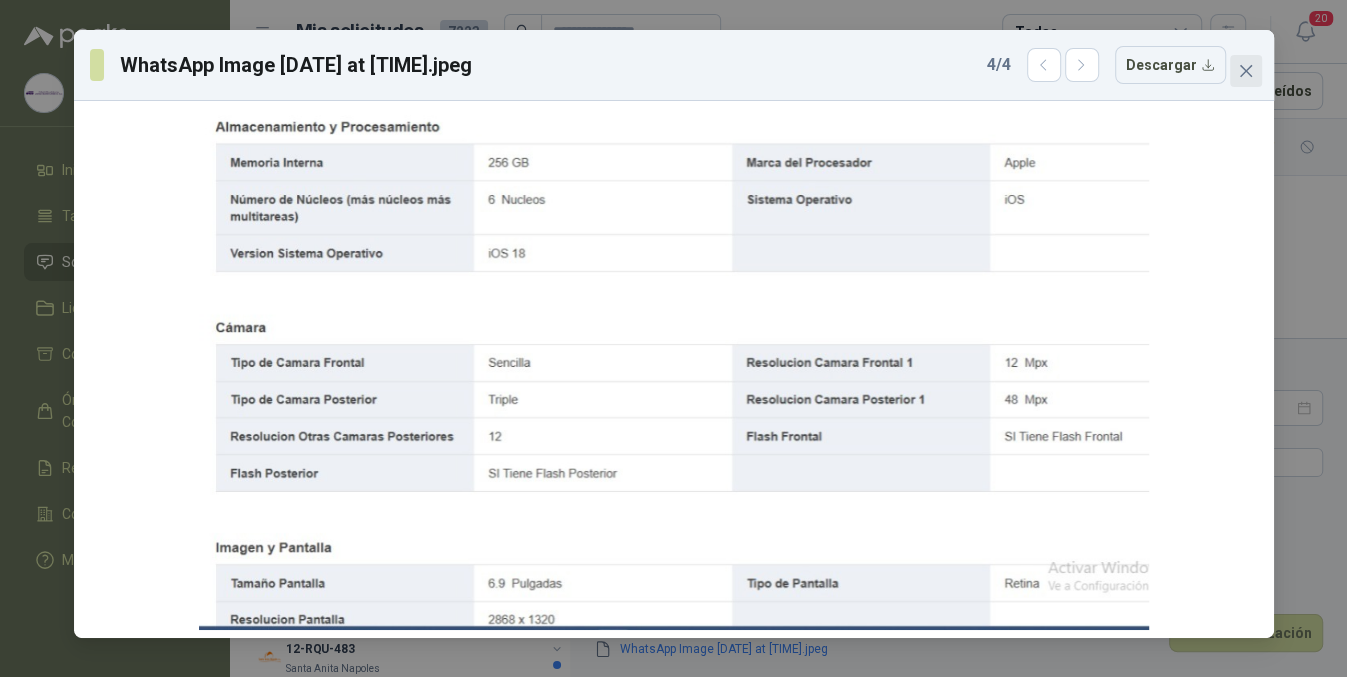 click at bounding box center (1246, 71) 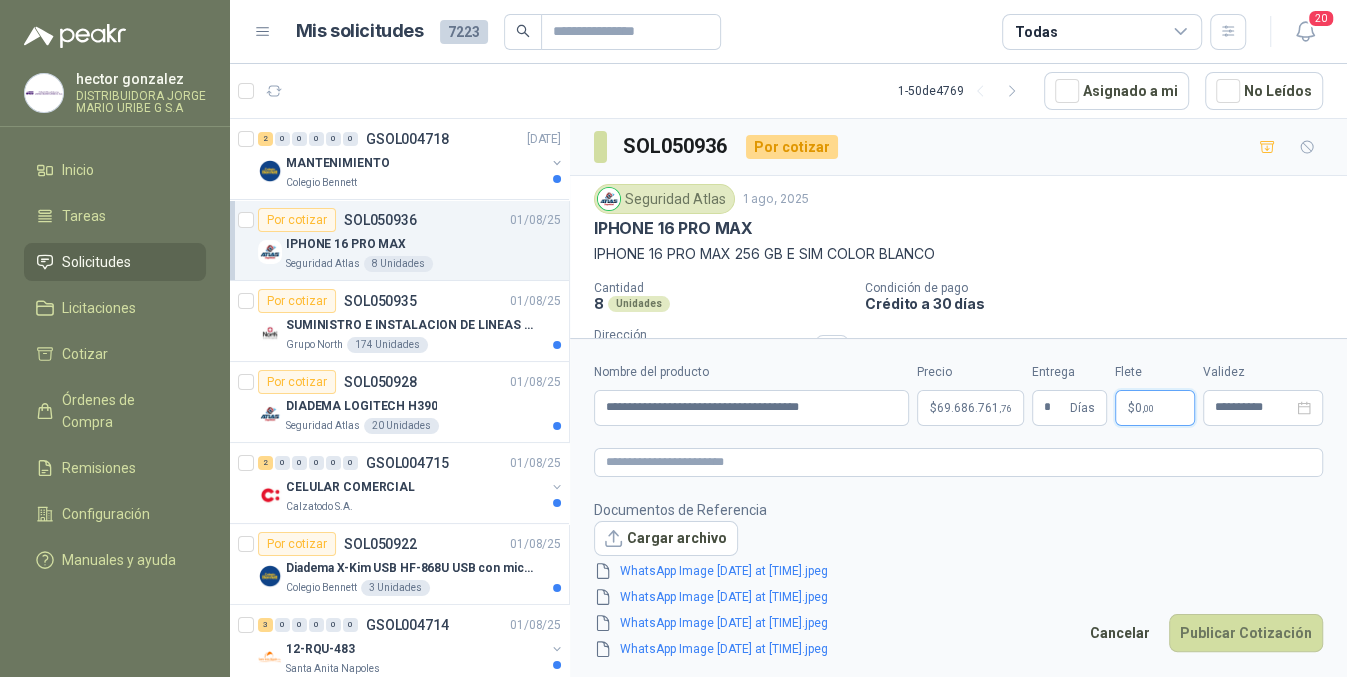 click on ",00" at bounding box center (1148, 408) 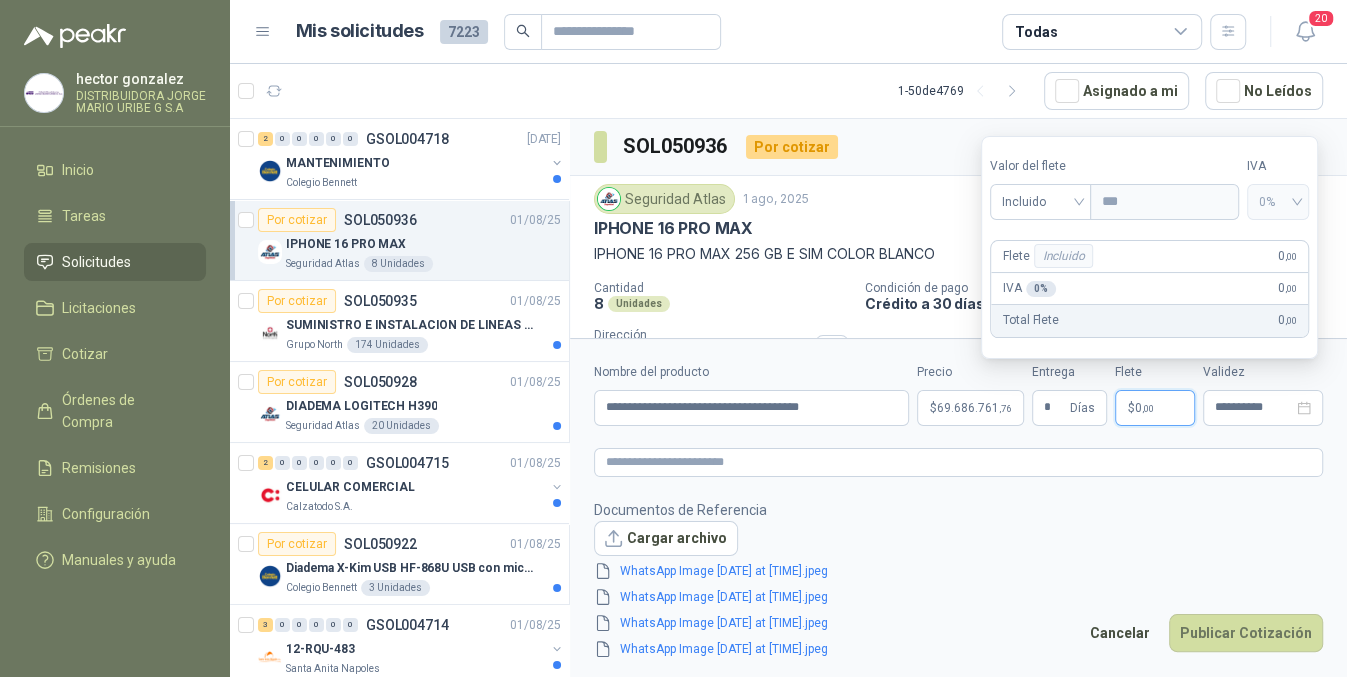 click on "Documentos de Referencia Cargar archivo WhatsApp Image [DATE] at [TIME].jpeg WhatsApp Image [DATE] at [TIME].jpeg WhatsApp Image [DATE] at [TIME].jpeg WhatsApp Image [DATE] at [TIME].jpeg Cancelar Publicar Cotización" at bounding box center [958, 580] 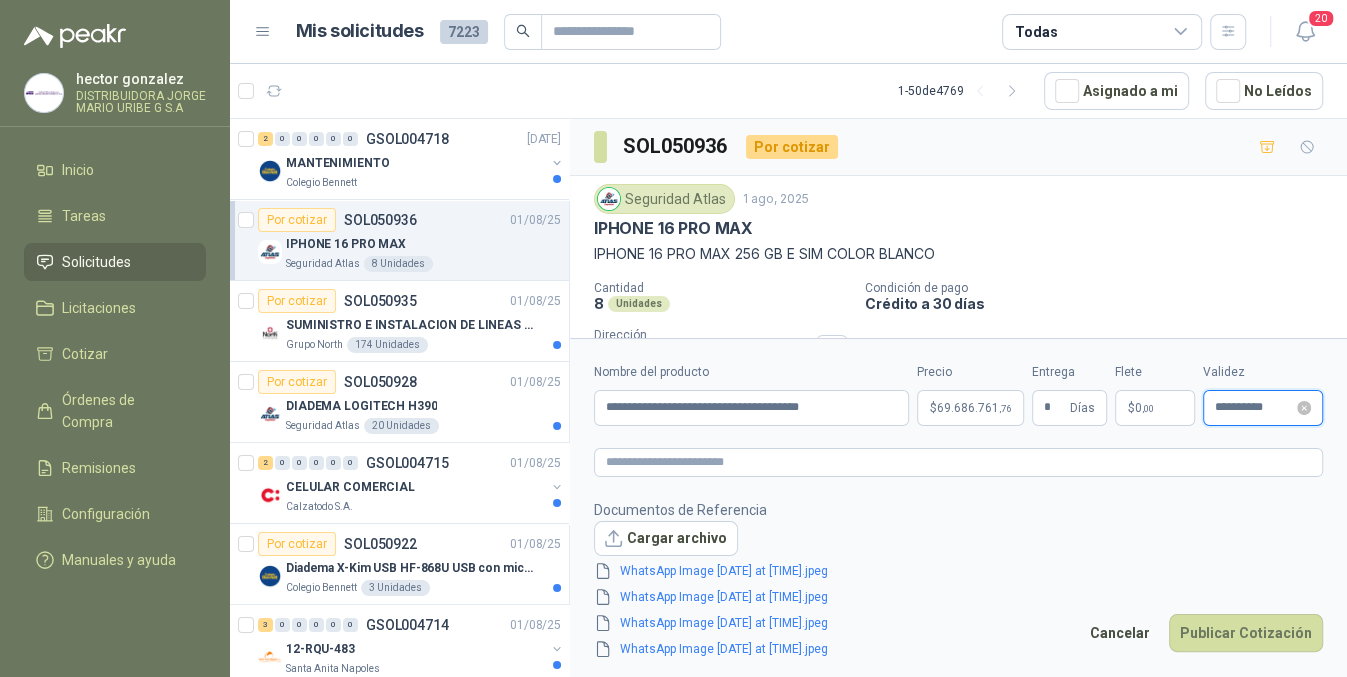 click on "**********" at bounding box center [1254, 407] 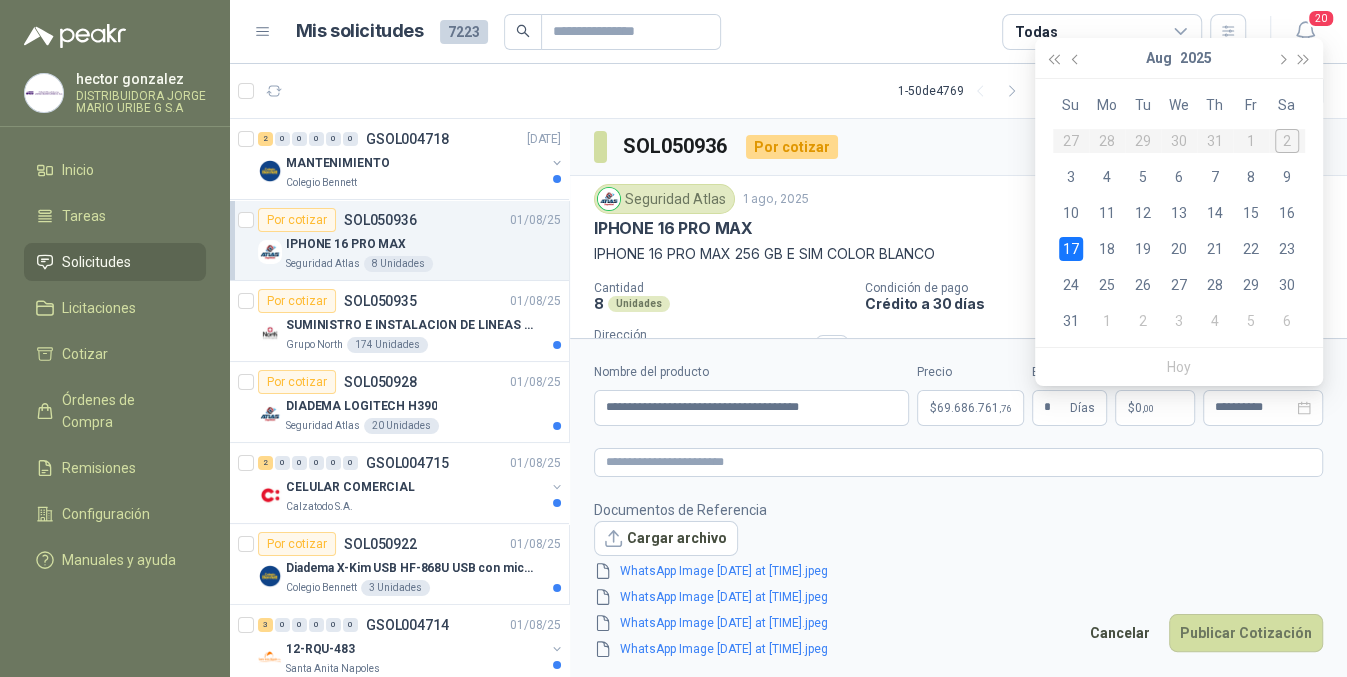 click on "Documentos de Referencia Cargar archivo WhatsApp Image [DATE] at [TIME].jpeg WhatsApp Image [DATE] at [TIME].jpeg WhatsApp Image [DATE] at [TIME].jpeg WhatsApp Image [DATE] at [TIME].jpeg Cancelar Publicar Cotización" at bounding box center [958, 580] 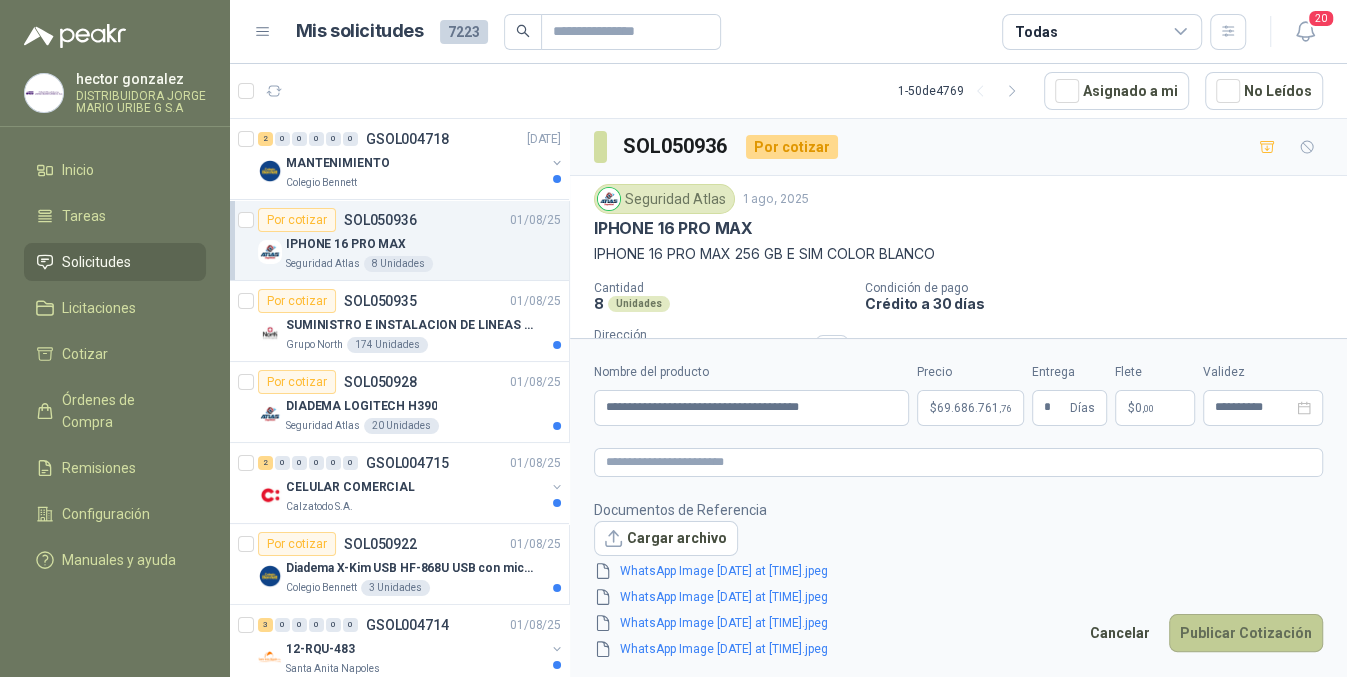 click on "Publicar Cotización" at bounding box center (1246, 633) 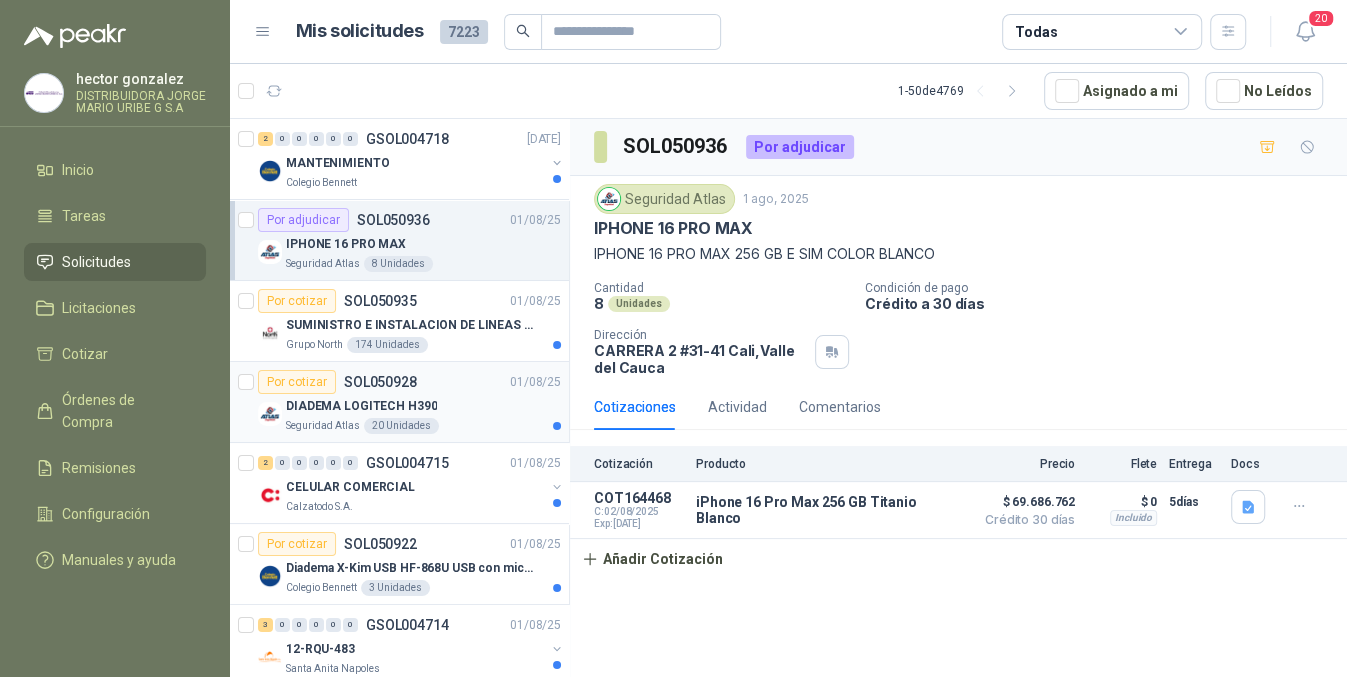 click on "Por cotizar SOL[NUMBER] [DATE]" at bounding box center [409, 382] 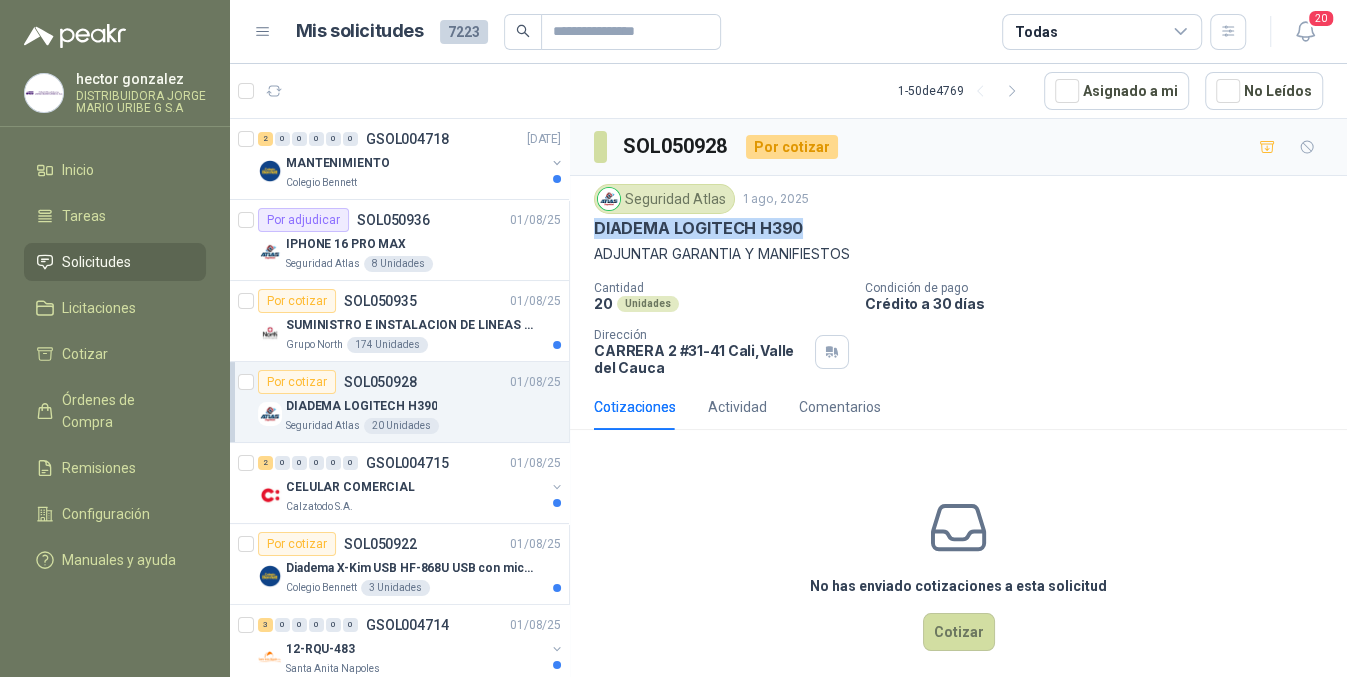 drag, startPoint x: 592, startPoint y: 226, endPoint x: 799, endPoint y: 228, distance: 207.00966 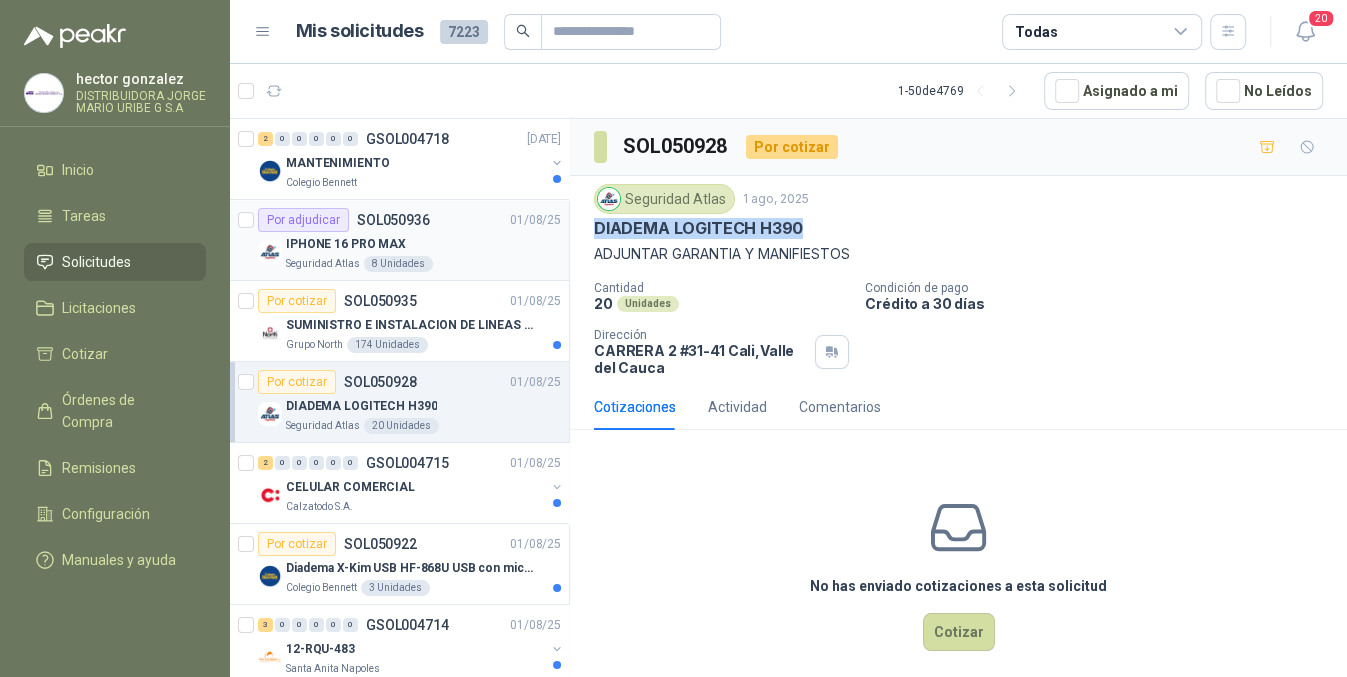 click on "Por adjudicar SOL[NUMBER] [DATE]" at bounding box center [409, 220] 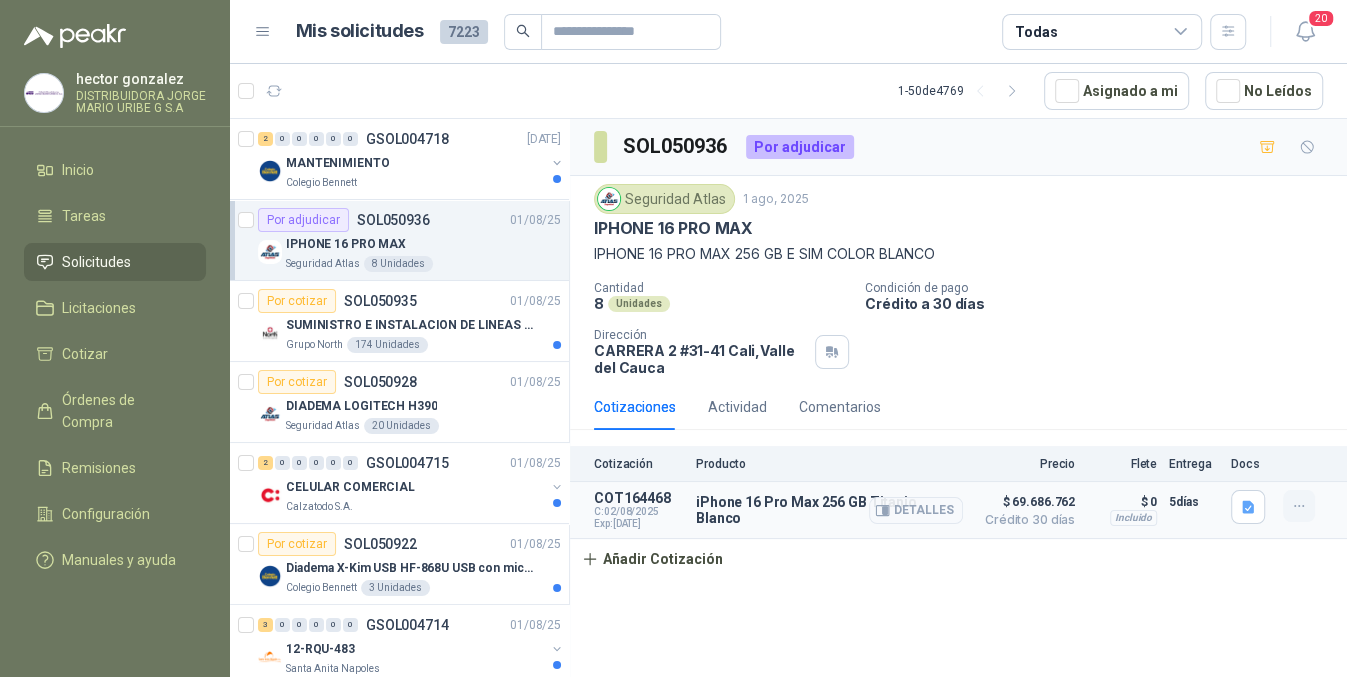 click 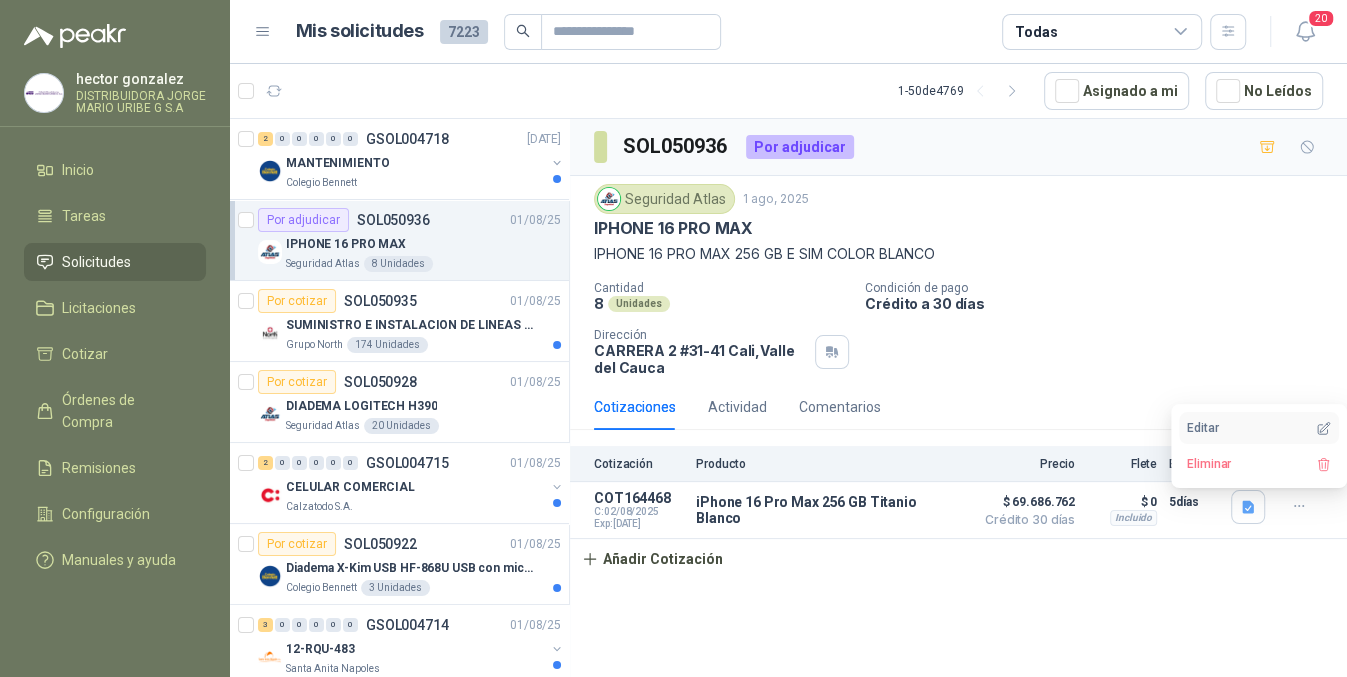 click on "Editar" at bounding box center (1259, 428) 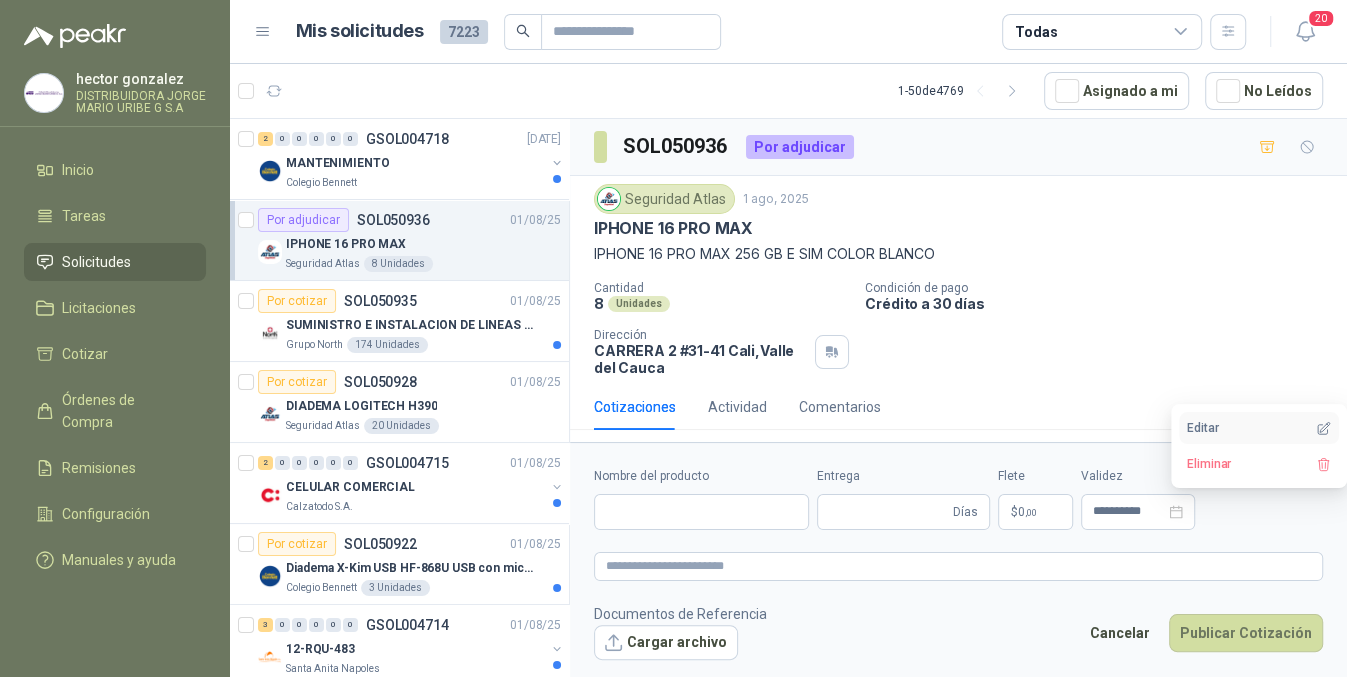 type 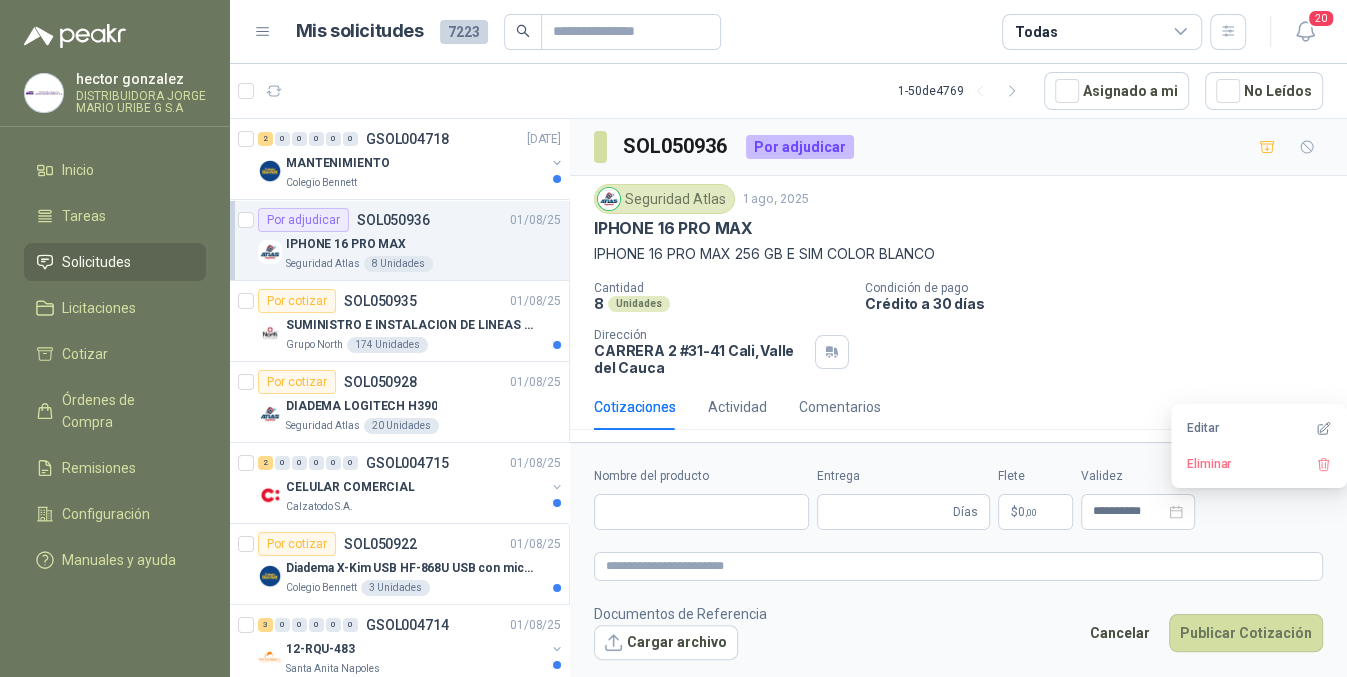 type on "**********" 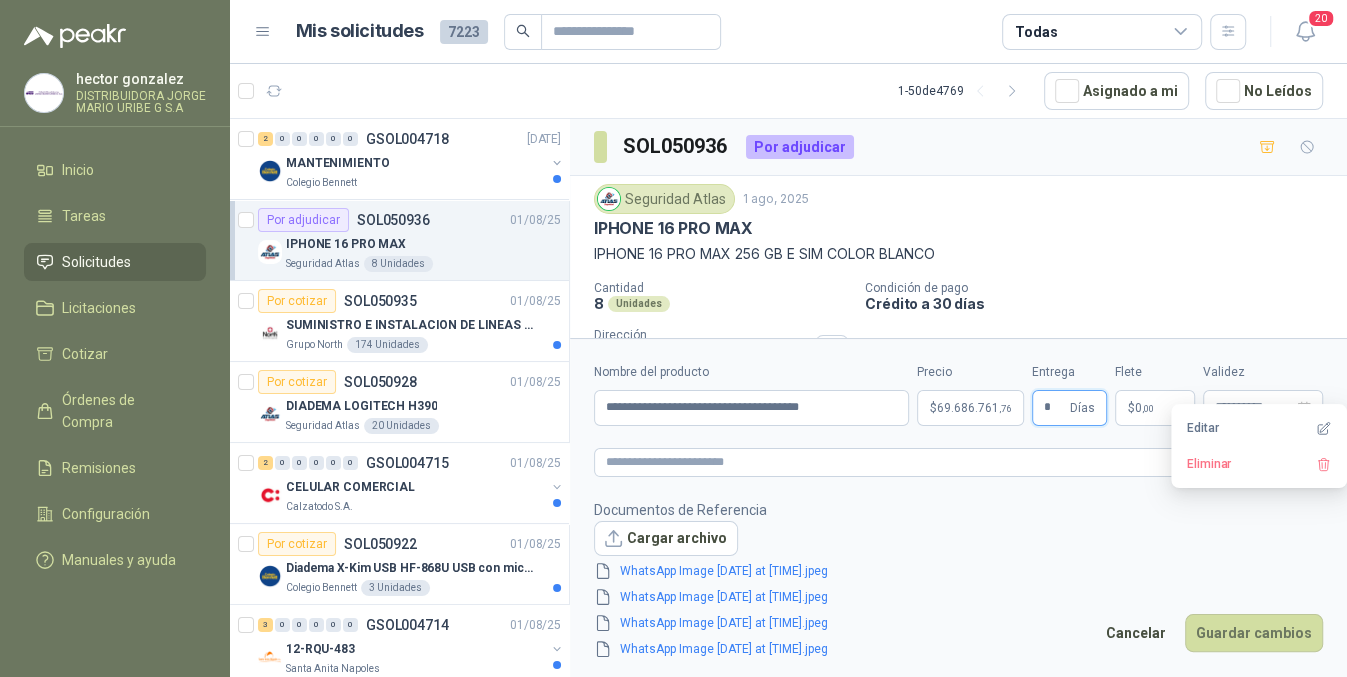 click on "*" at bounding box center (1055, 408) 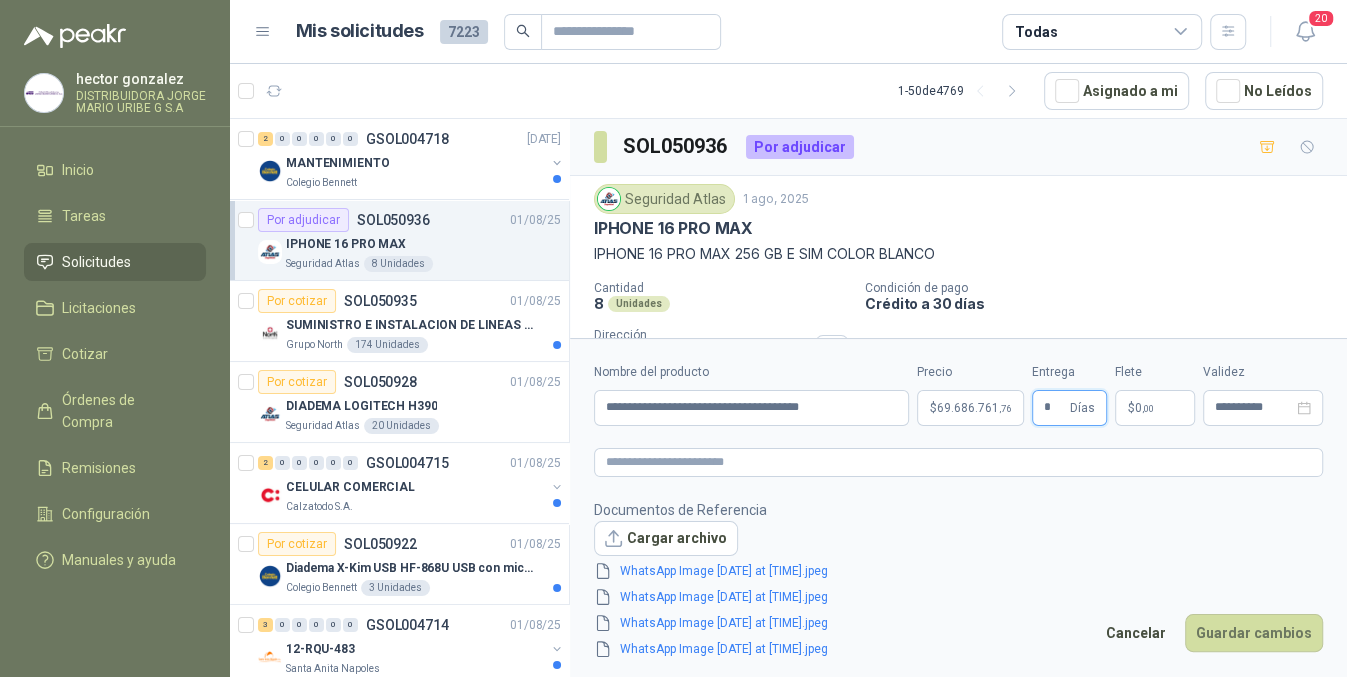 type on "*" 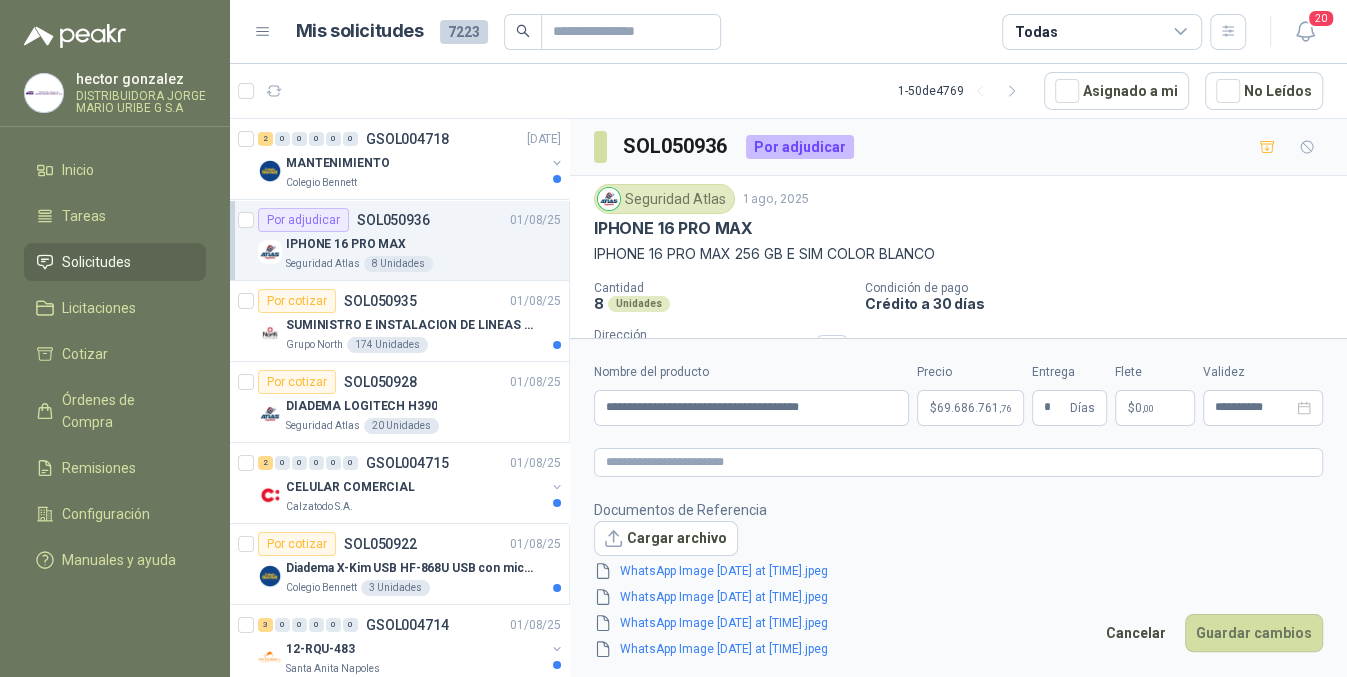 click on "[FIRST] [LAST] DISTRIBUIDORA JORGE MARIO URIBE G S.A Inicio Tareas Solicitudes Licitaciones Cotizar Órdenes de Compra Remisiones Configuración Manuales y ayuda Mis solicitudes [NUMBER] Todas [NUMBER] [NUMBER] - [NUMBER] de [NUMBER] Asignado a mi No Leídos [NUMBER] [NUMBER] [NUMBER] [NUMBER] [NUMBER] [NUMBER] GSOL[NUMBER] [DATE] MANTENIMIENTO Colegio Bennett Por adjudicar SOL[NUMBER] [DATE] IPHONE 16 PRO MAX Seguridad Atlas [NUMBER] Unidades Por cotizar SOL[NUMBER] [DATE] SUMINISTRO E INSTALACION DE LINEAS DE VIDA Grupo North [NUMBER] Unidades Por cotizar SOL[NUMBER] [DATE] DIADEMA LOGITECH H390 Seguridad Atlas [NUMBER] Unidades [NUMBER] [NUMBER] [NUMBER] [NUMBER] [NUMBER] GSOL[NUMBER] [DATE] CELULAR COMERCIAL Calzatodo S.A. Por cotizar SOL[NUMBER] [DATE] Diadema X-Kim USB HF-868U USB con micrófono Colegio Bennett [NUMBER] Unidades [NUMBER] [NUMBER] [NUMBER] [NUMBER] [NUMBER] GSOL[NUMBER] [DATE] [NUMBER]-[NUMBER]-[NUMBER] Santa Anita Napoles [NUMBER] [NUMBER] [NUMBER] [NUMBER] [NUMBER] GSOL[NUMBER] [DATE] [NUMBER]-[NUMBER]-[NUMBER] Santa Anita Napoles [NUMBER] [NUMBER] [NUMBER] [NUMBER] [NUMBER] GSOL[NUMBER] [DATE] [NUMBER]-[NUMBER]-[NUMBER] [NUMBER] [NUMBER] [NUMBER] [NUMBER]" at bounding box center [673, 338] 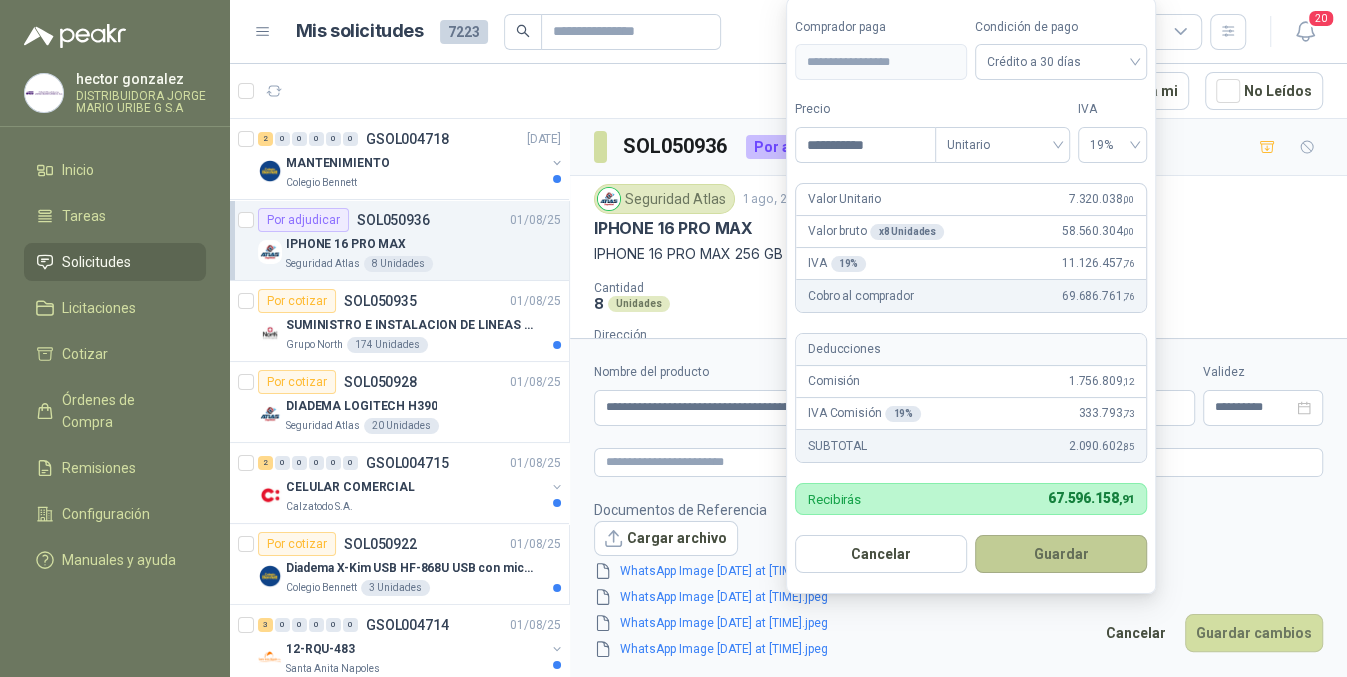 click on "Guardar" at bounding box center [1061, 554] 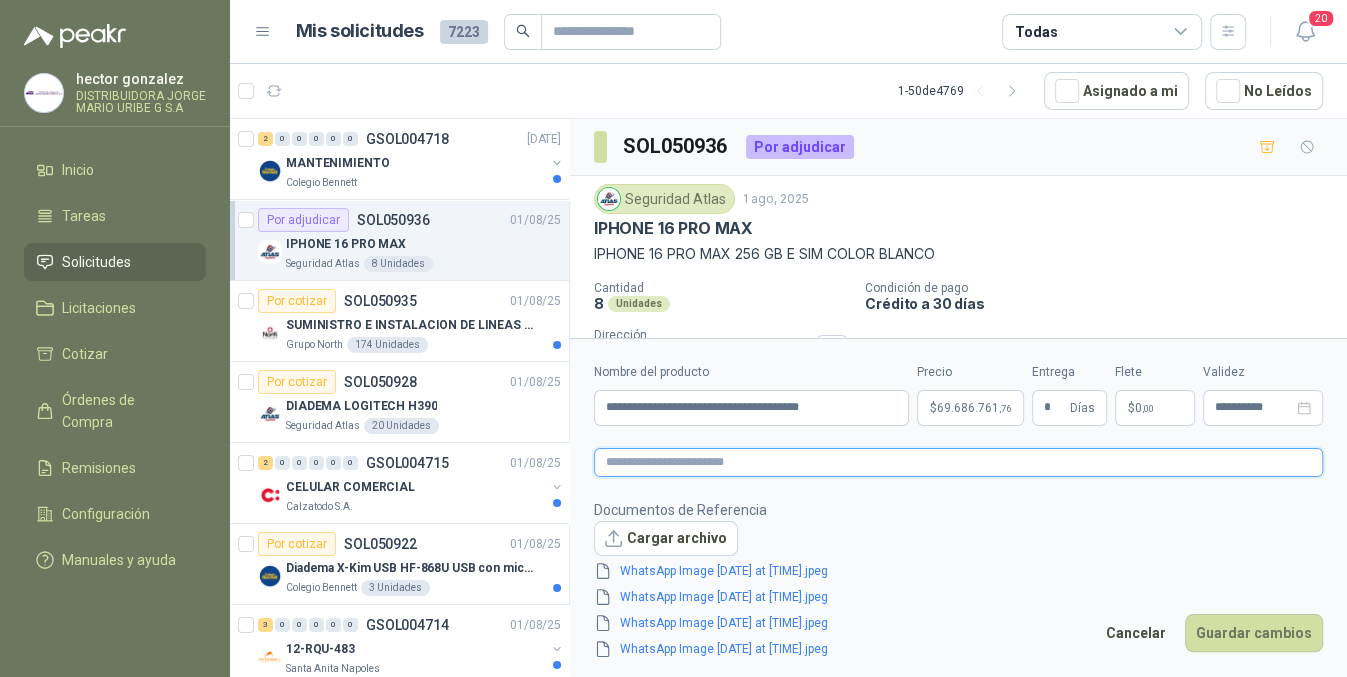 click at bounding box center [958, 462] 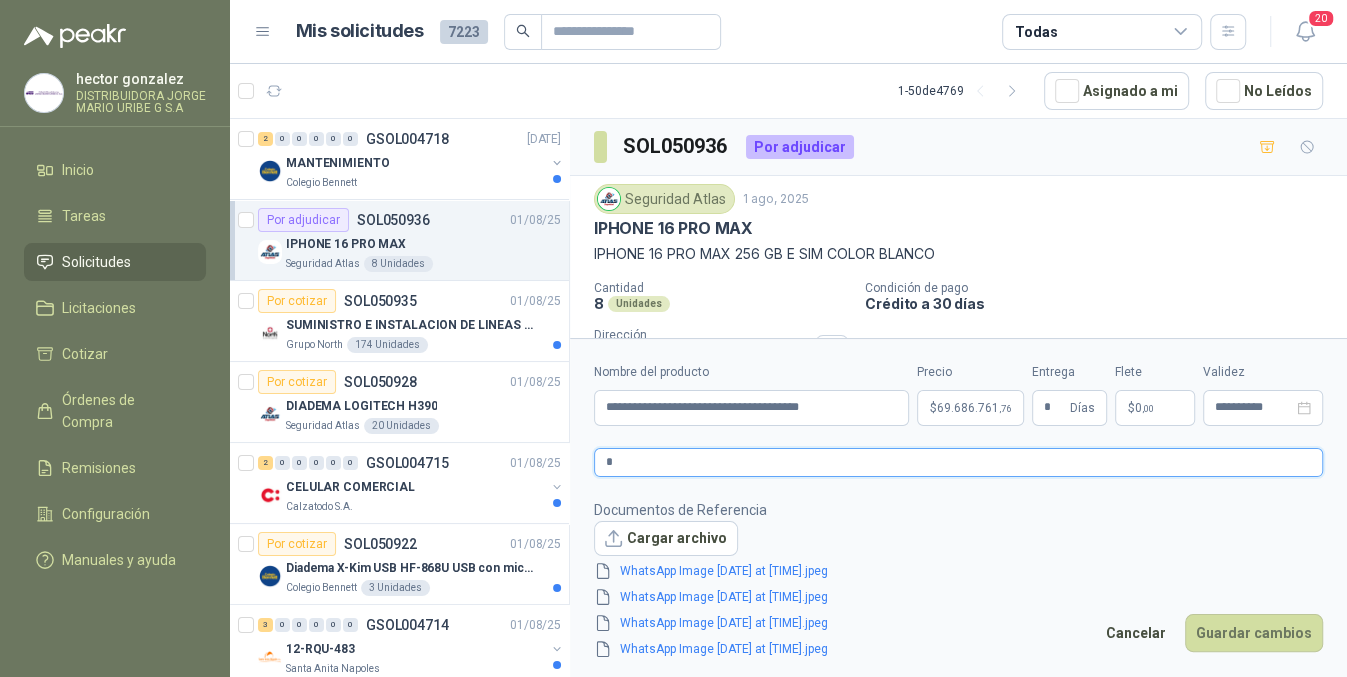 type 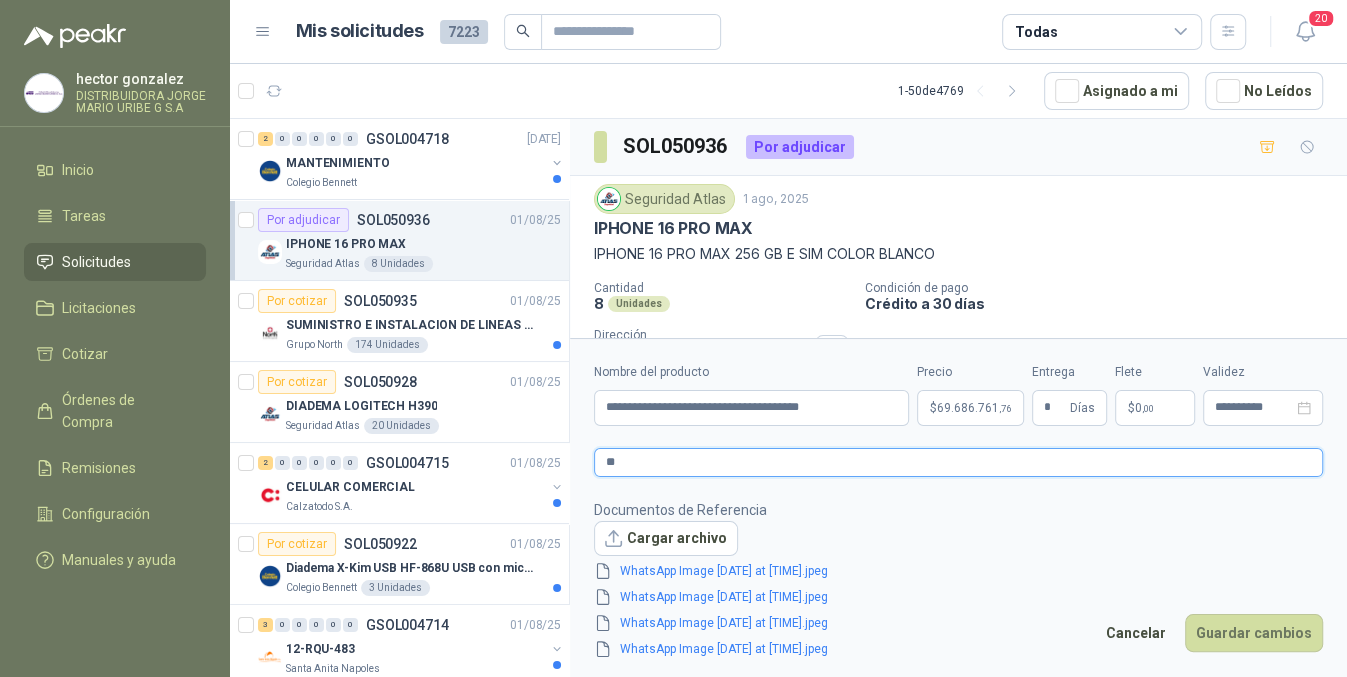 type 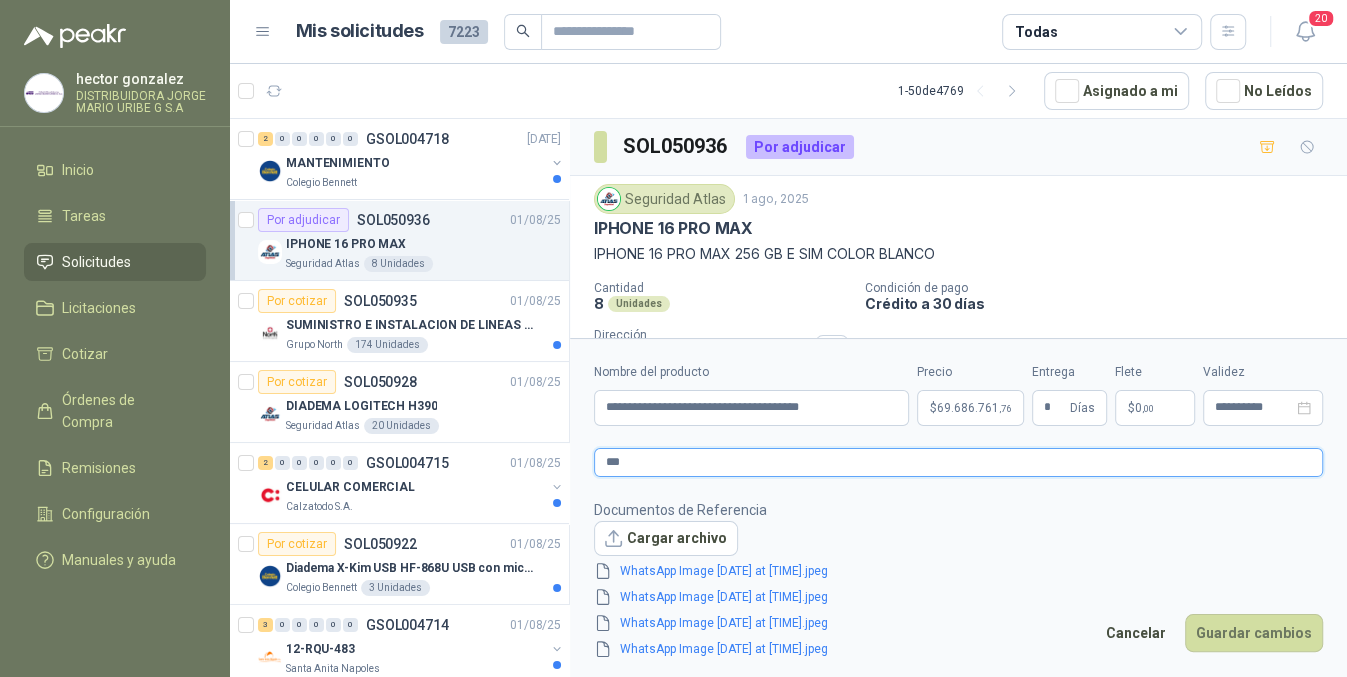 type 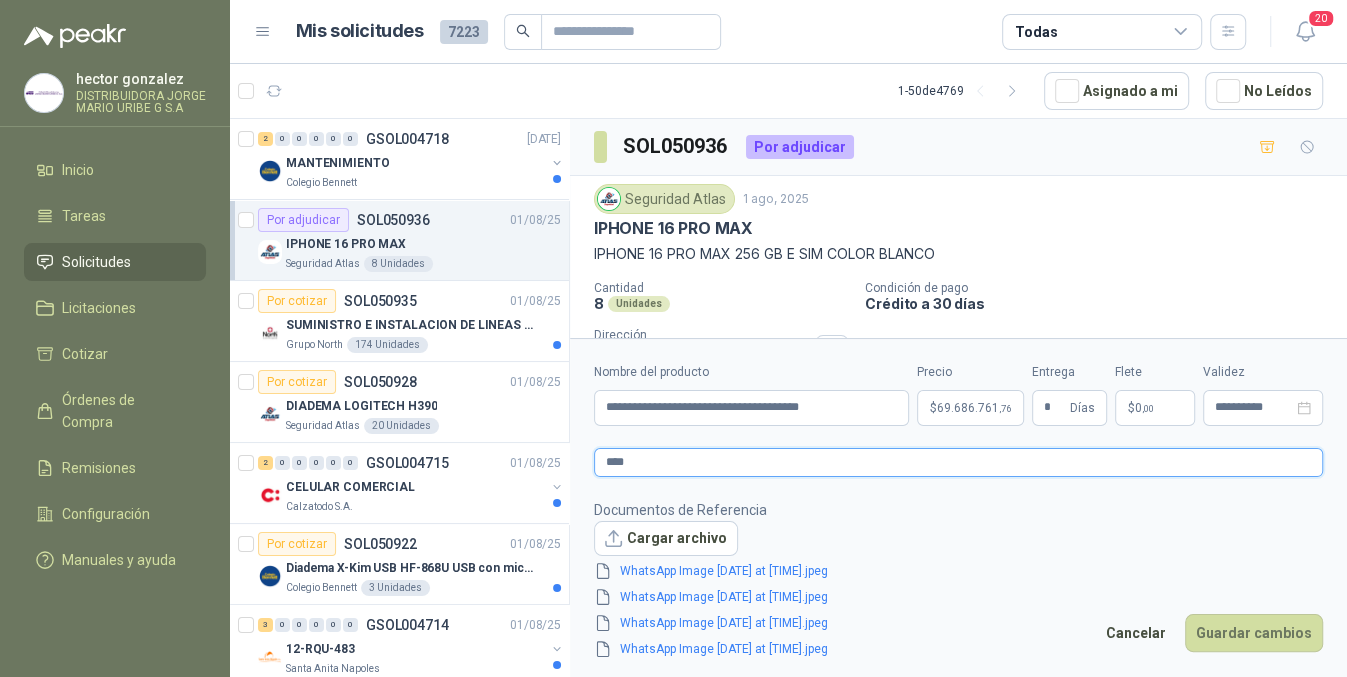 type 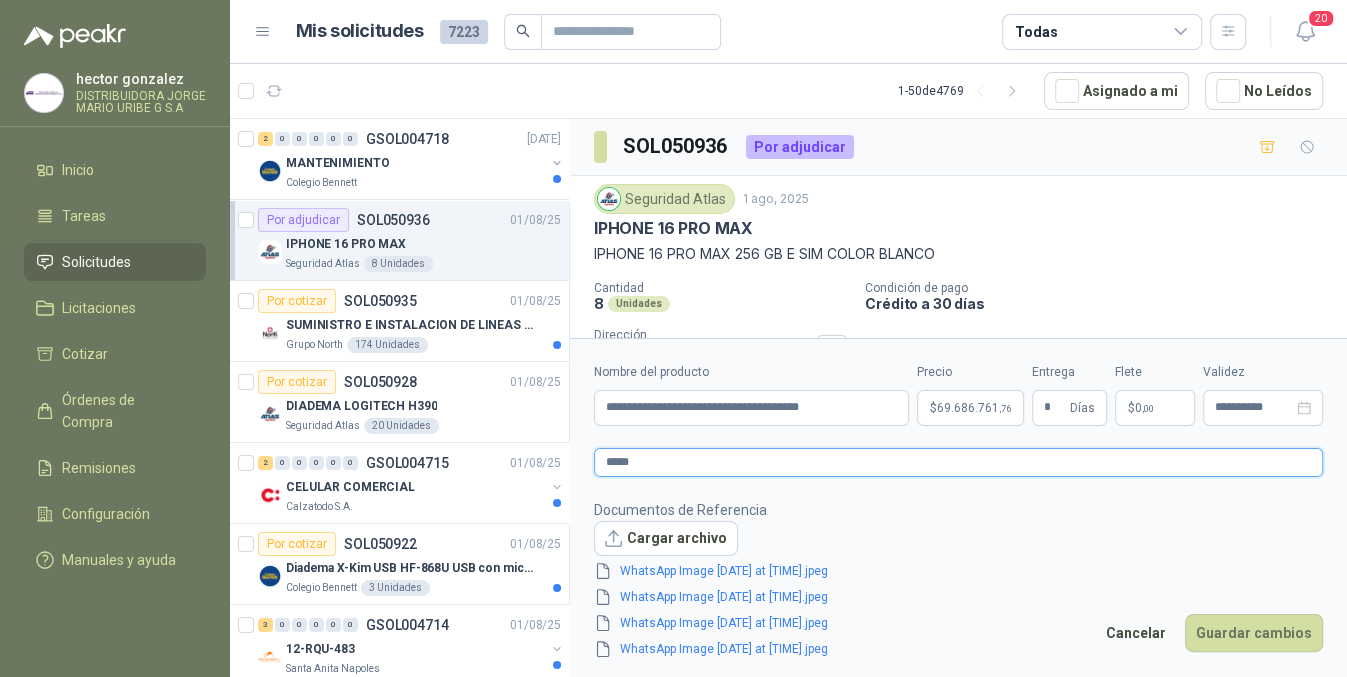 type 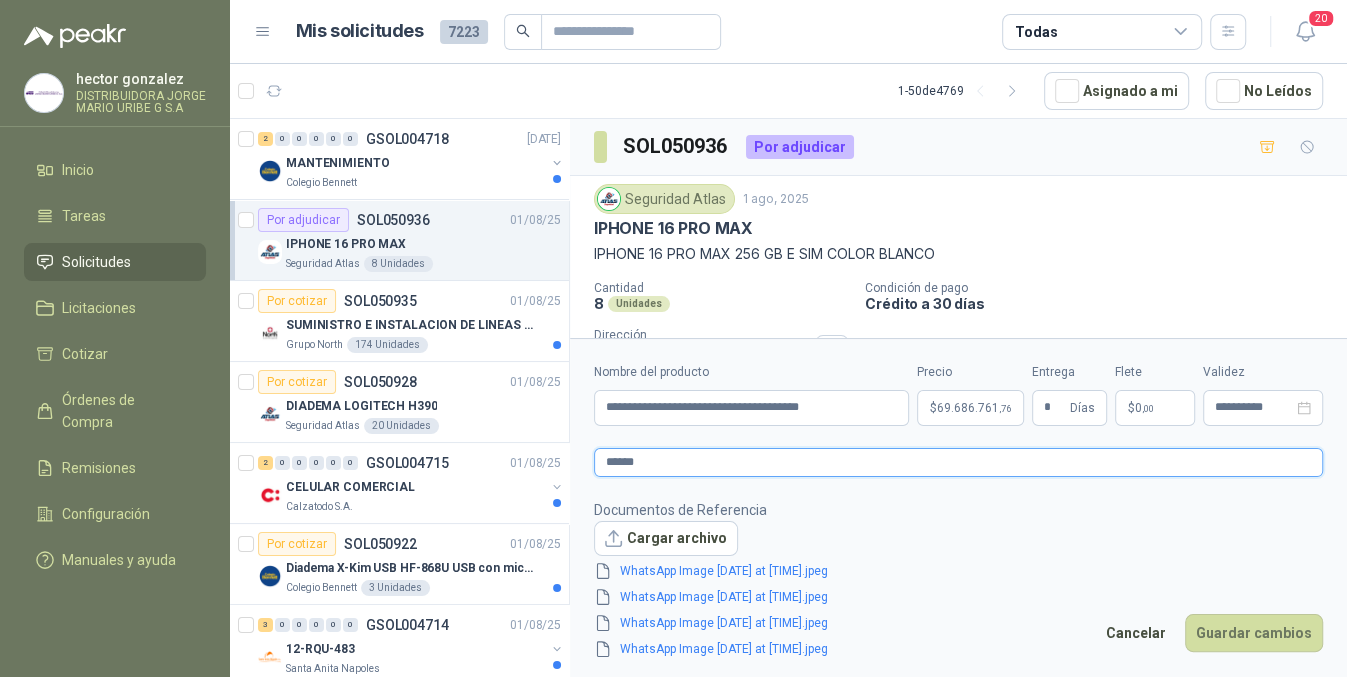 type 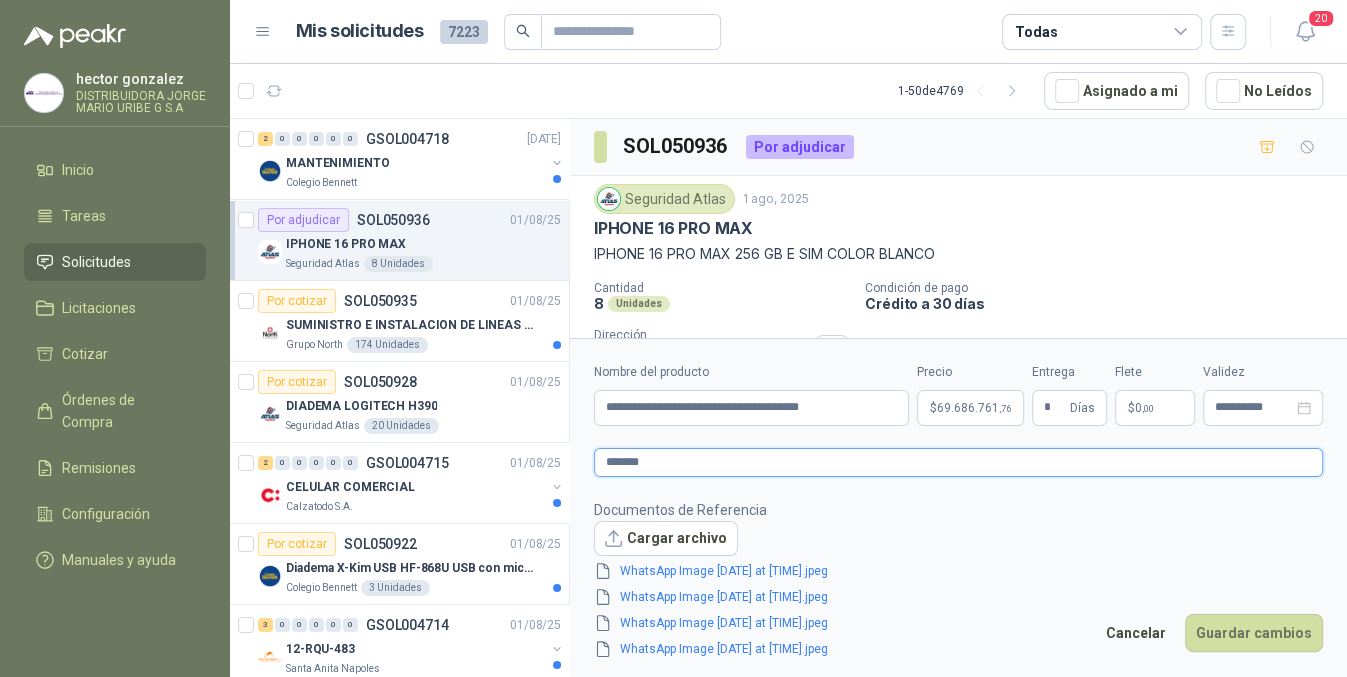 type 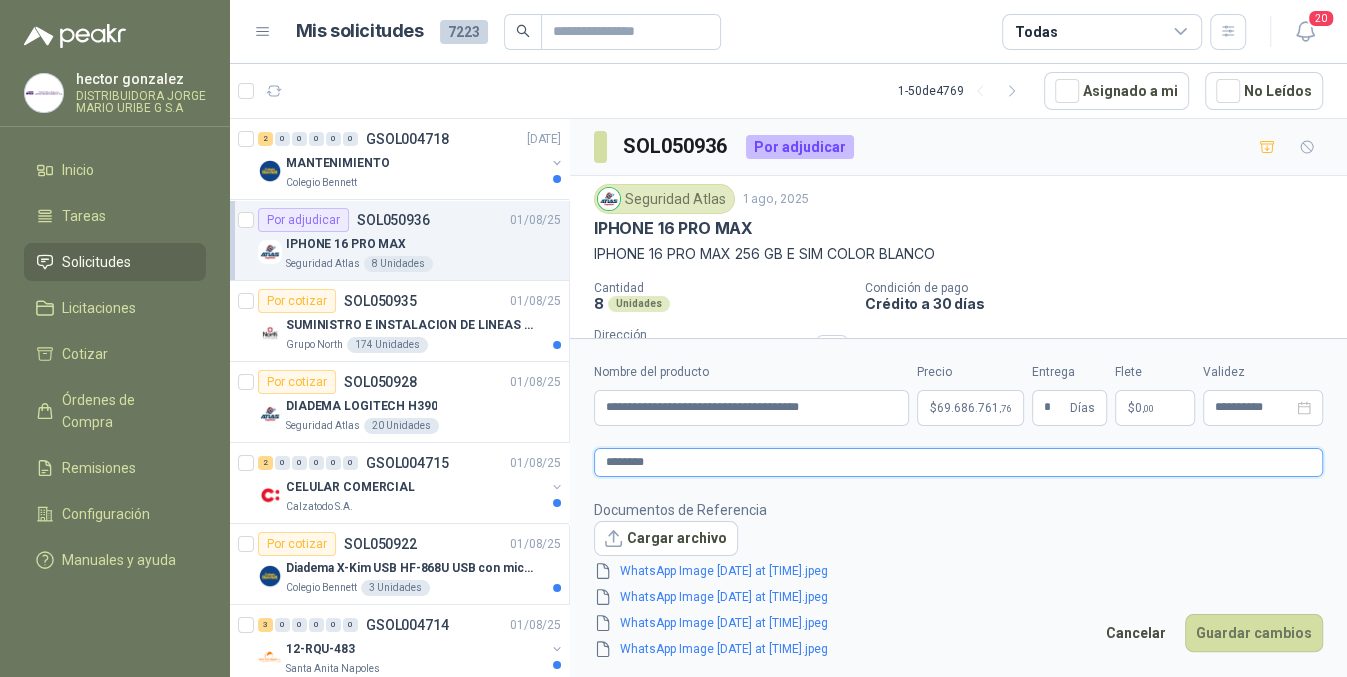 type 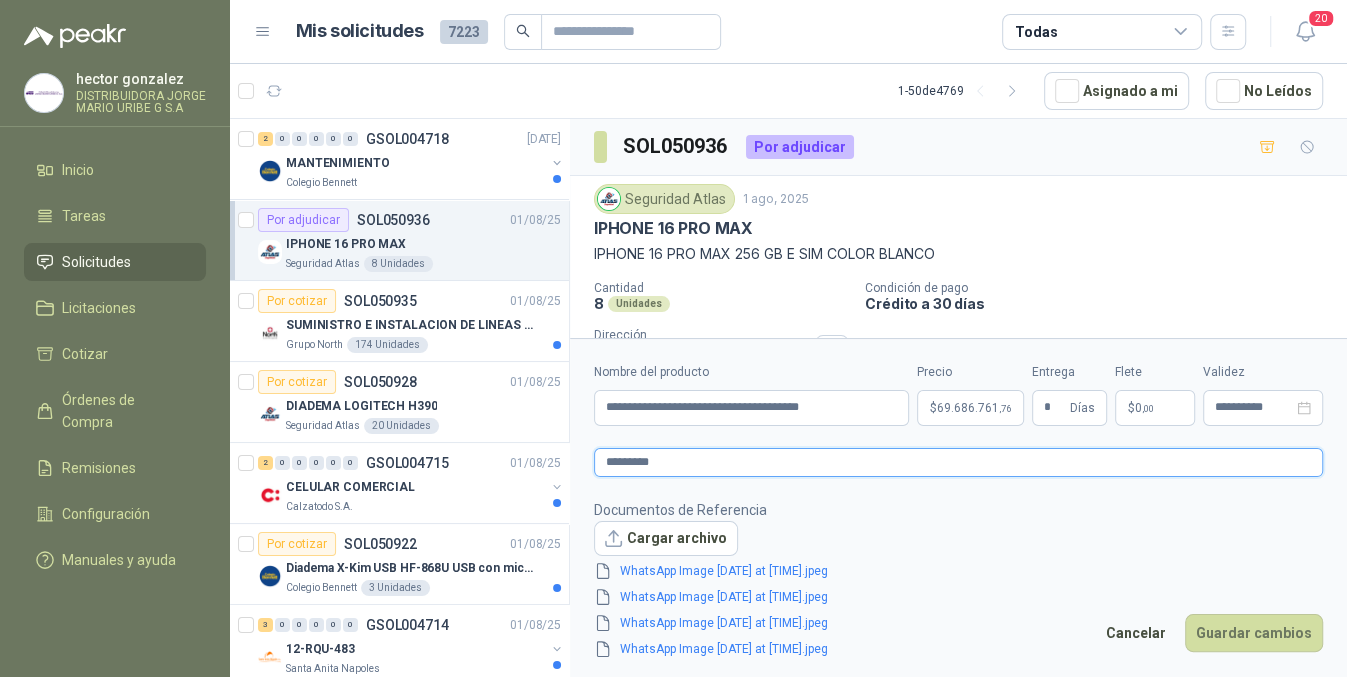 type on "**********" 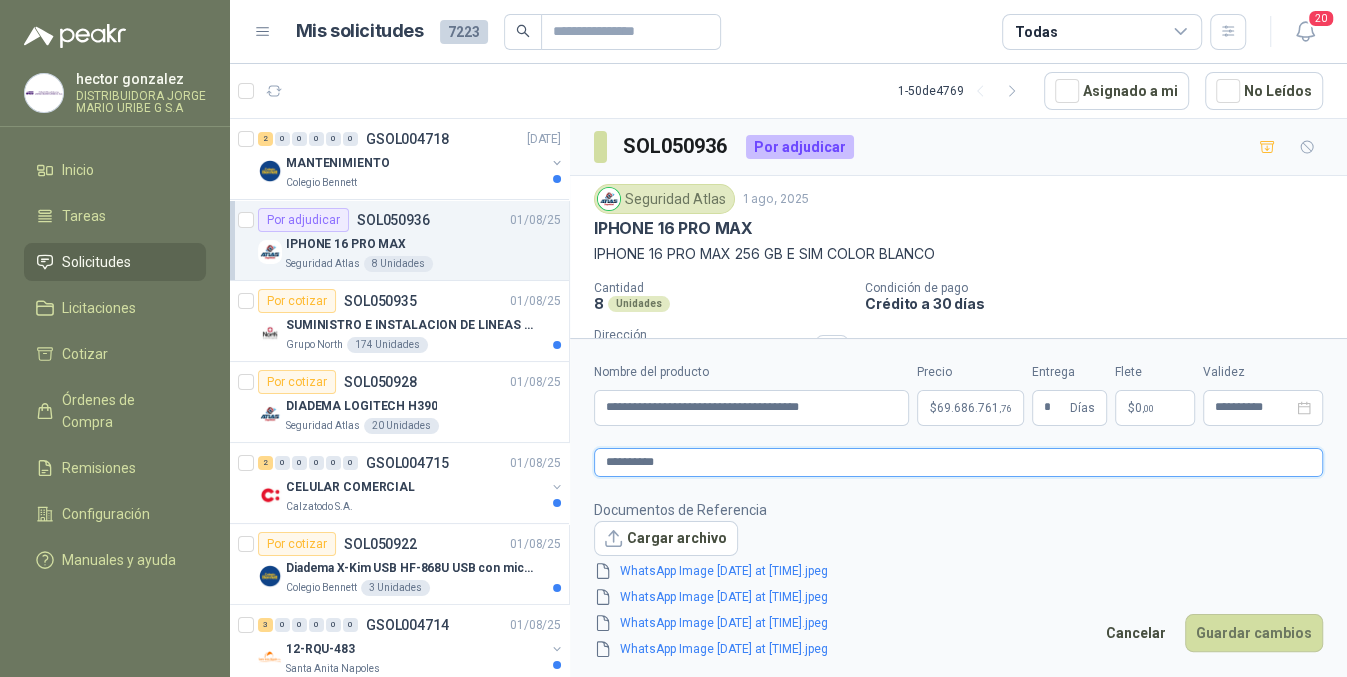 type 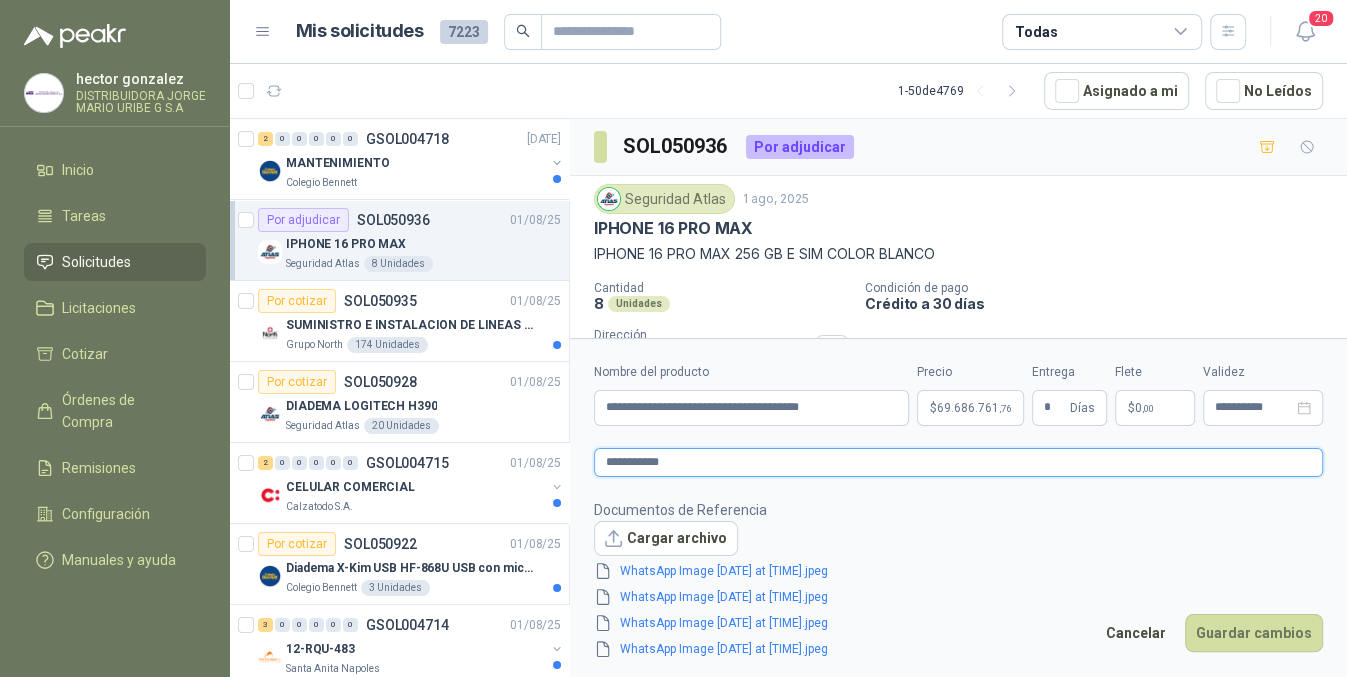 type 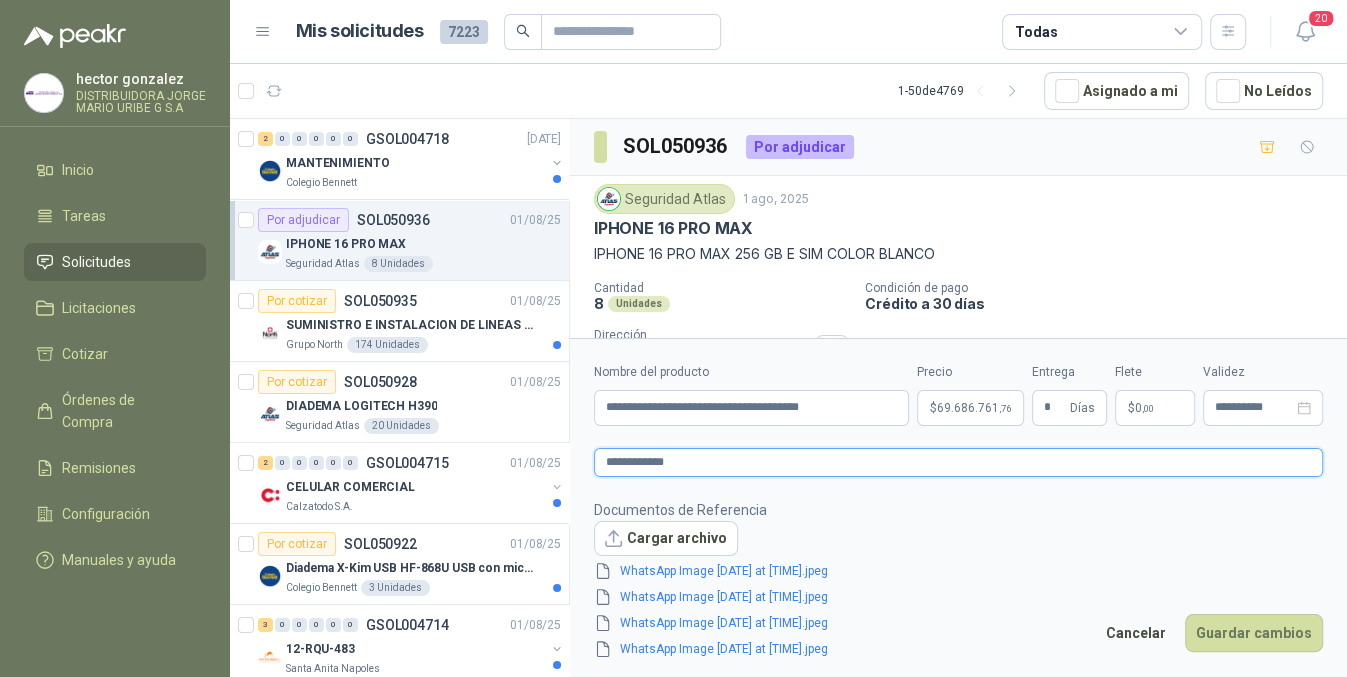 type 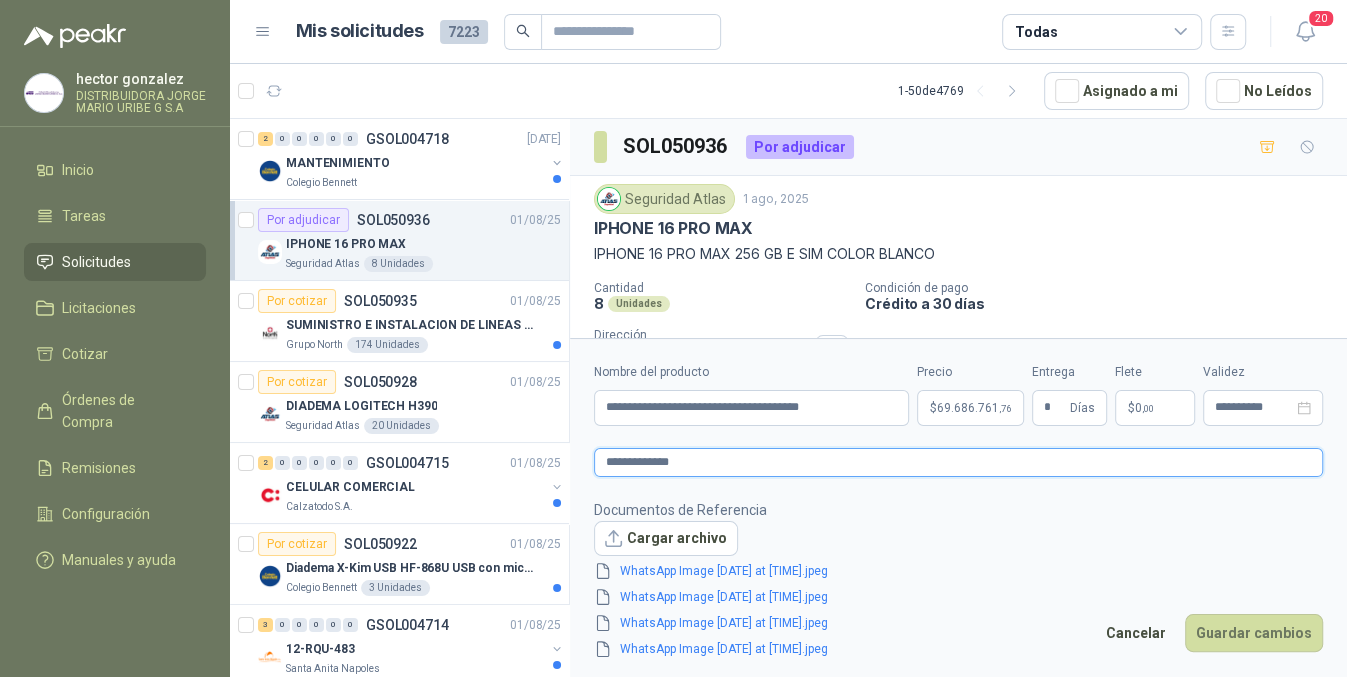 type 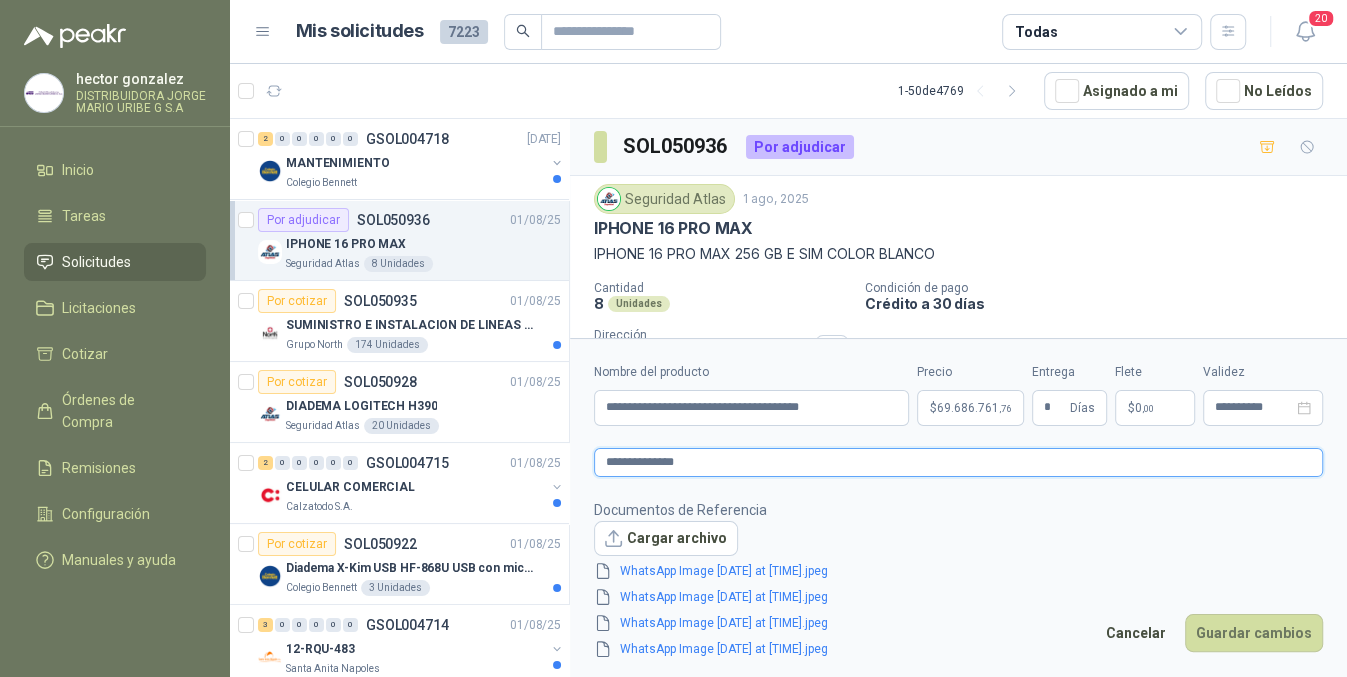 type 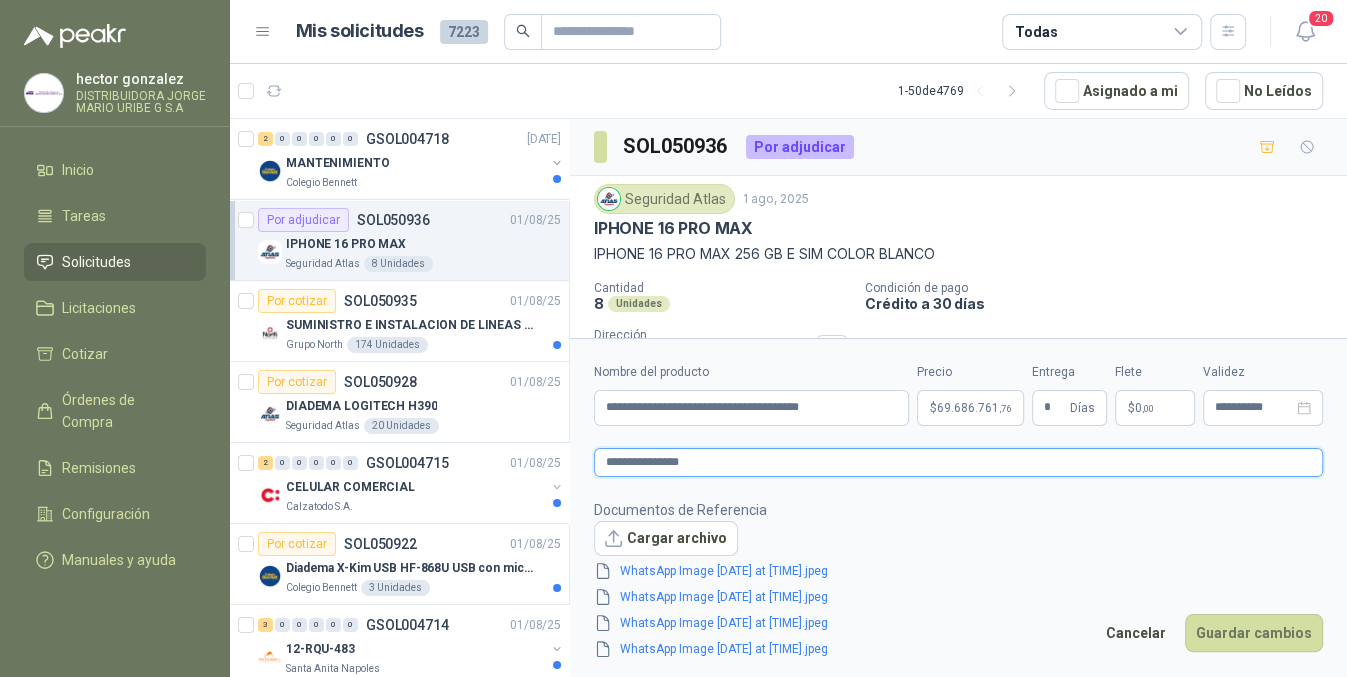 type 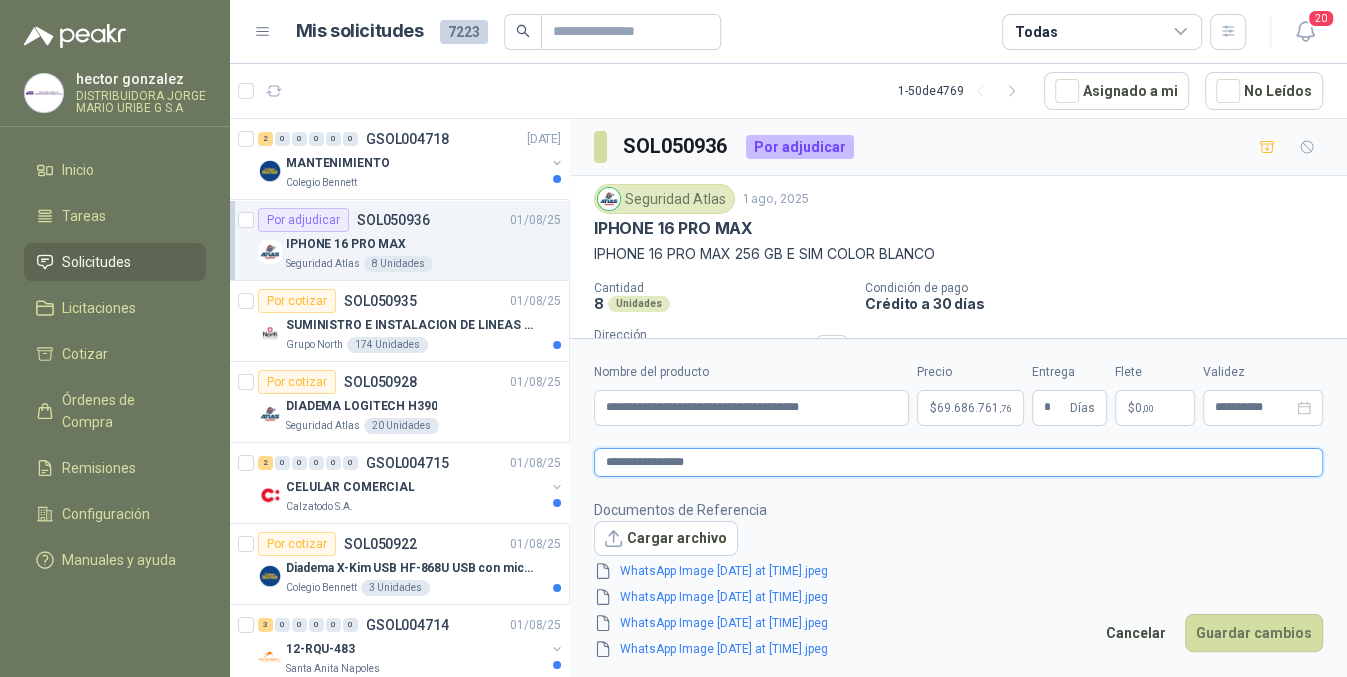 type on "**********" 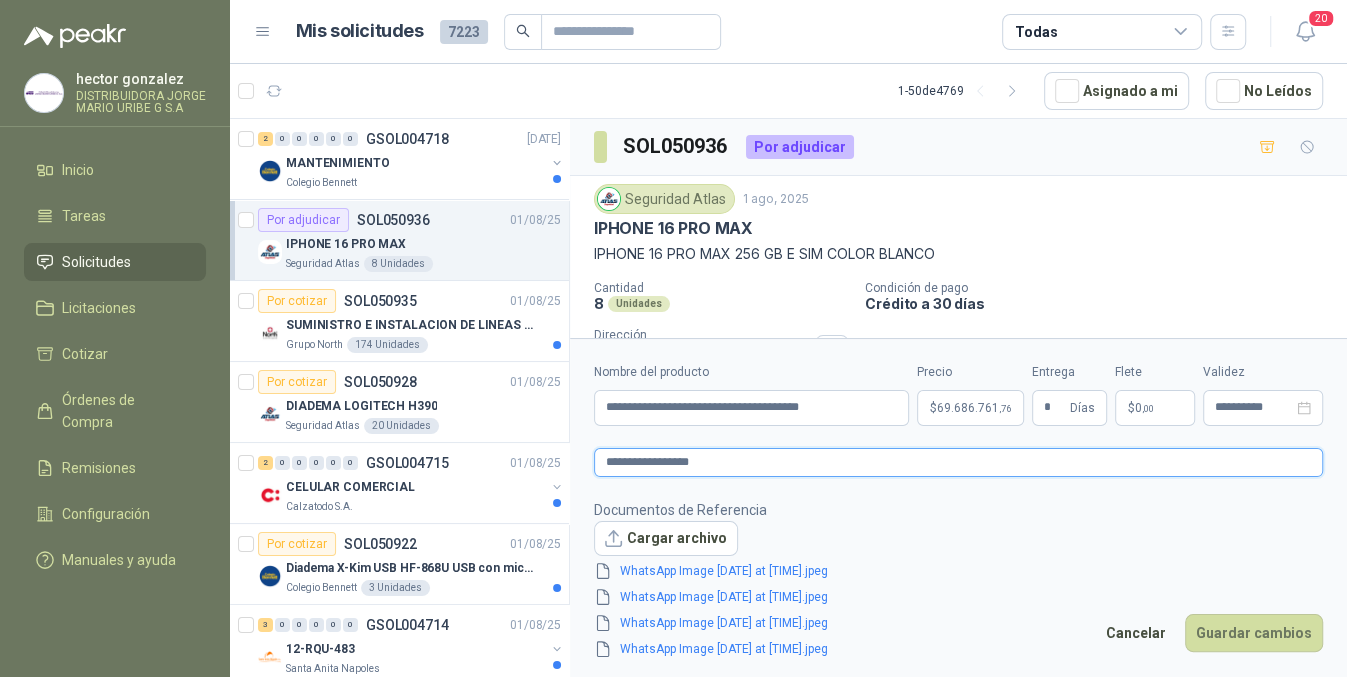type 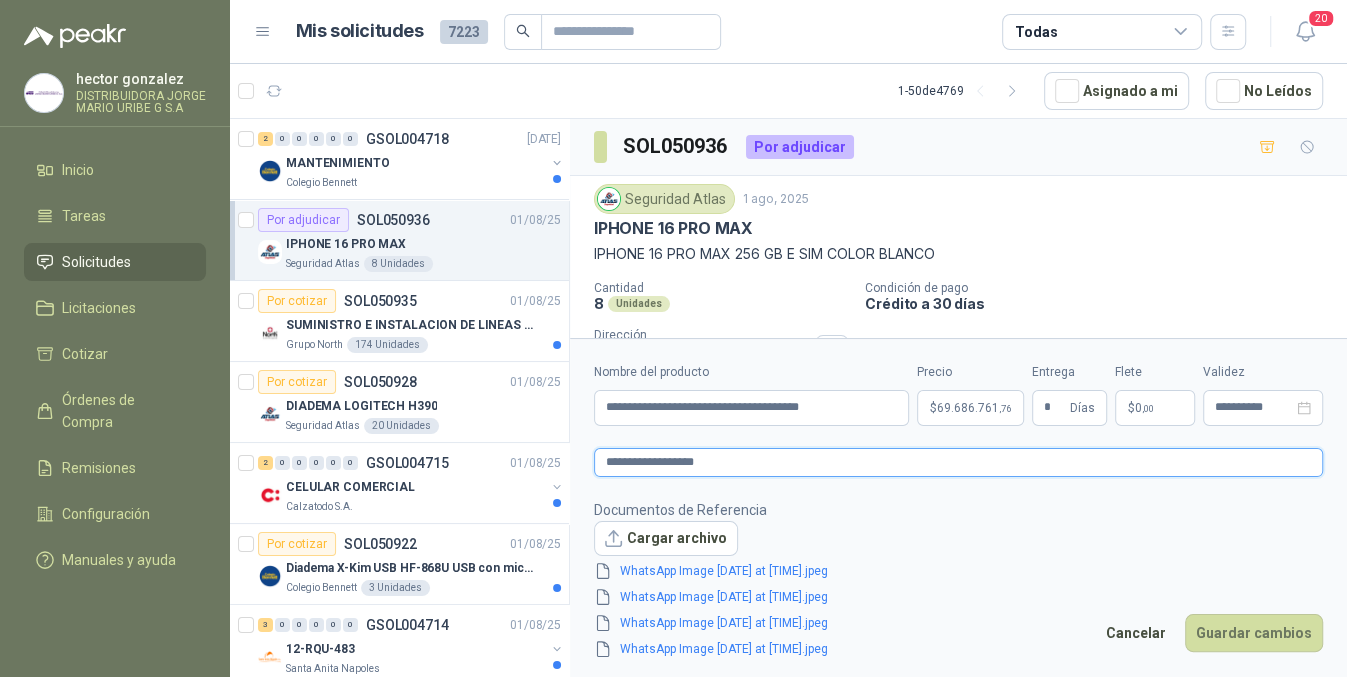 type 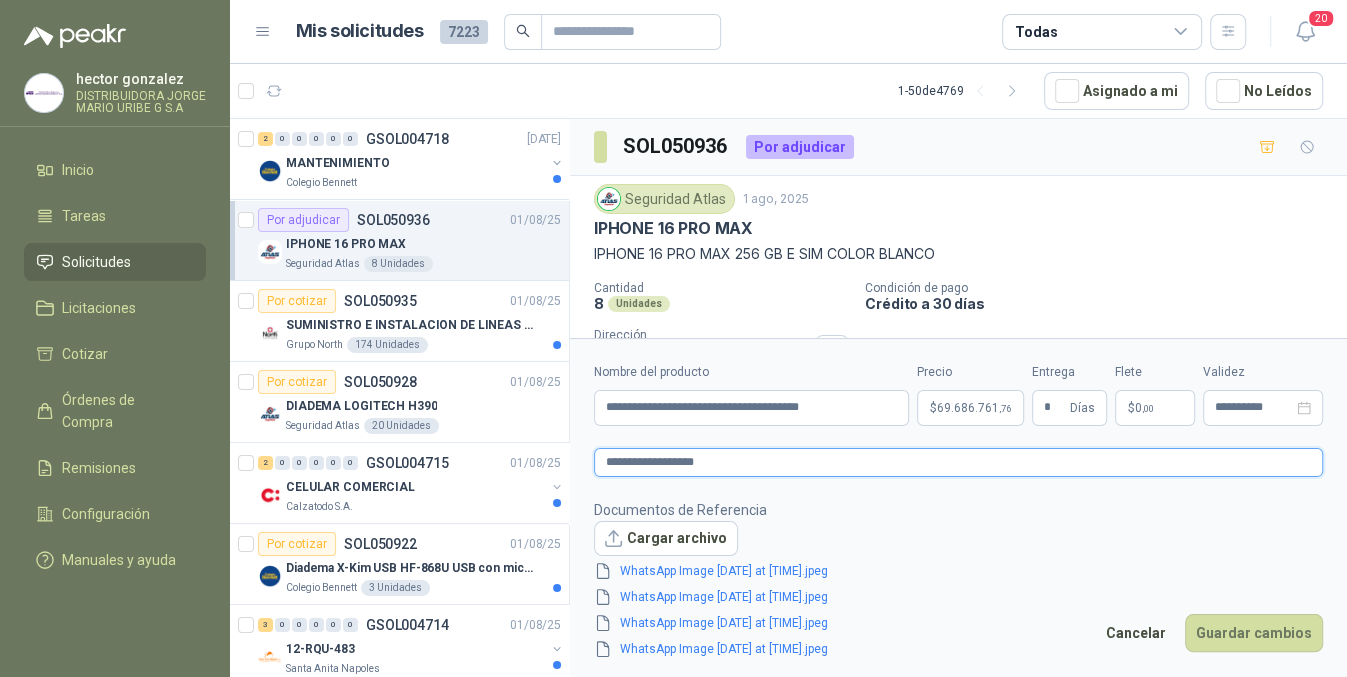 type on "**********" 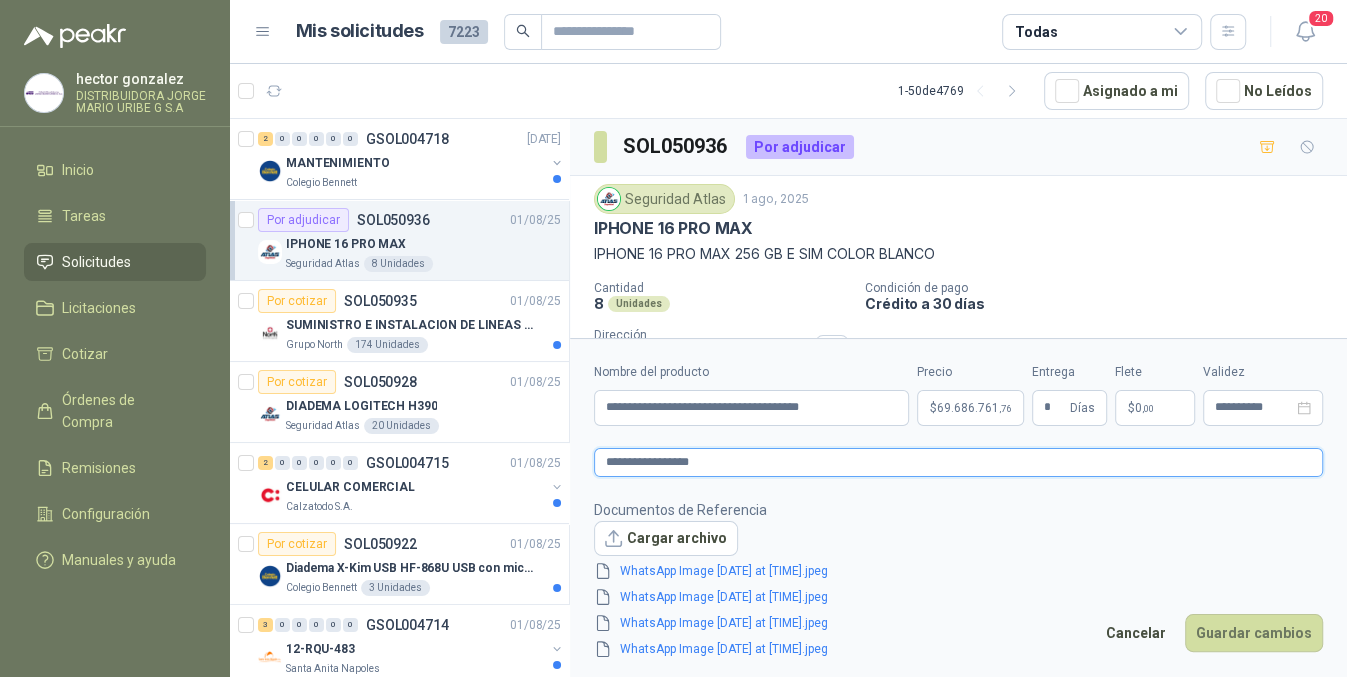 type 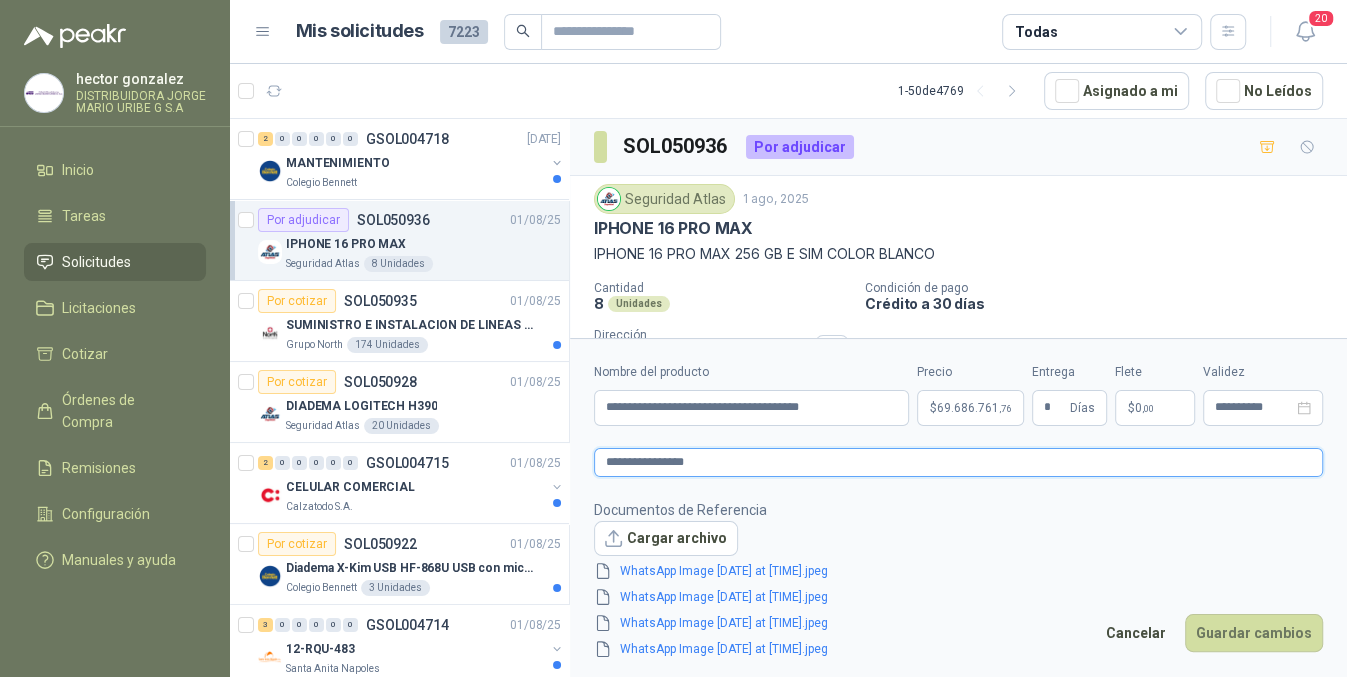 type 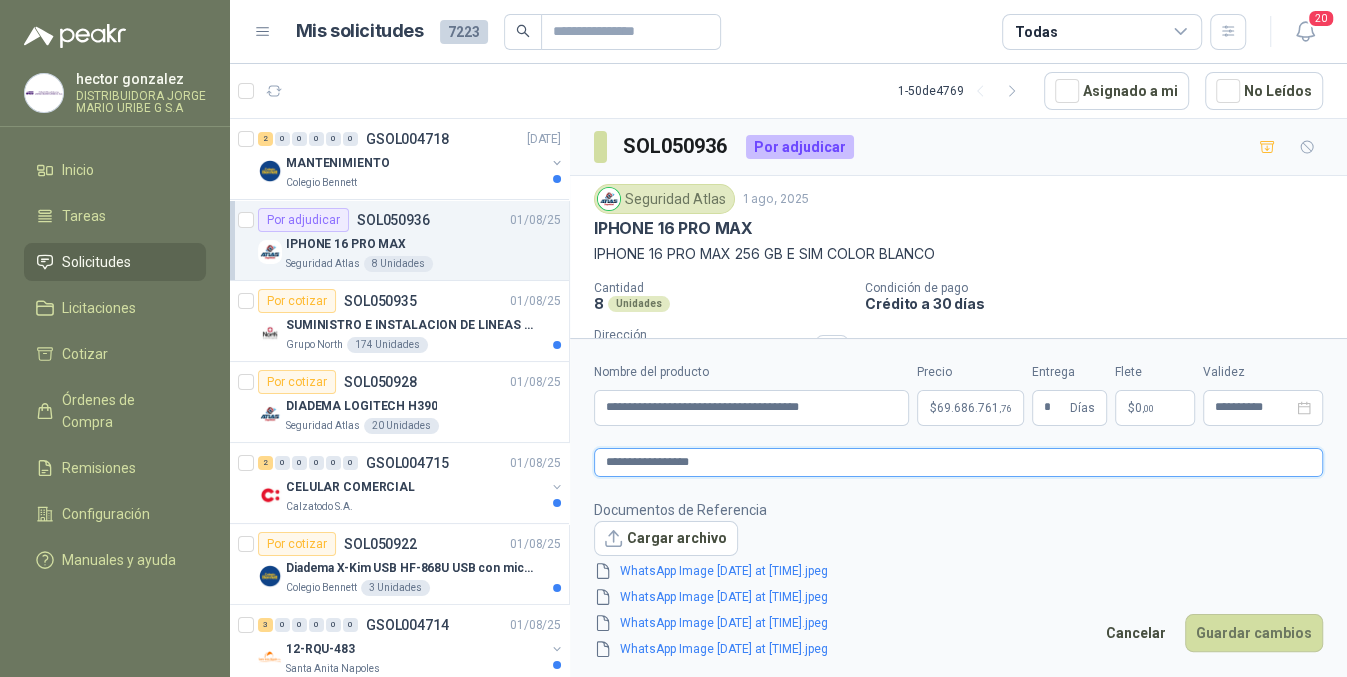 type 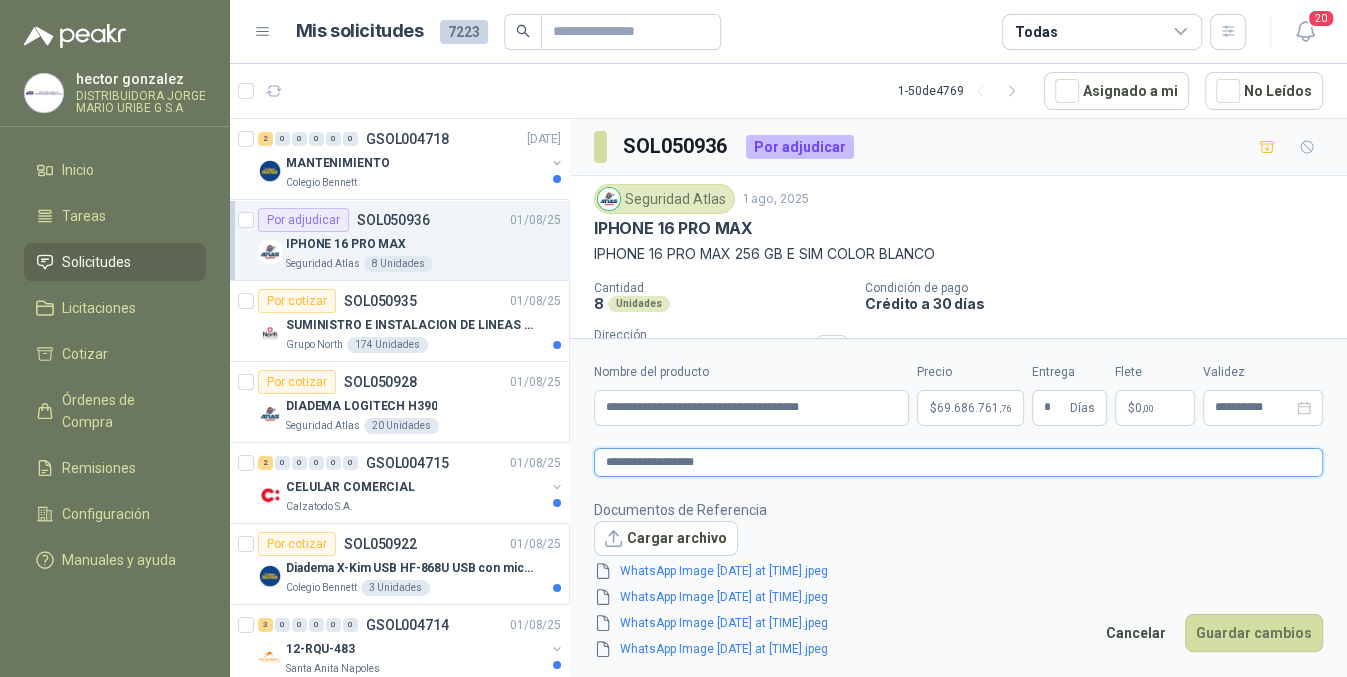 type 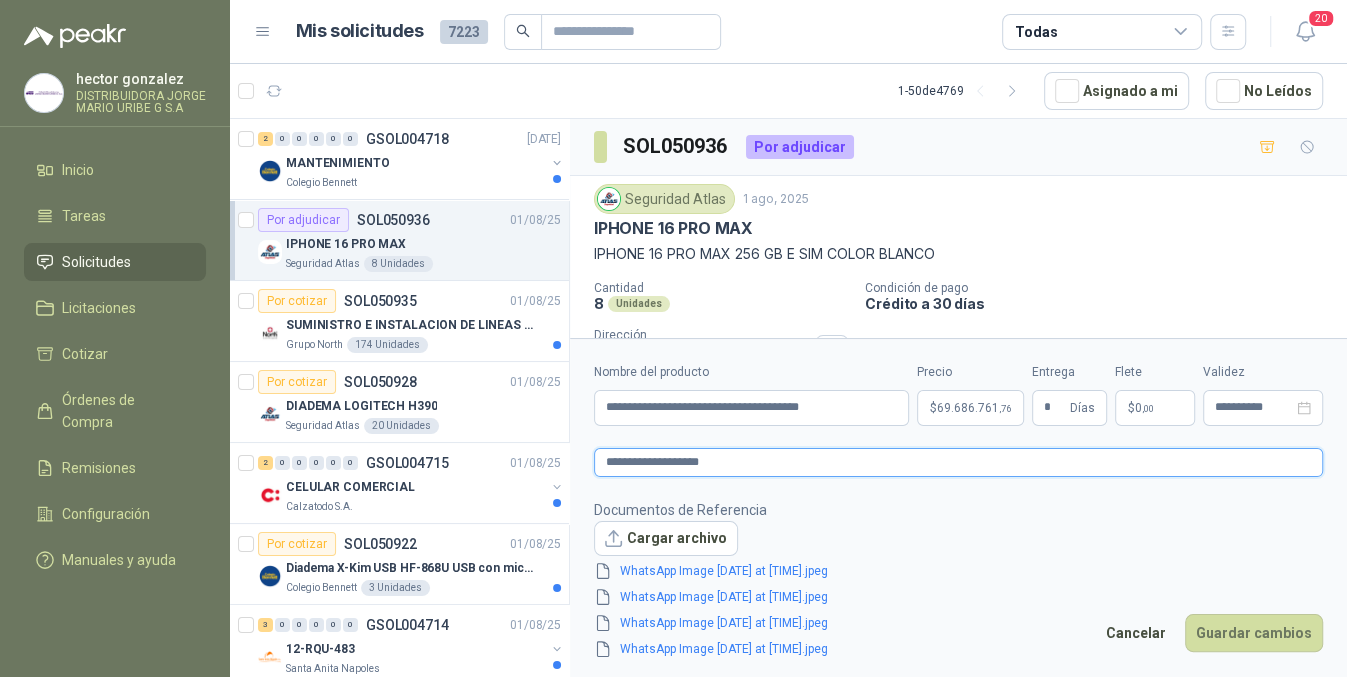 type 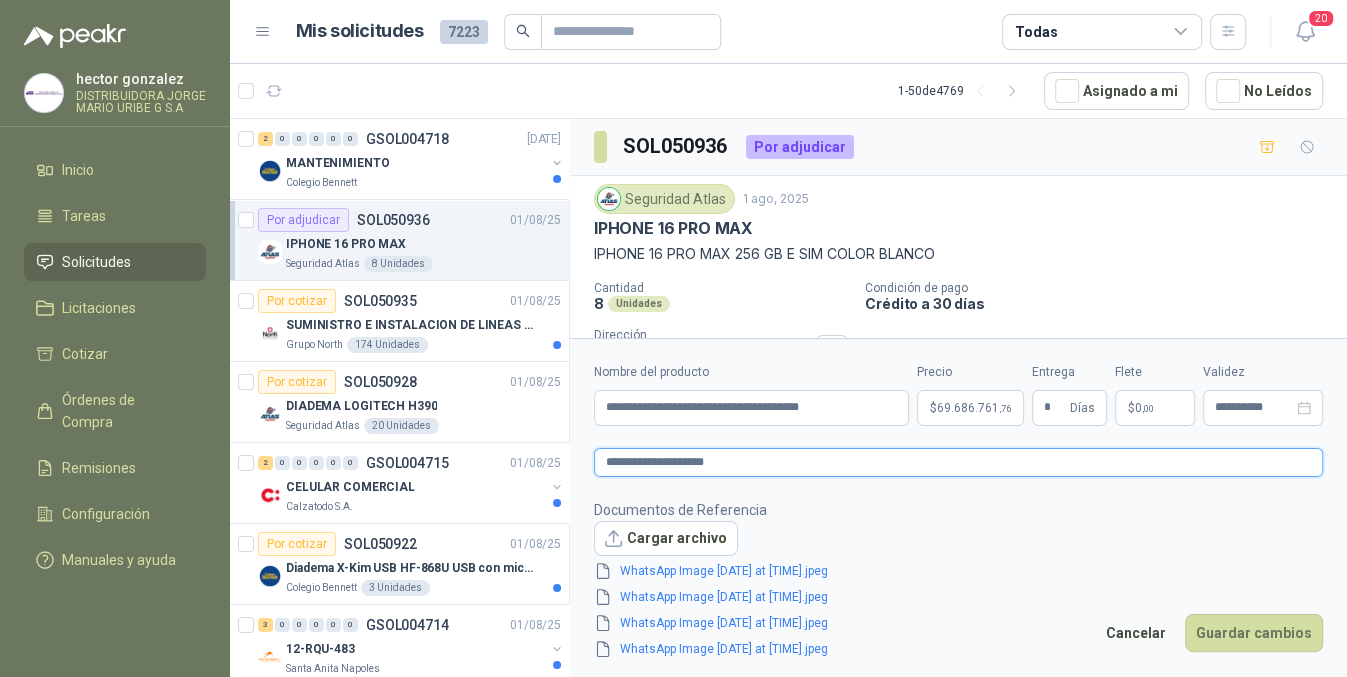 type 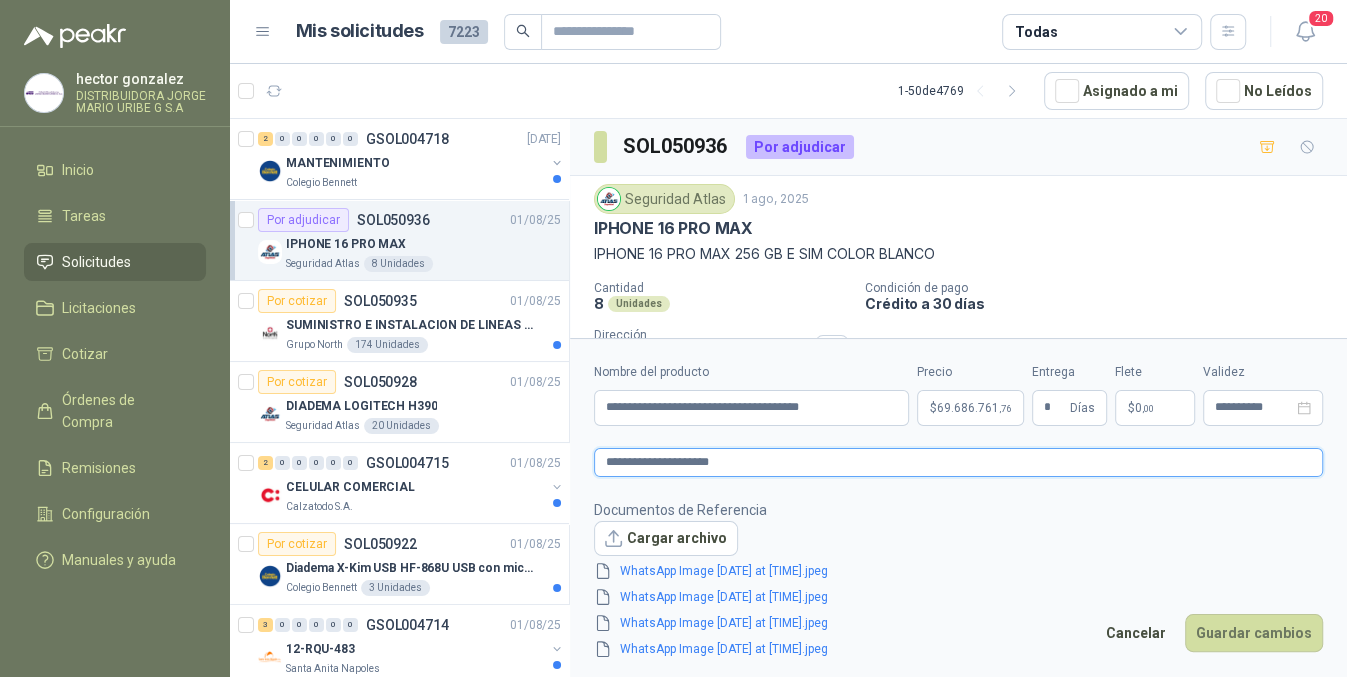 type 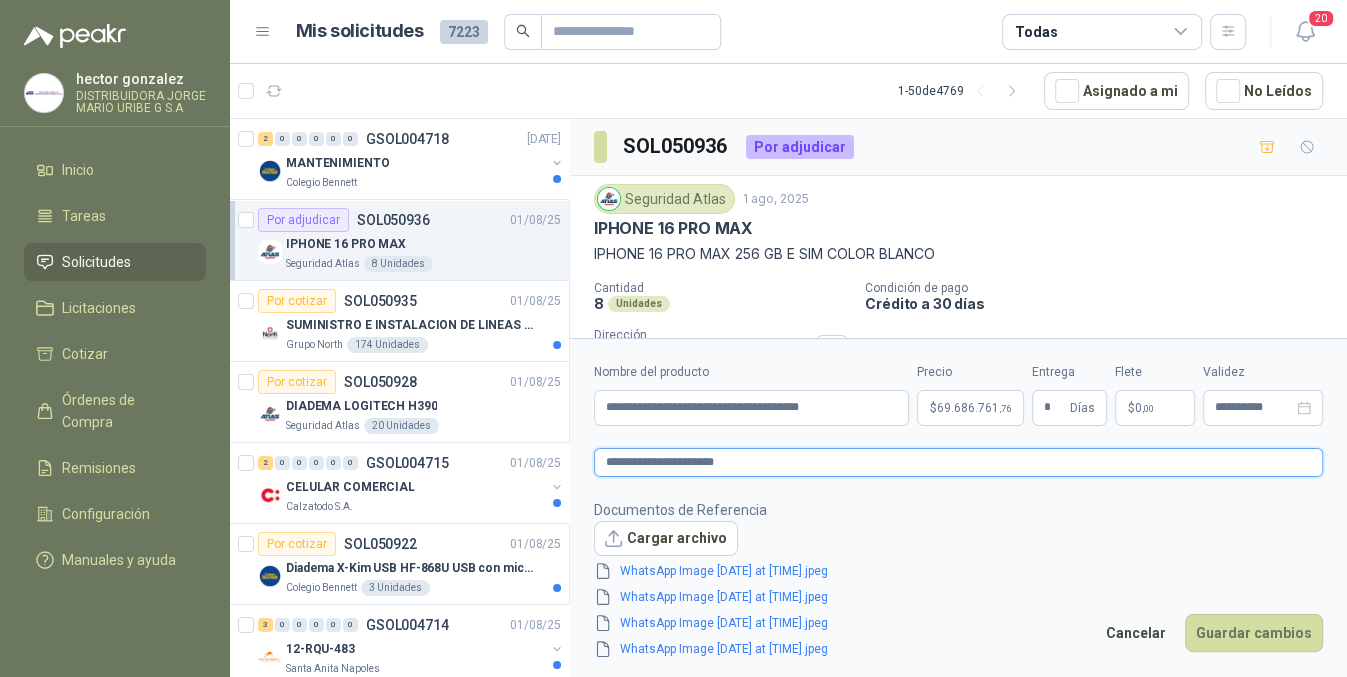 type 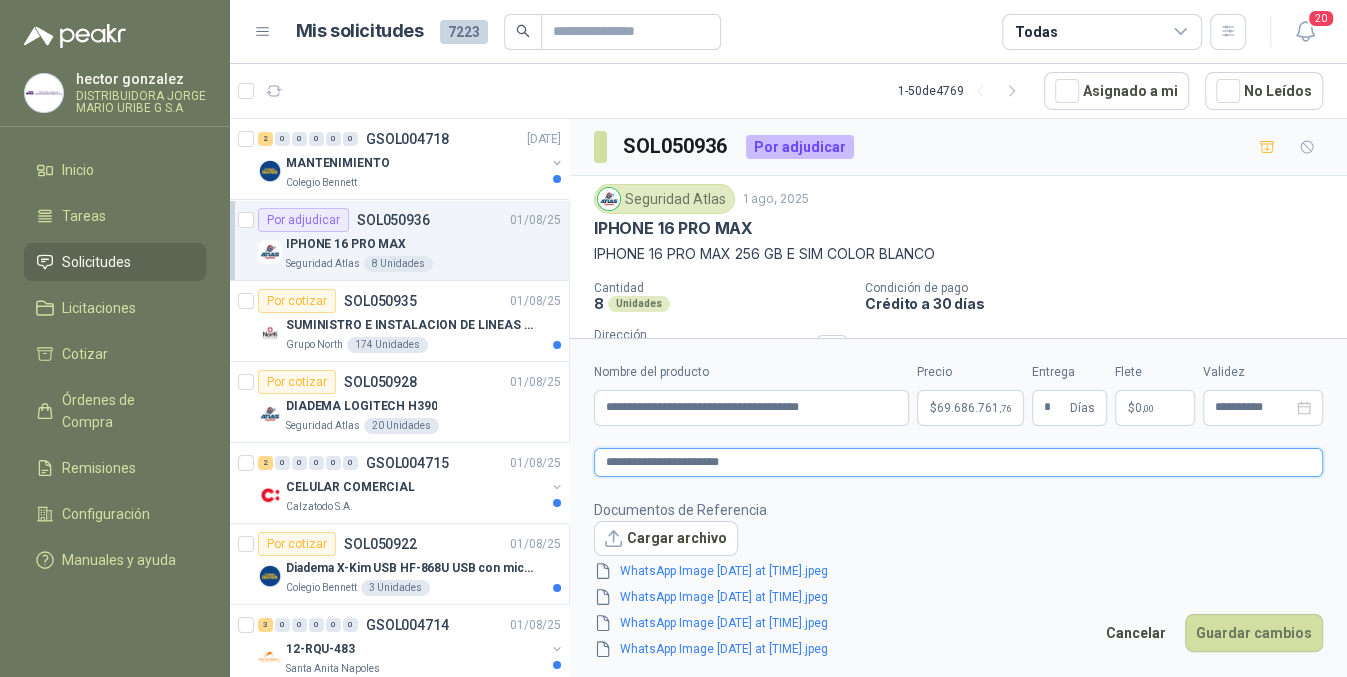 type on "**********" 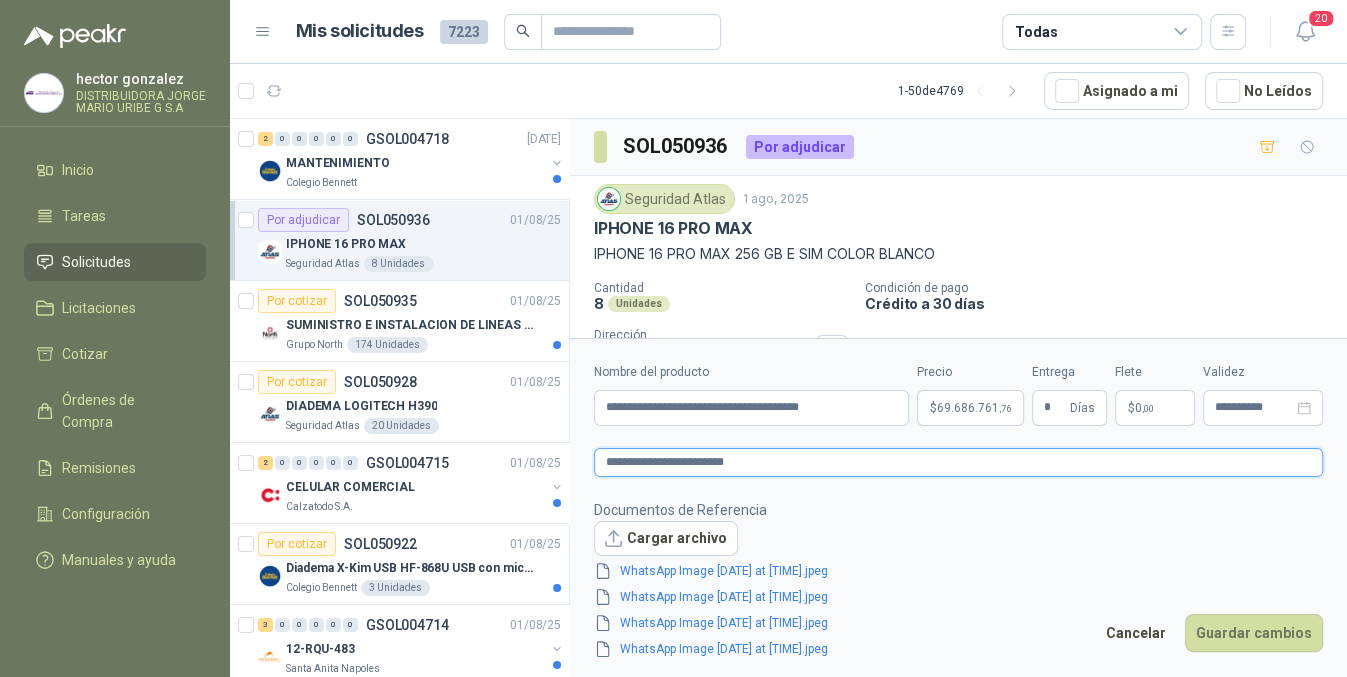 type 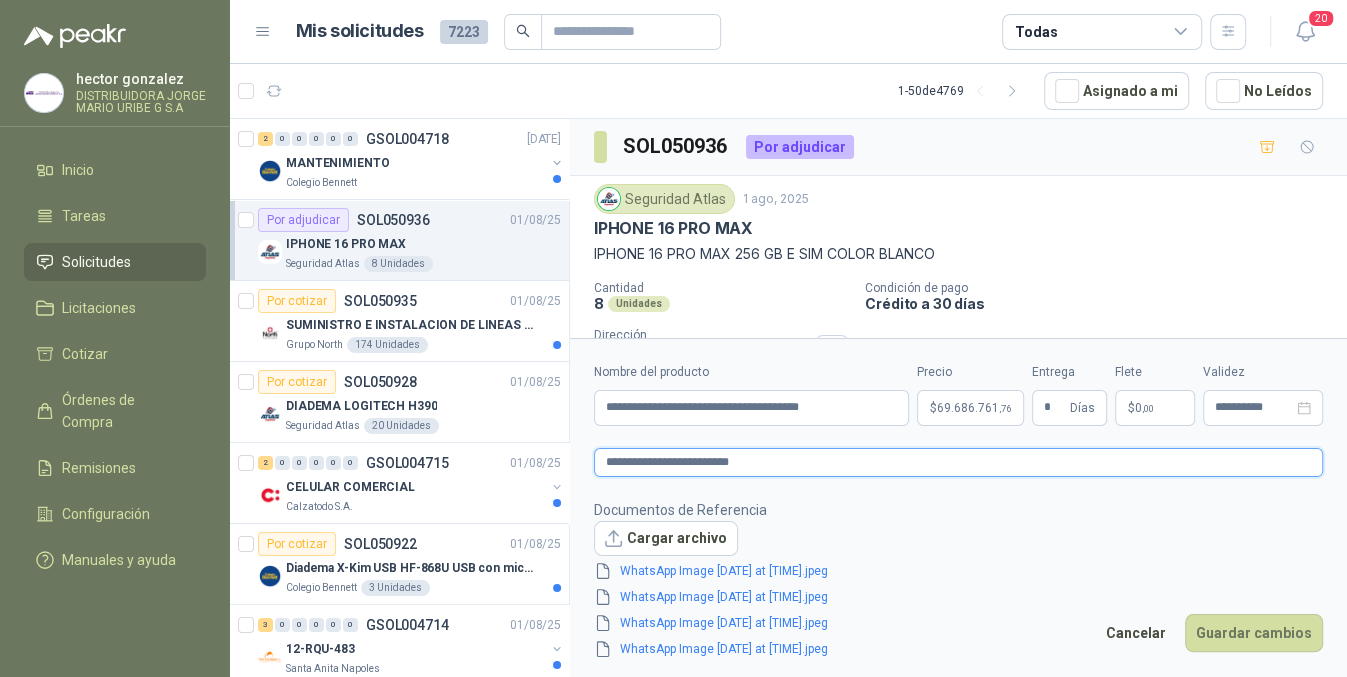 type 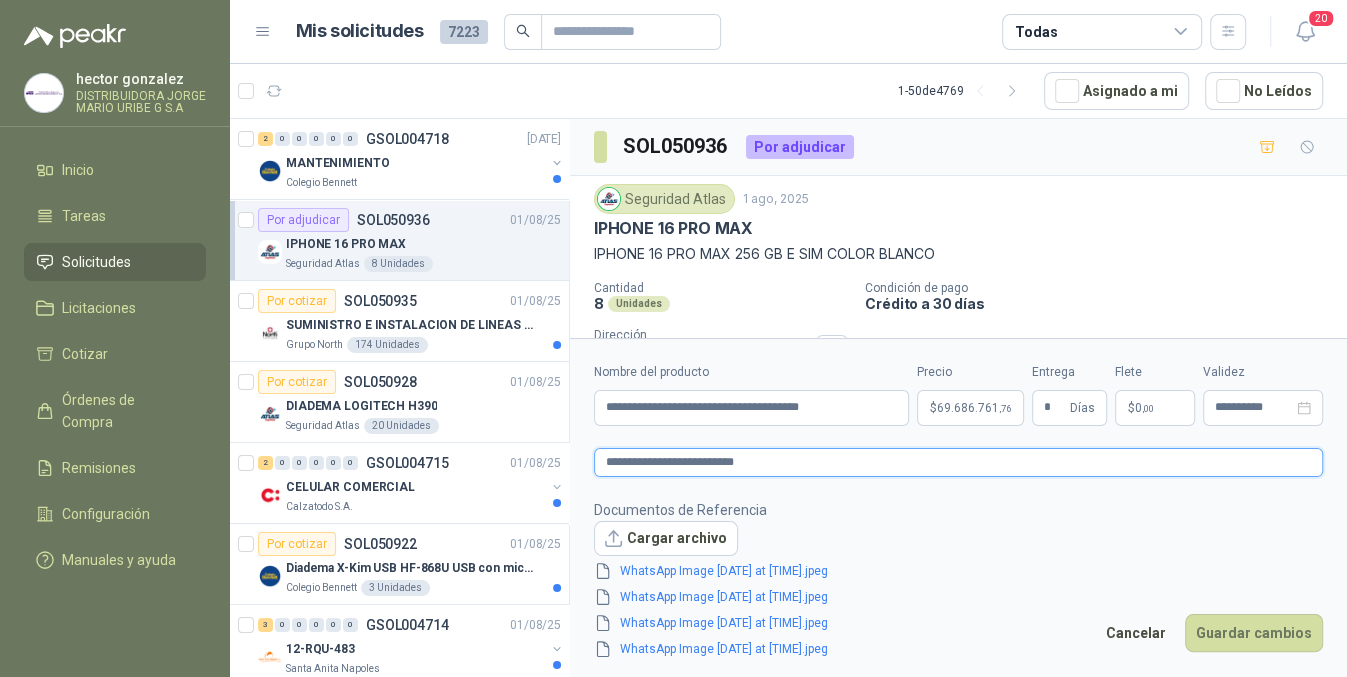 type 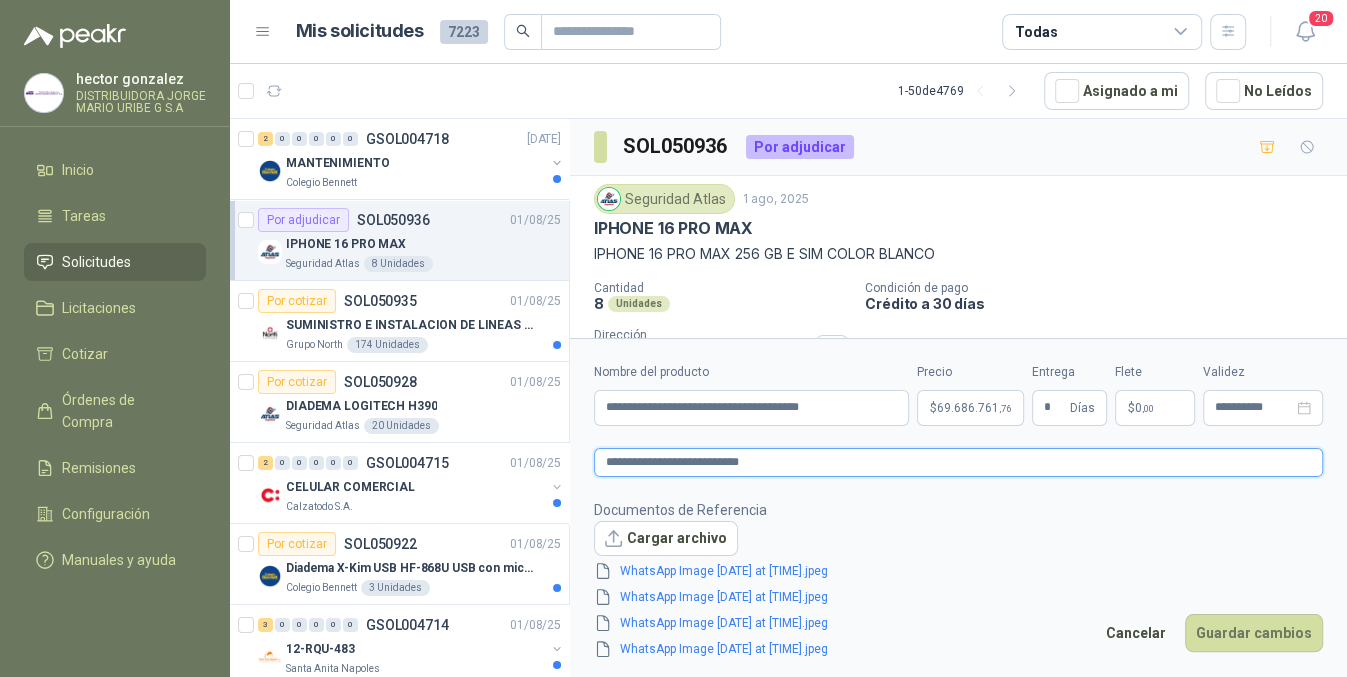 type 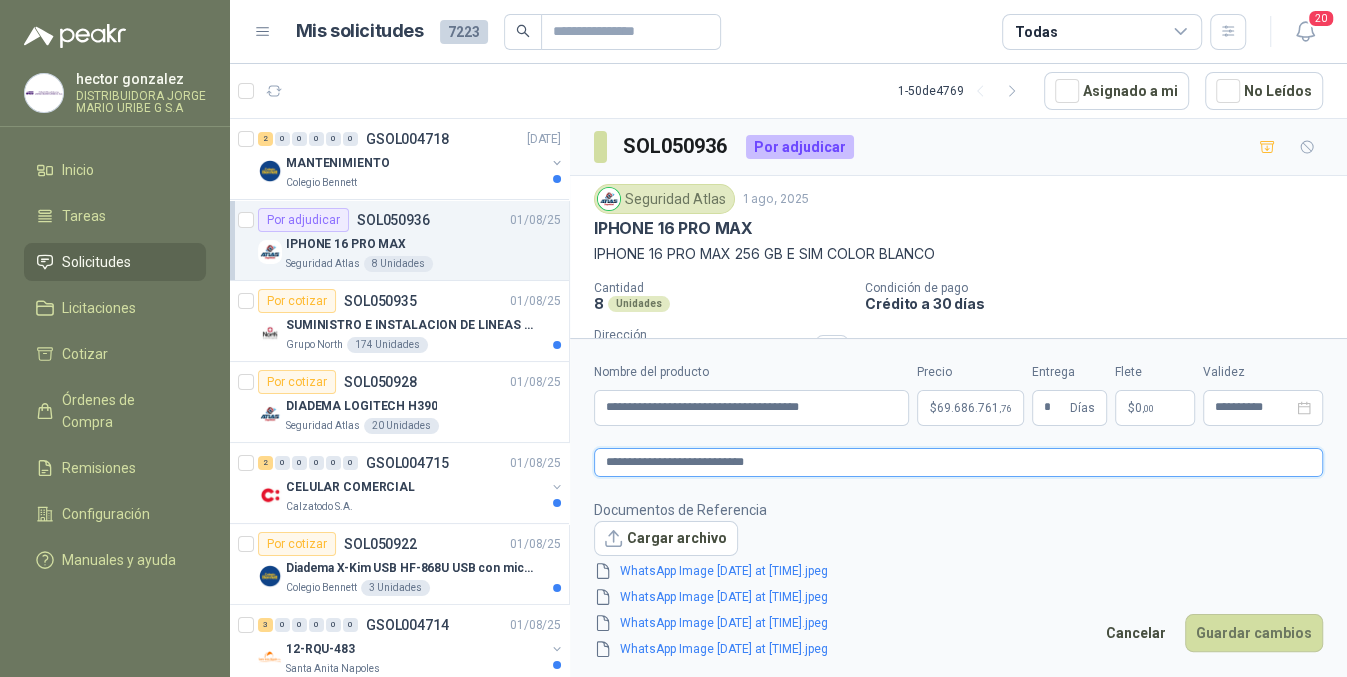 type 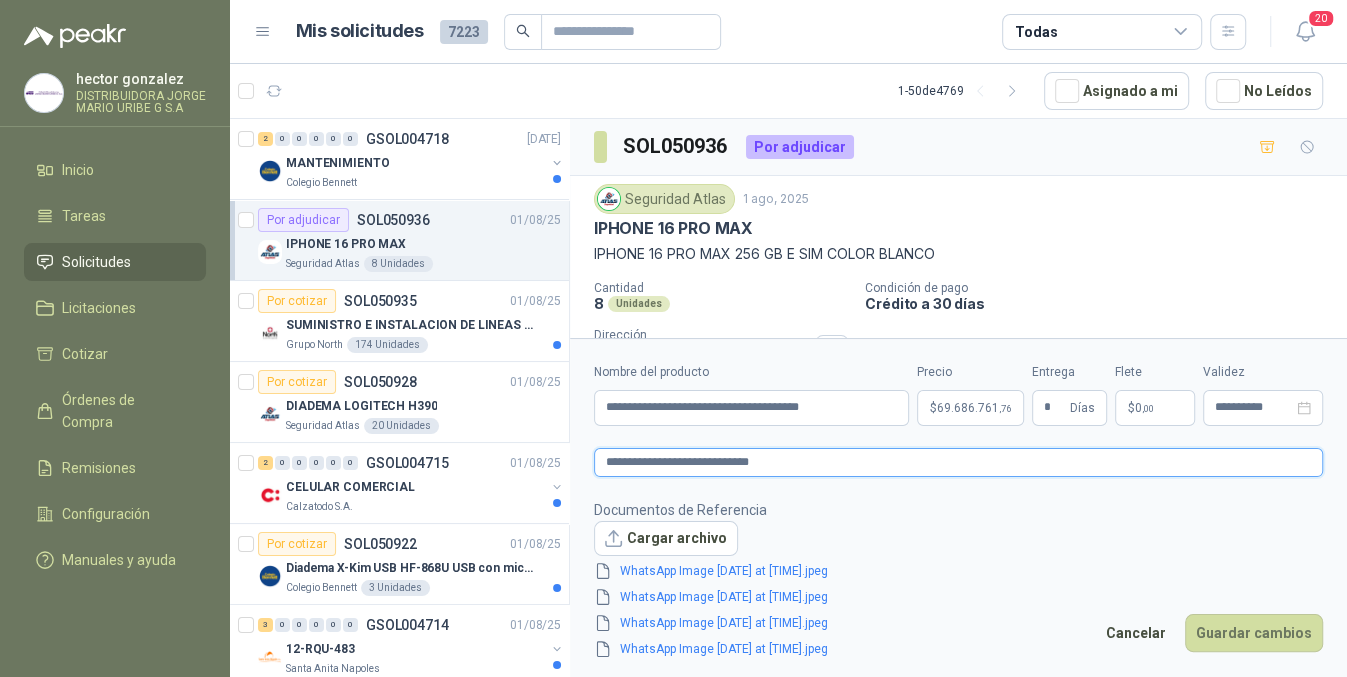 type 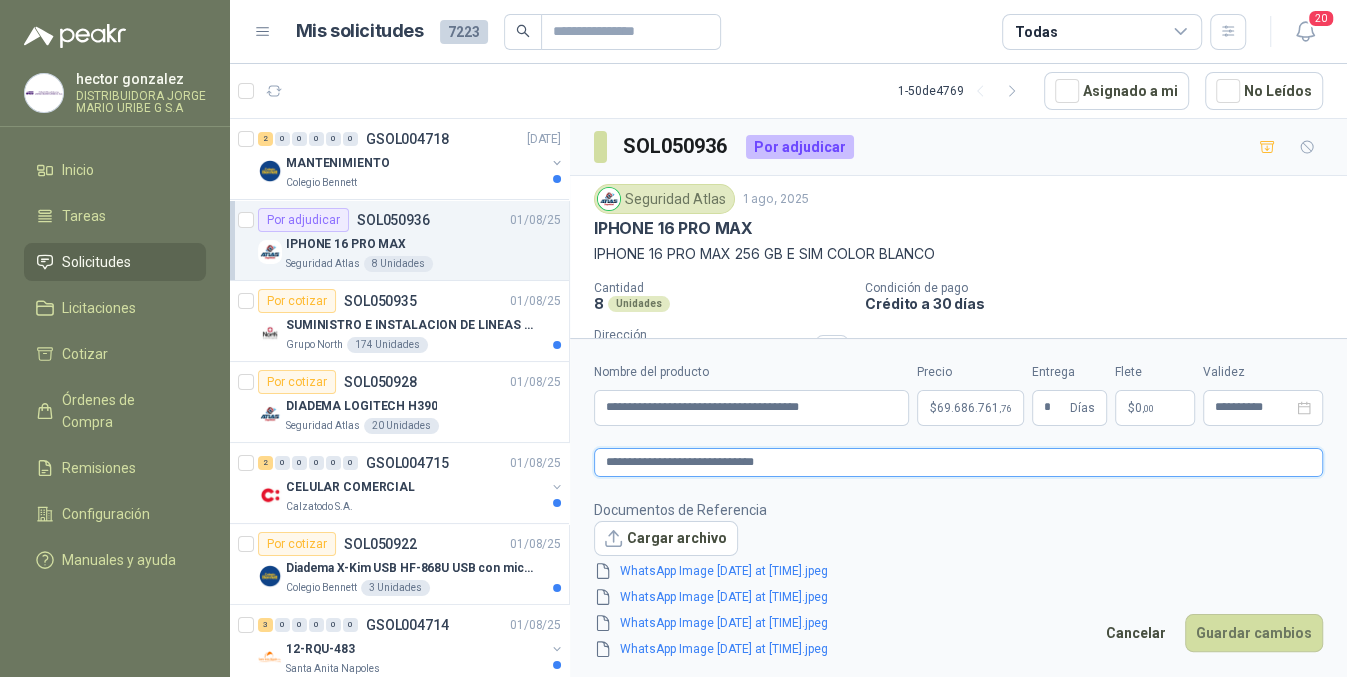 type 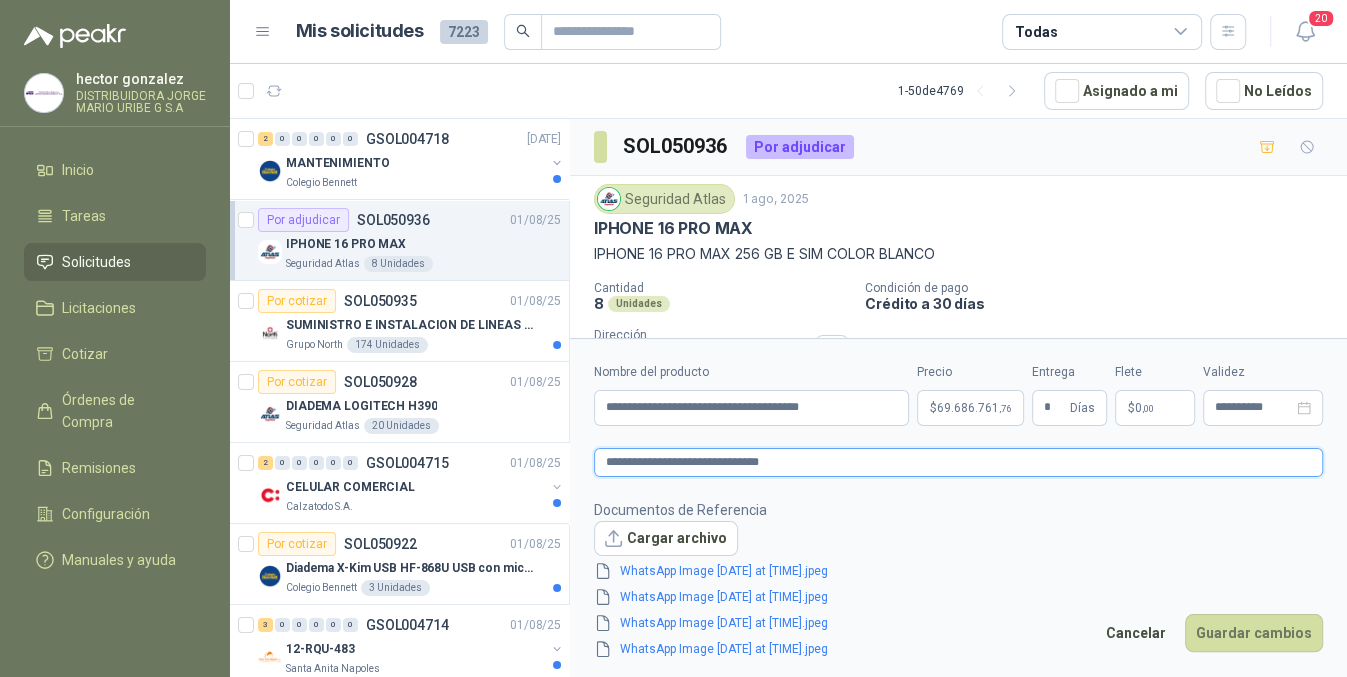 type 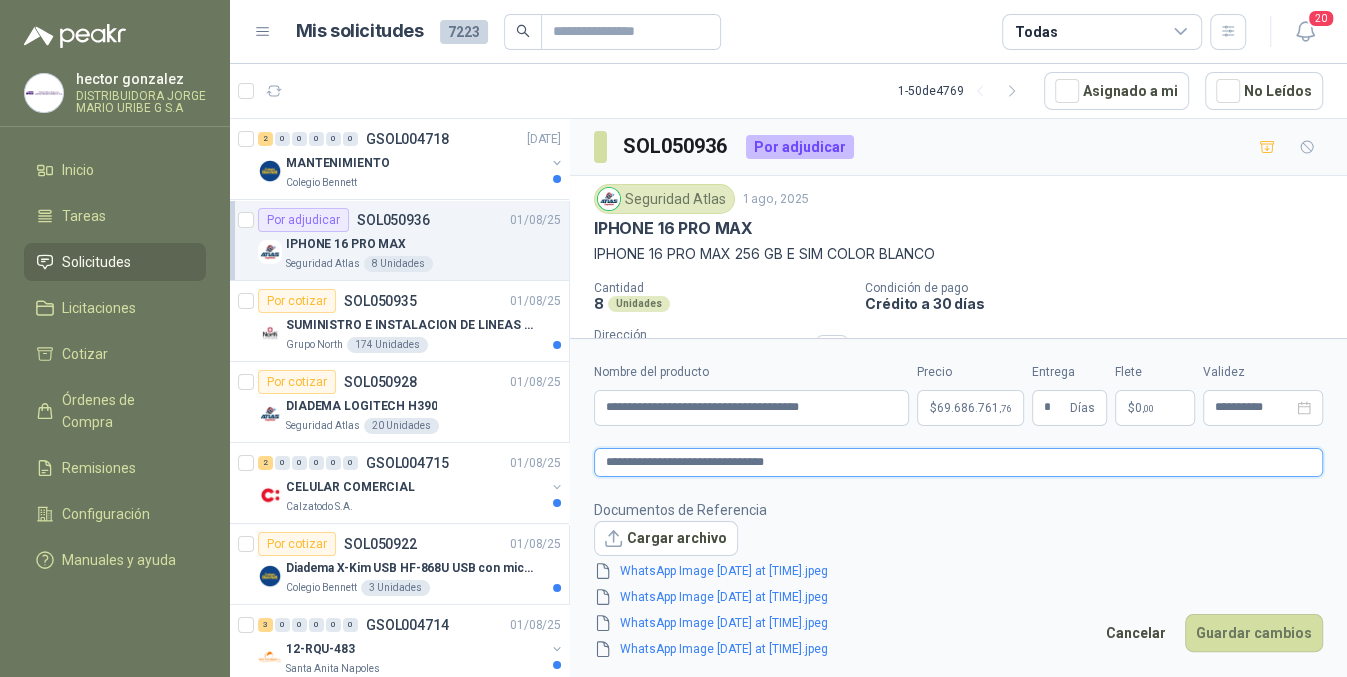 type 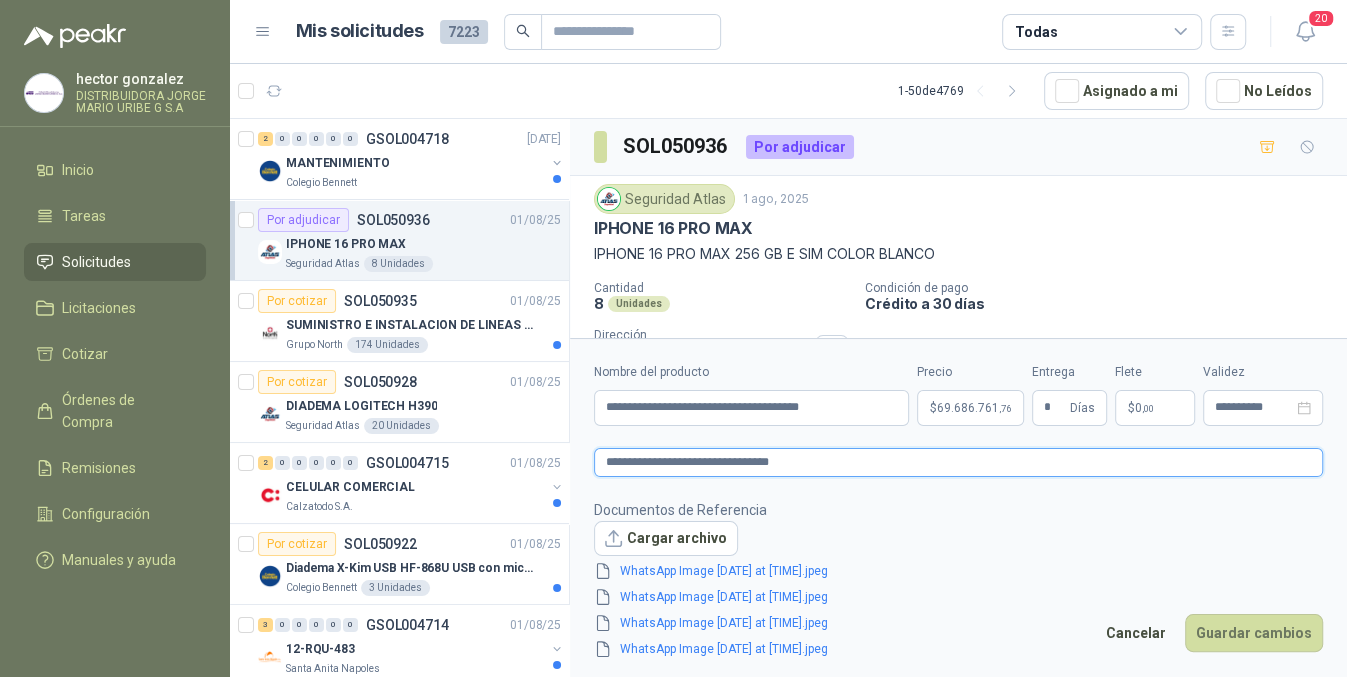 type 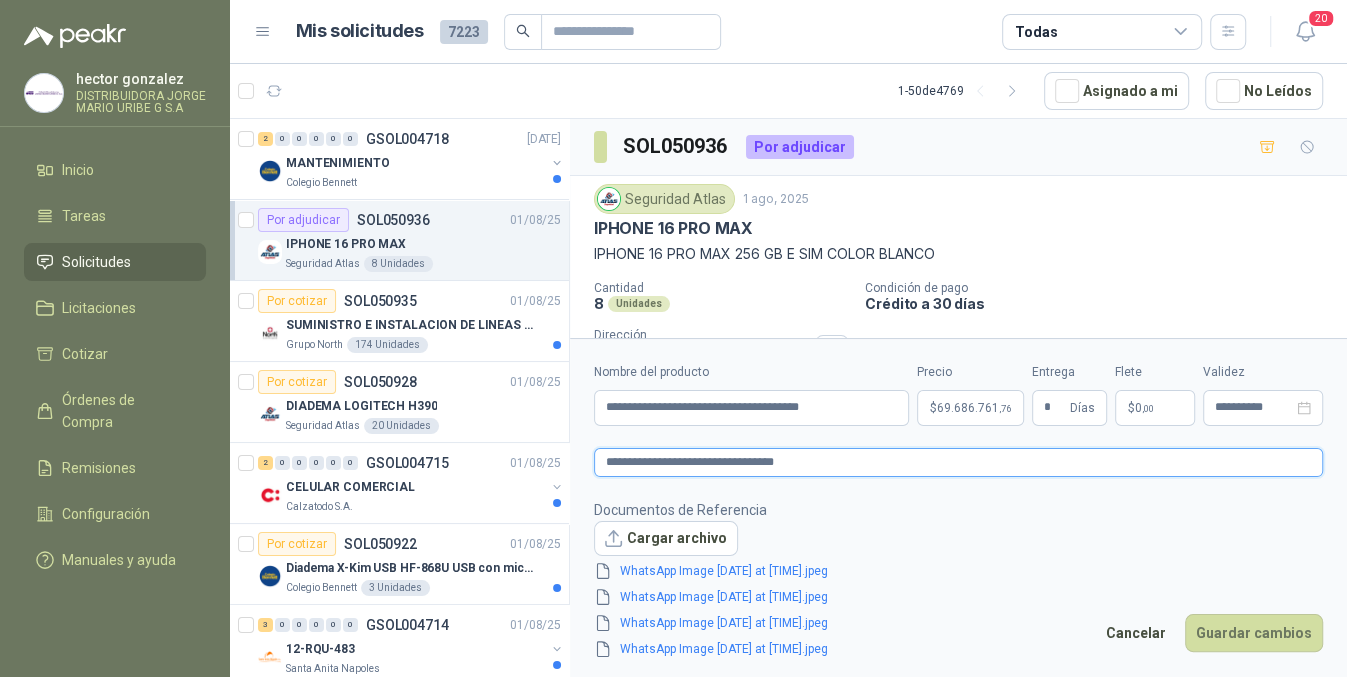 type 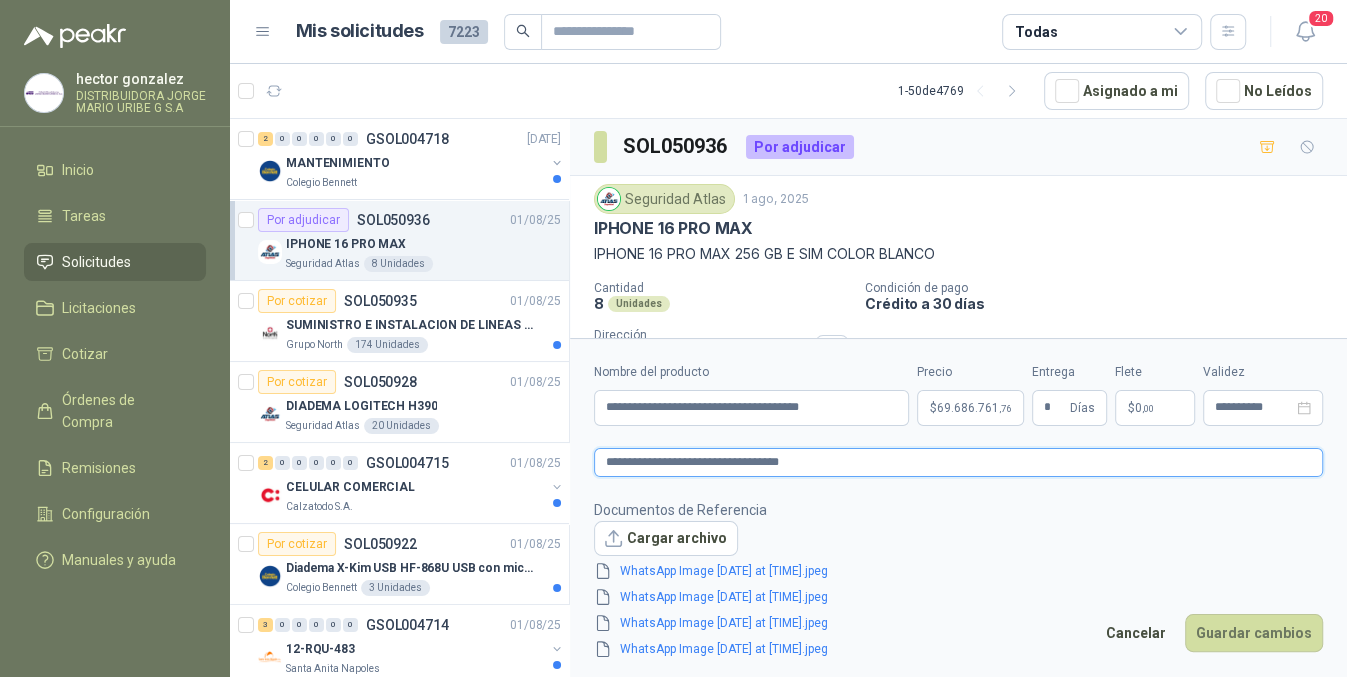 type 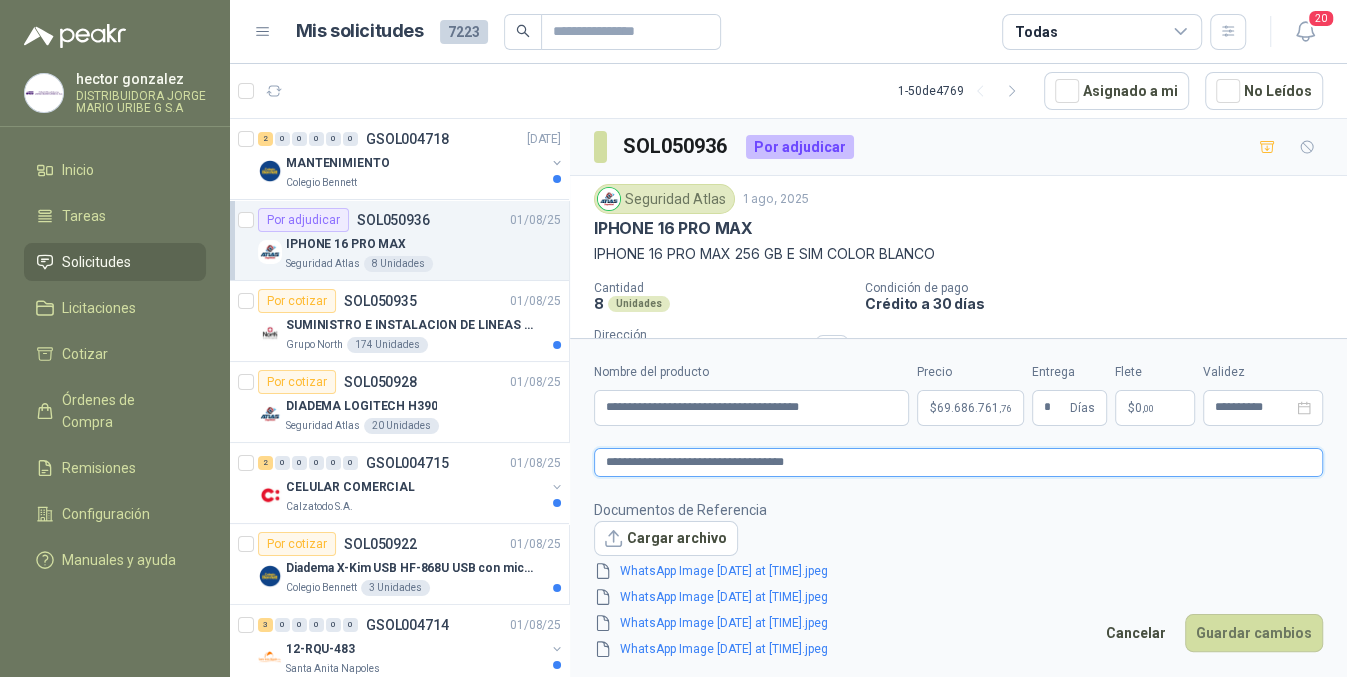type 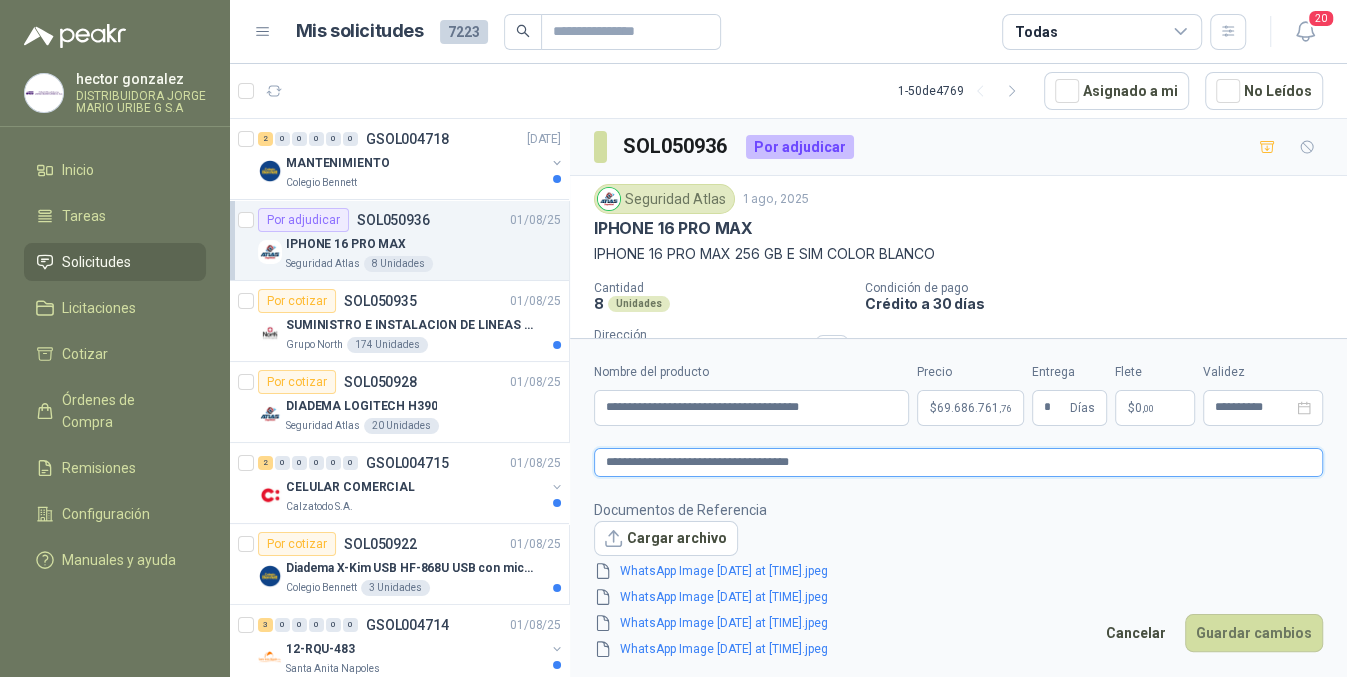 type 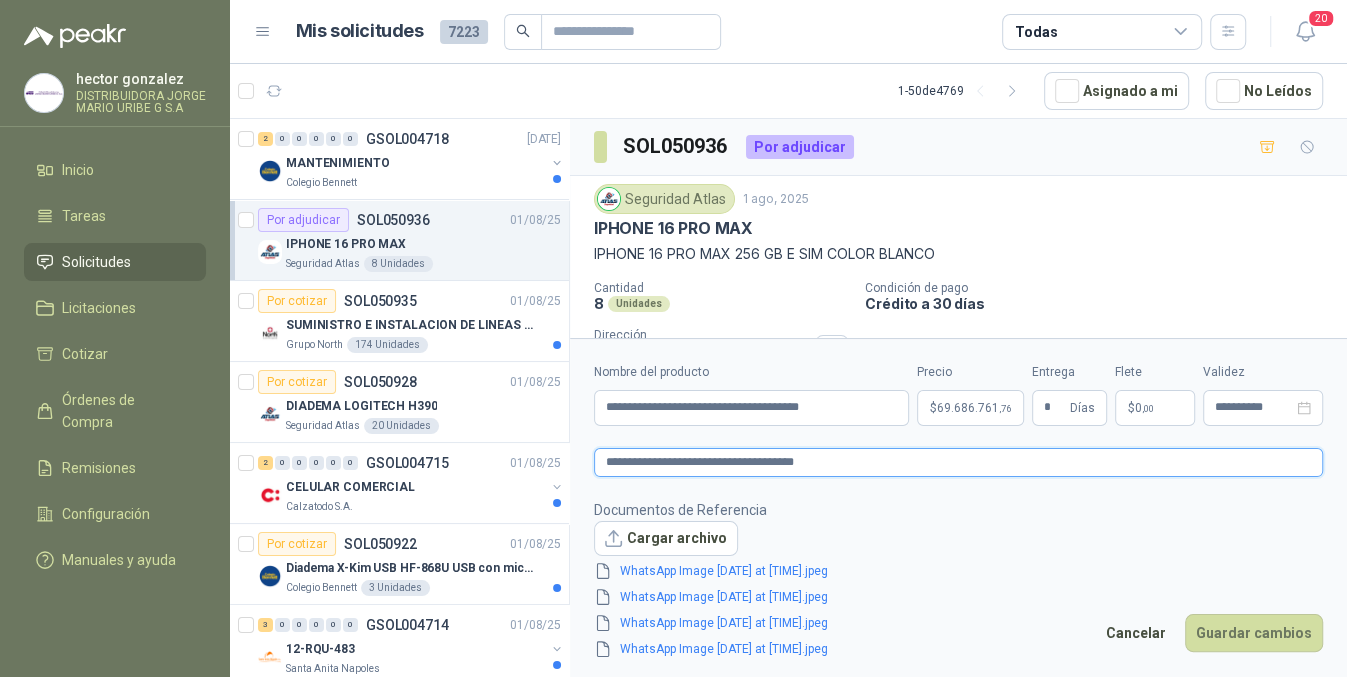 type 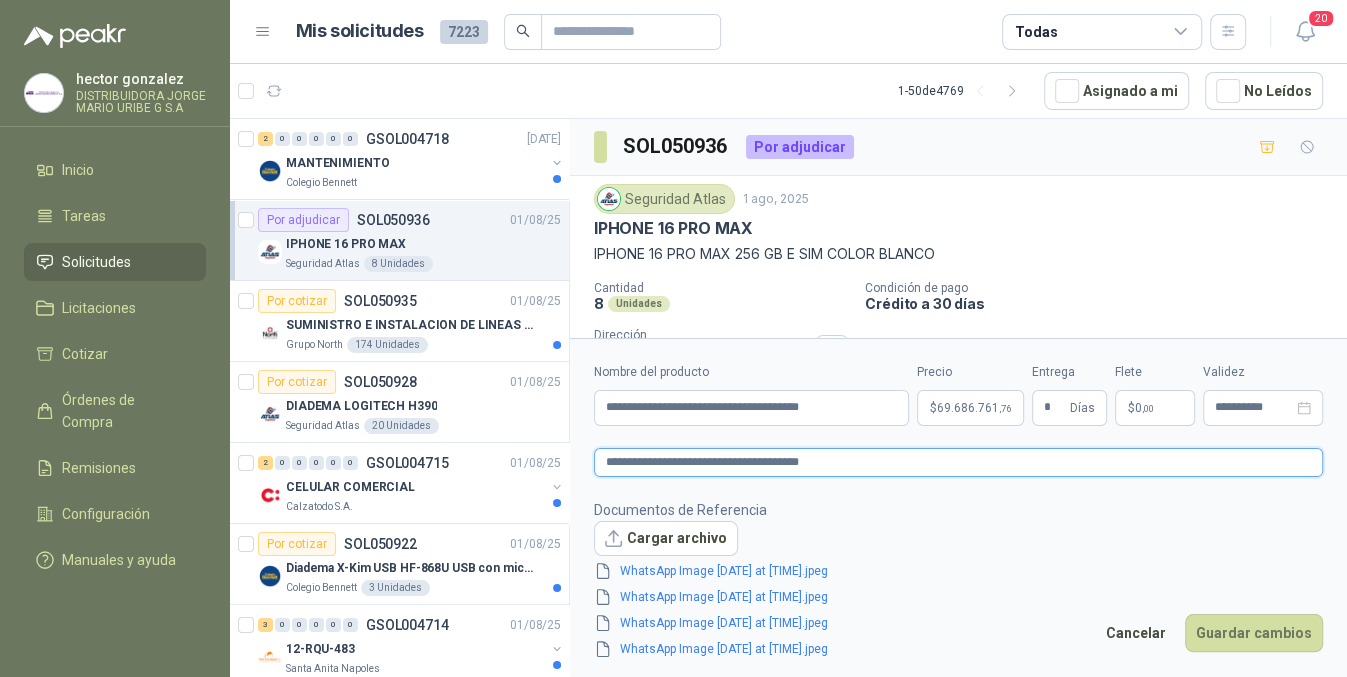 type 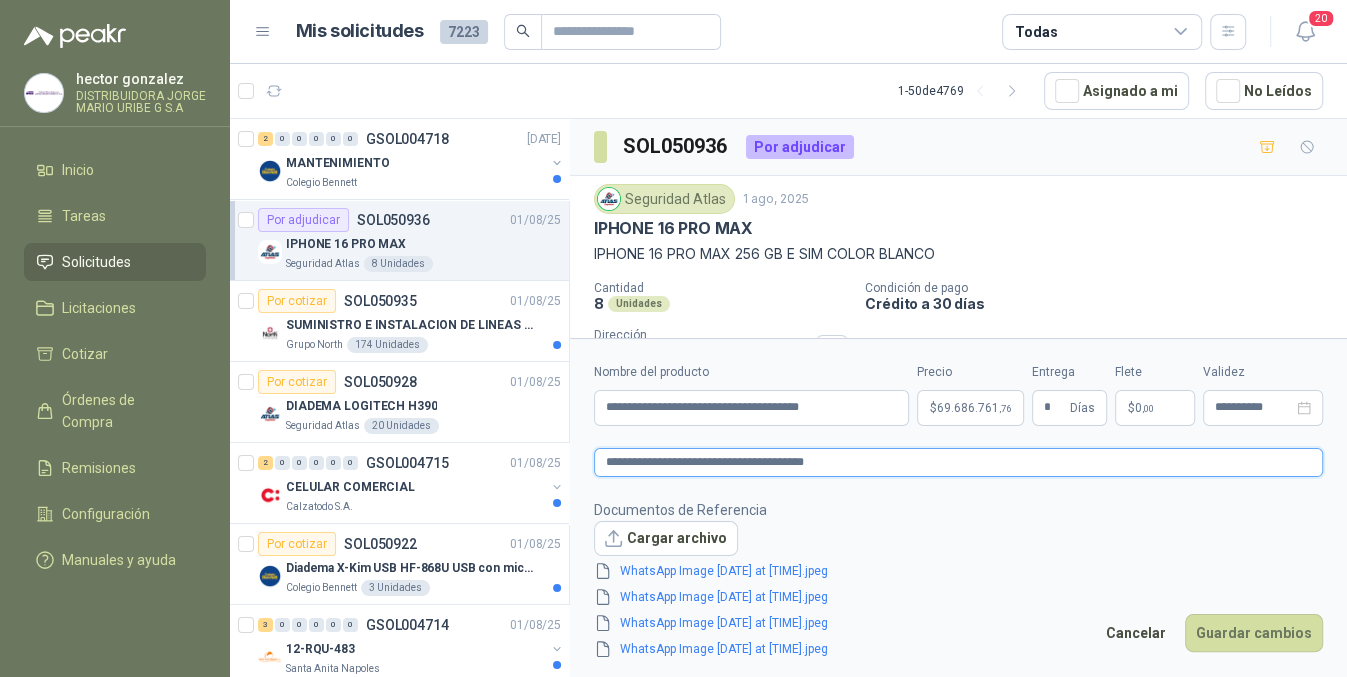 type 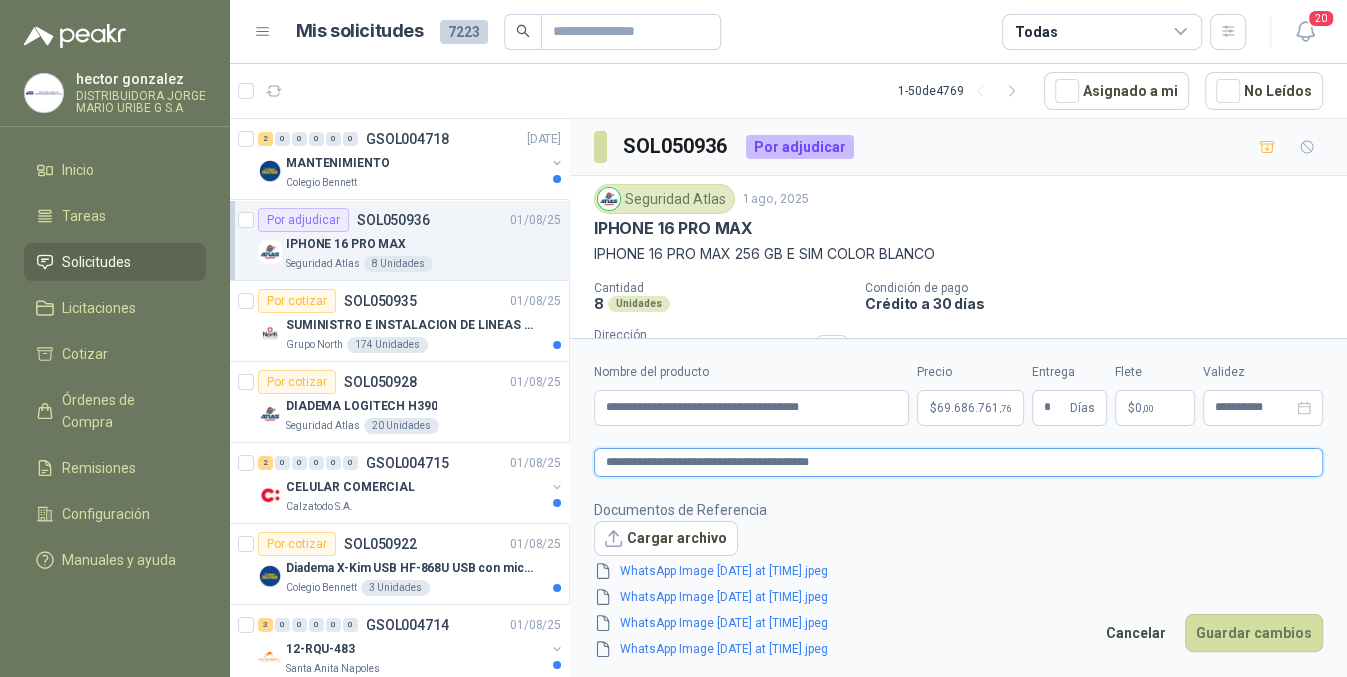 type 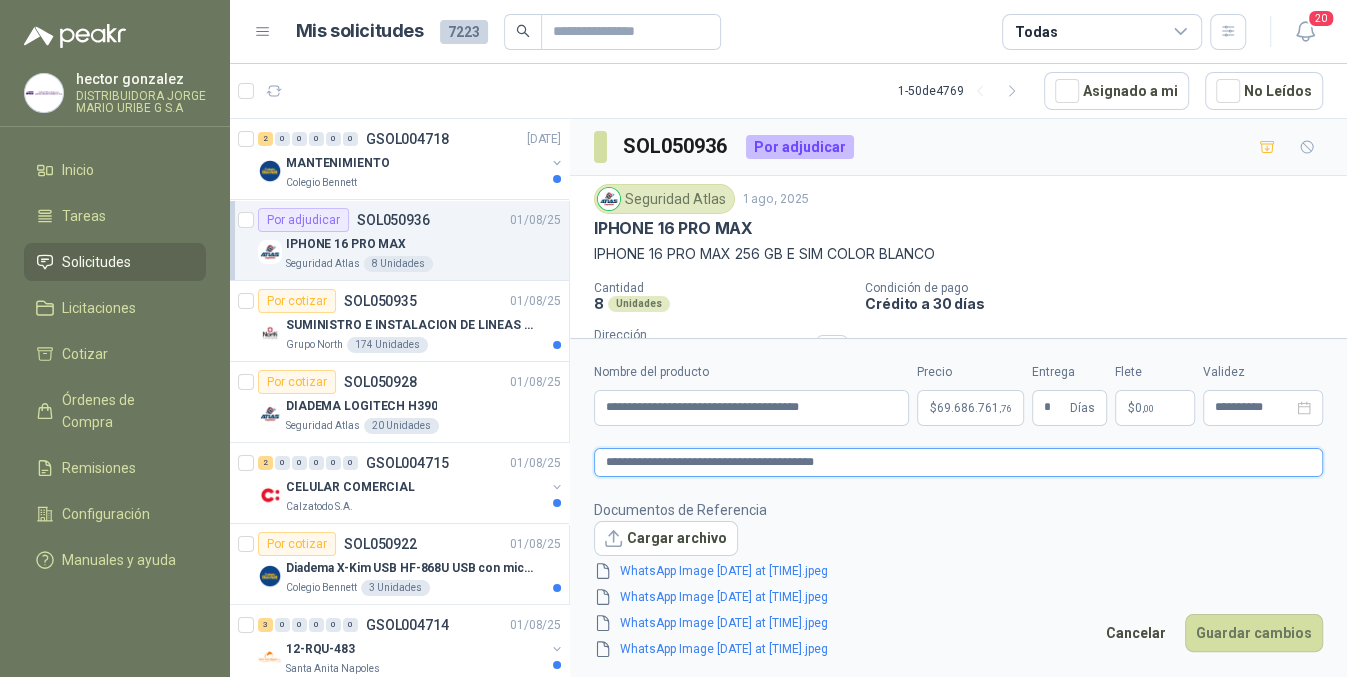 type 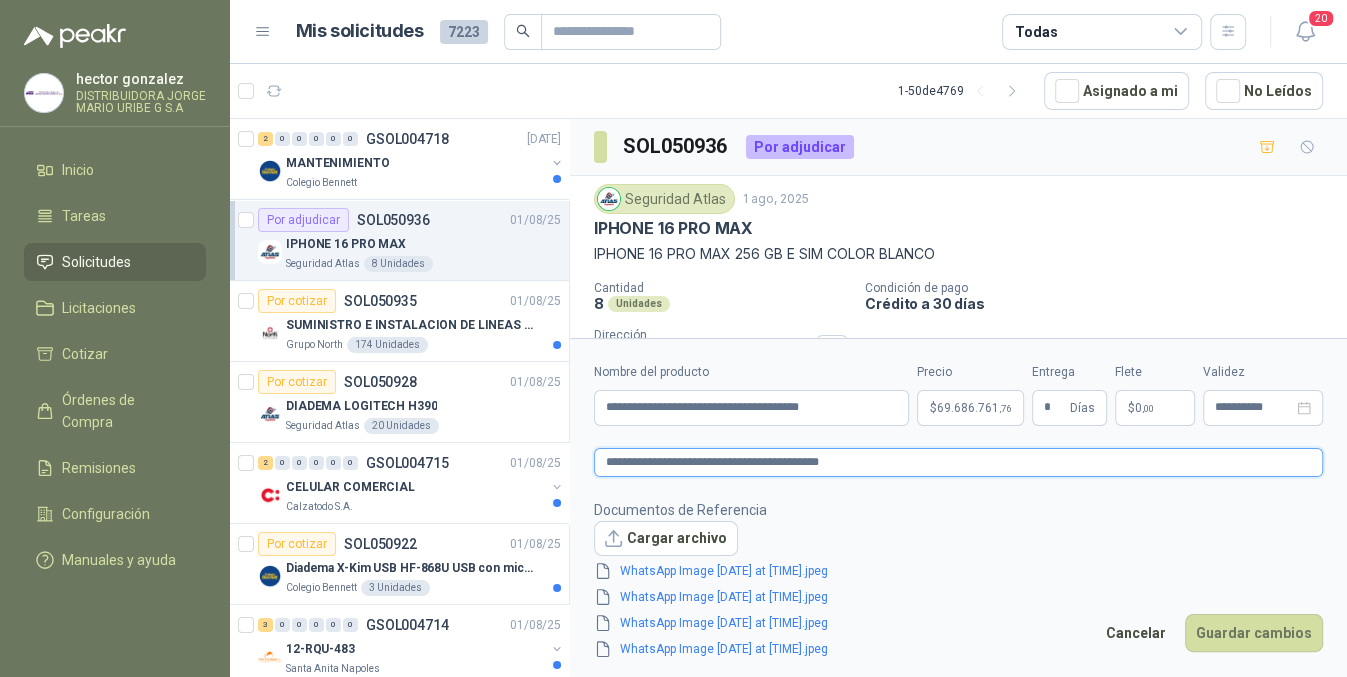 type 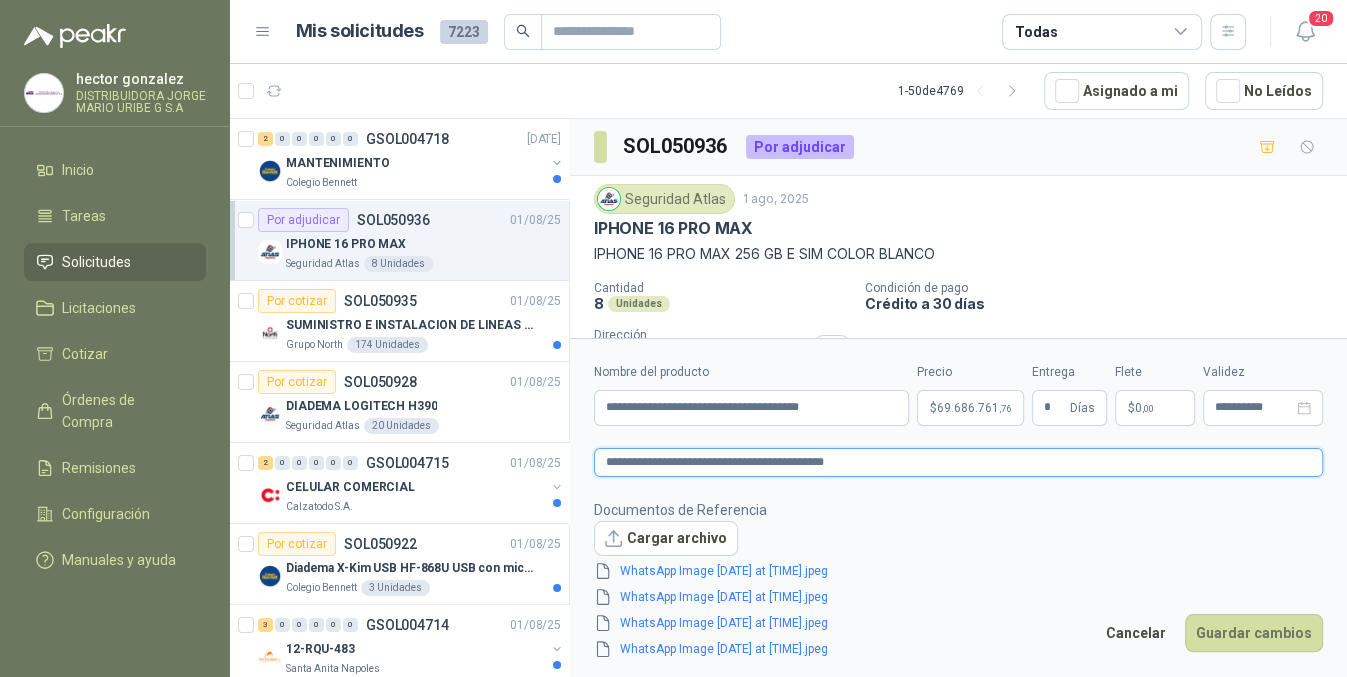 type 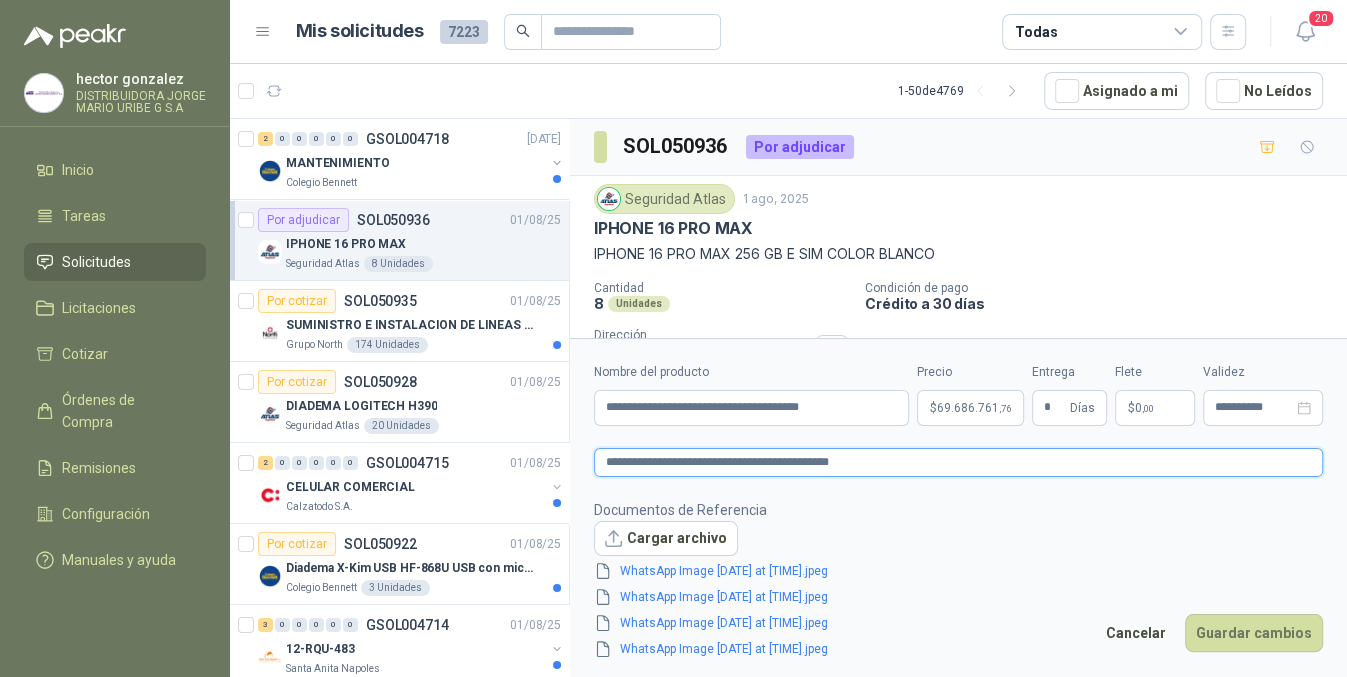 type 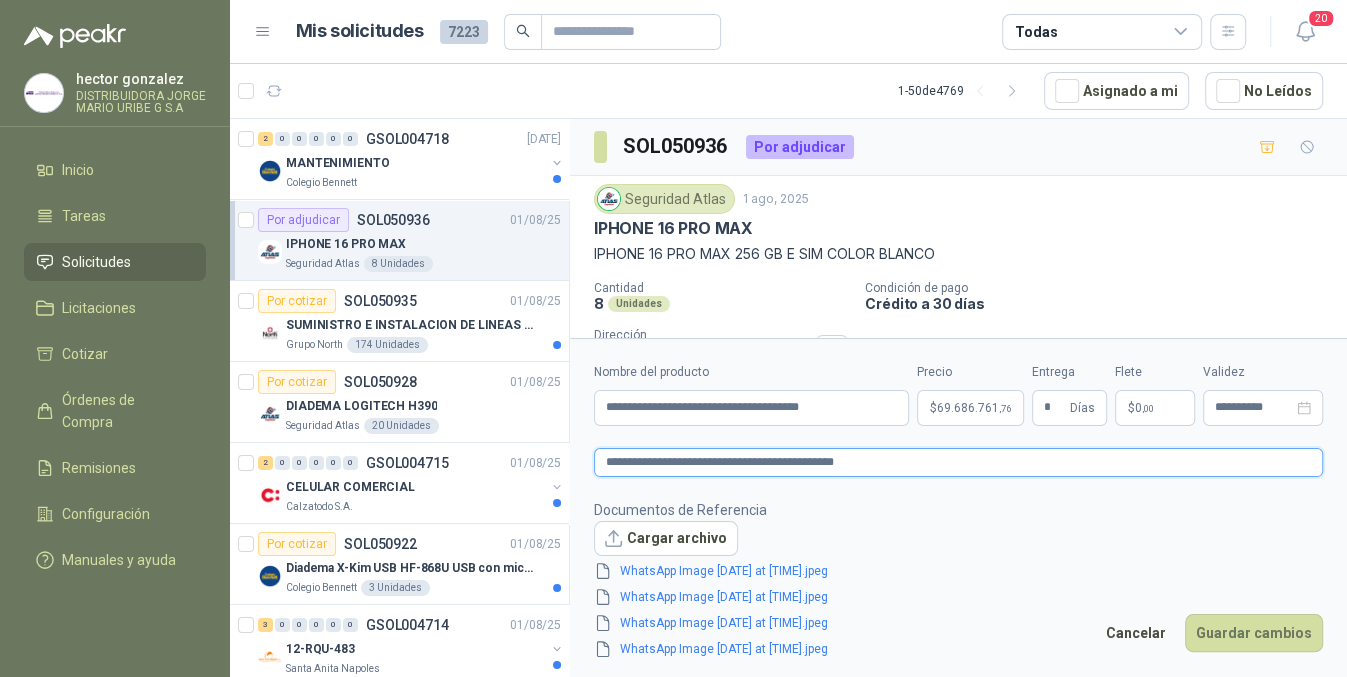 type 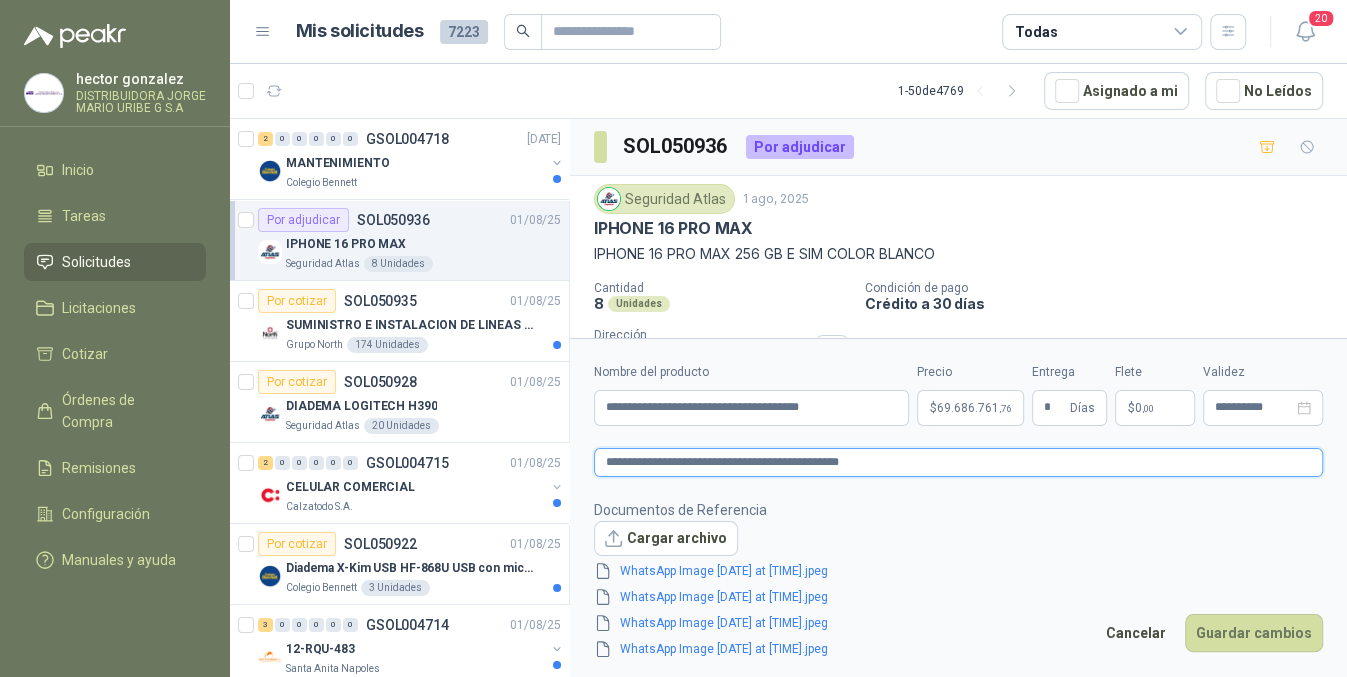 type on "**********" 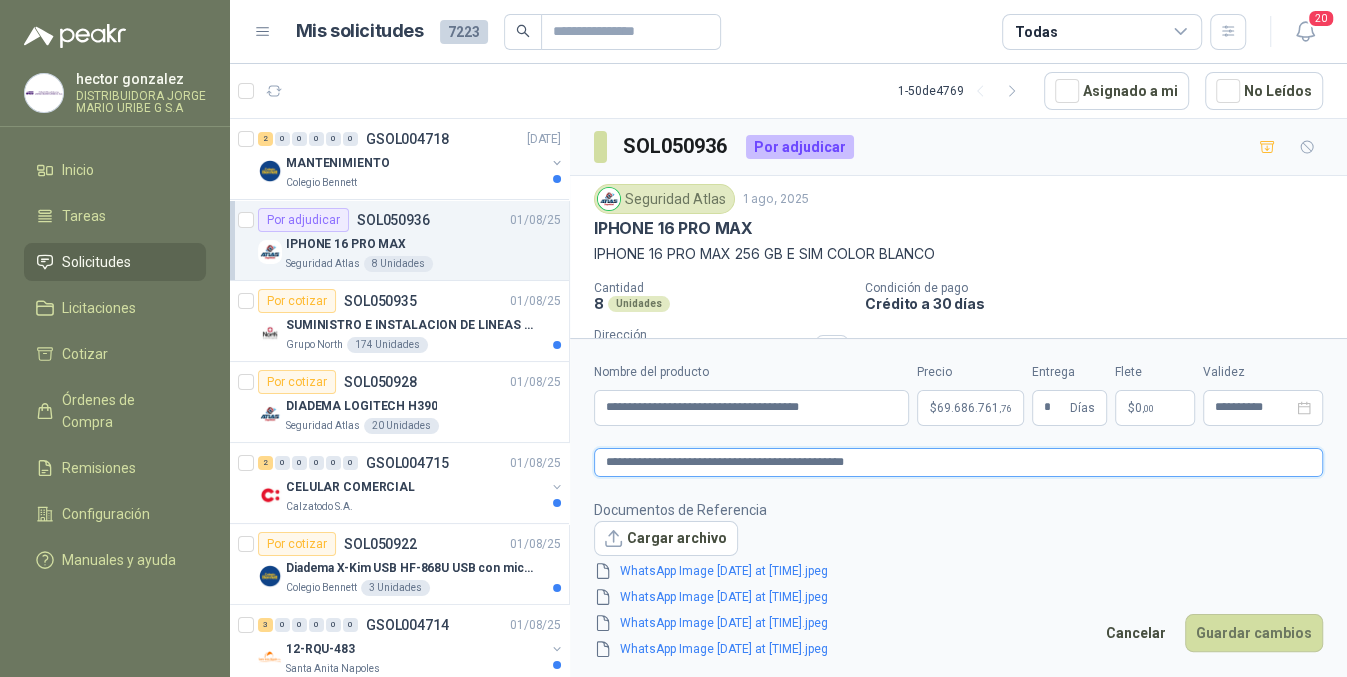 type 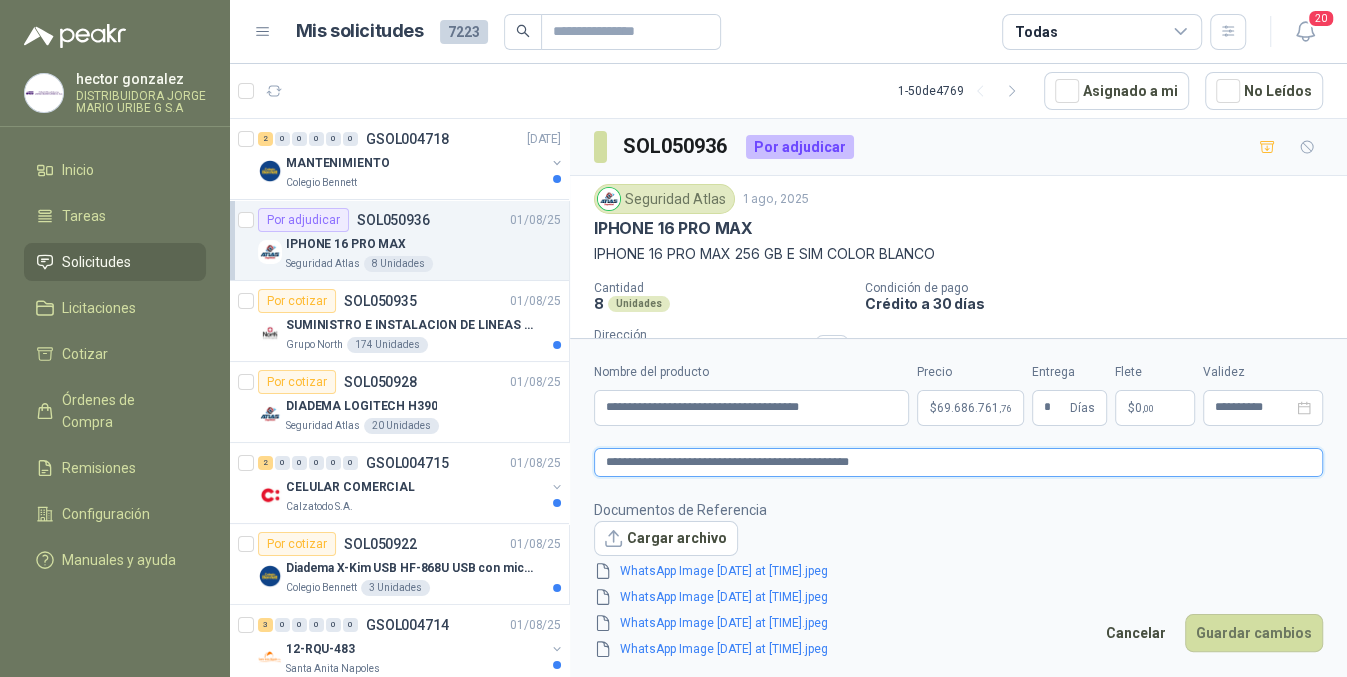 type 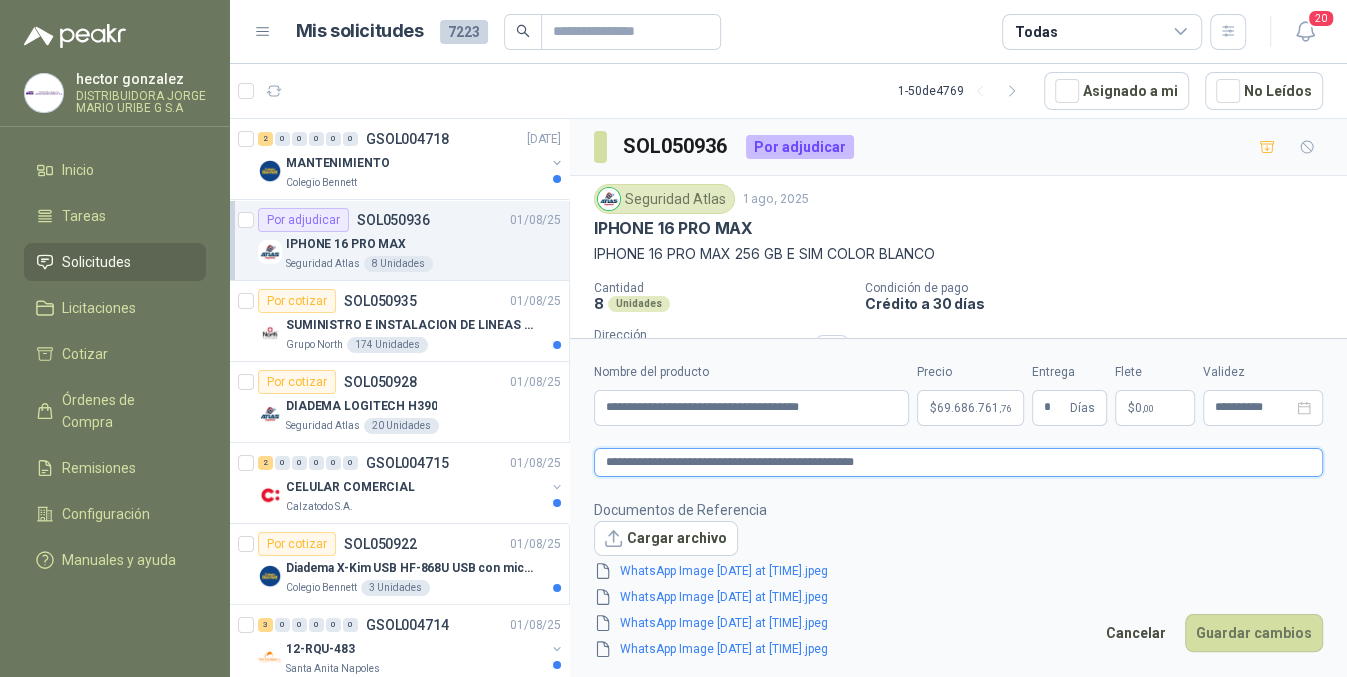 type 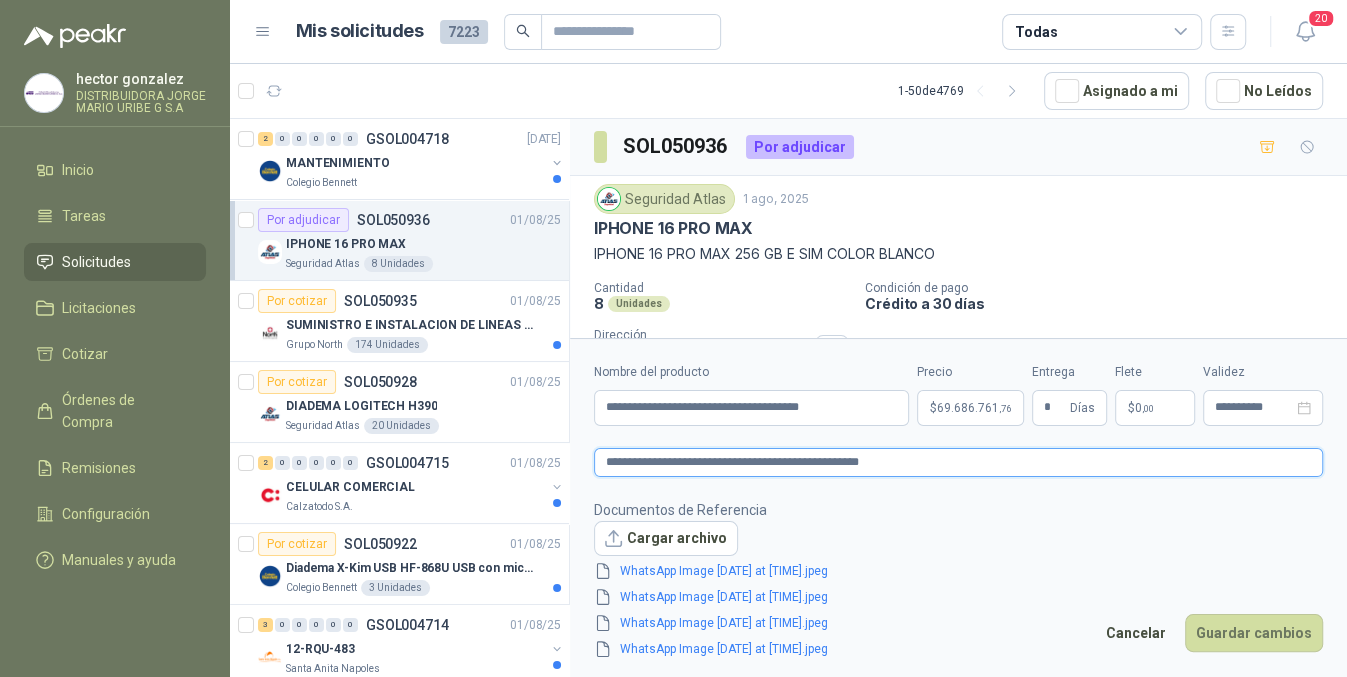 type 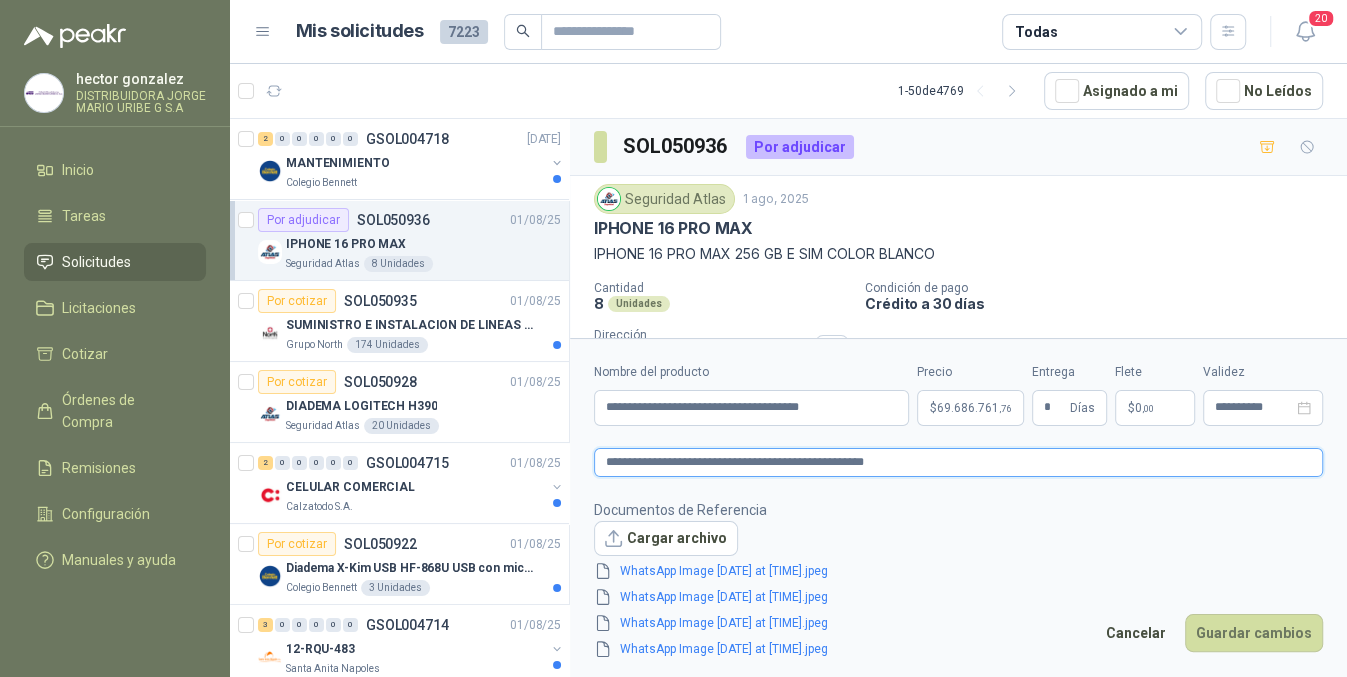 type 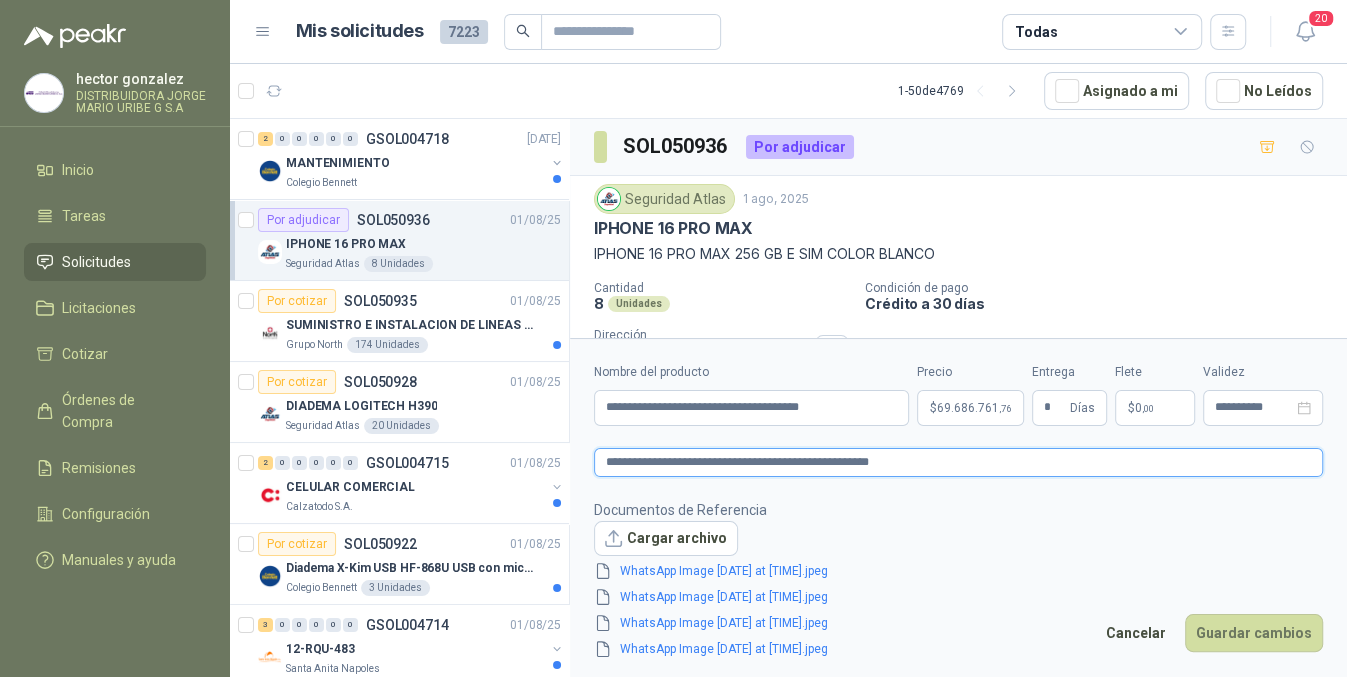 type 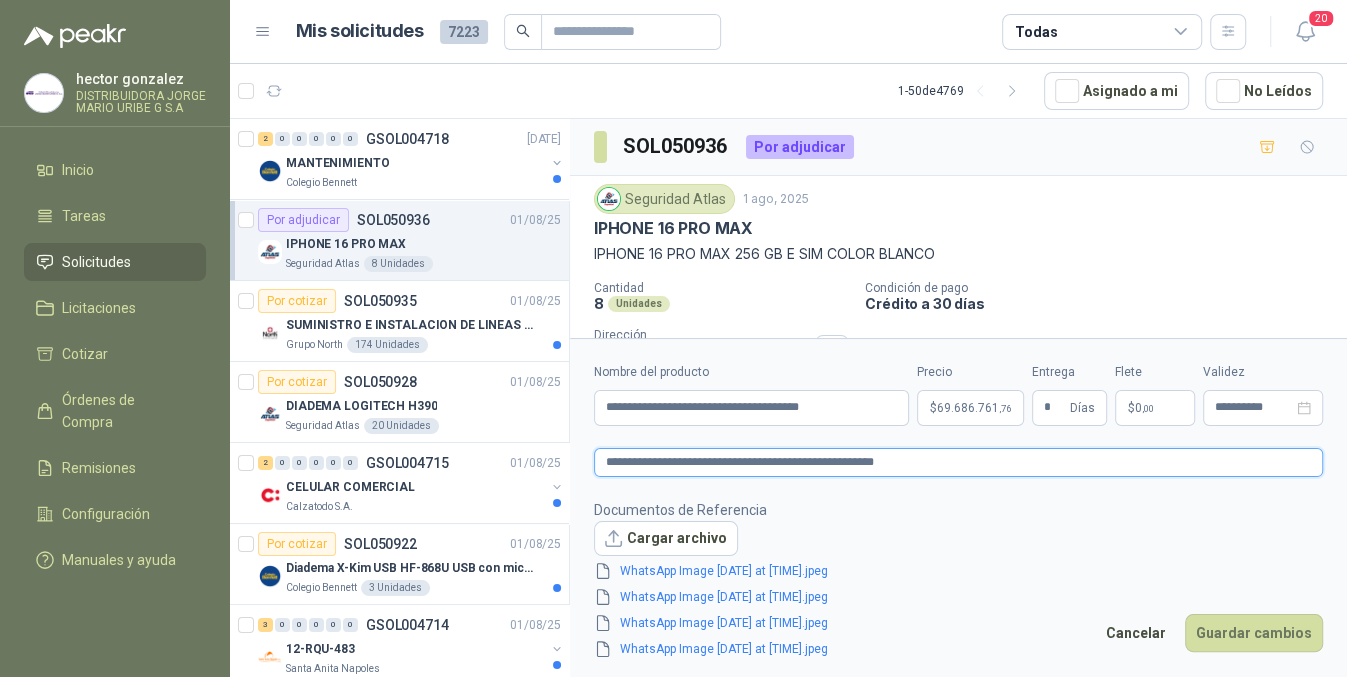 type 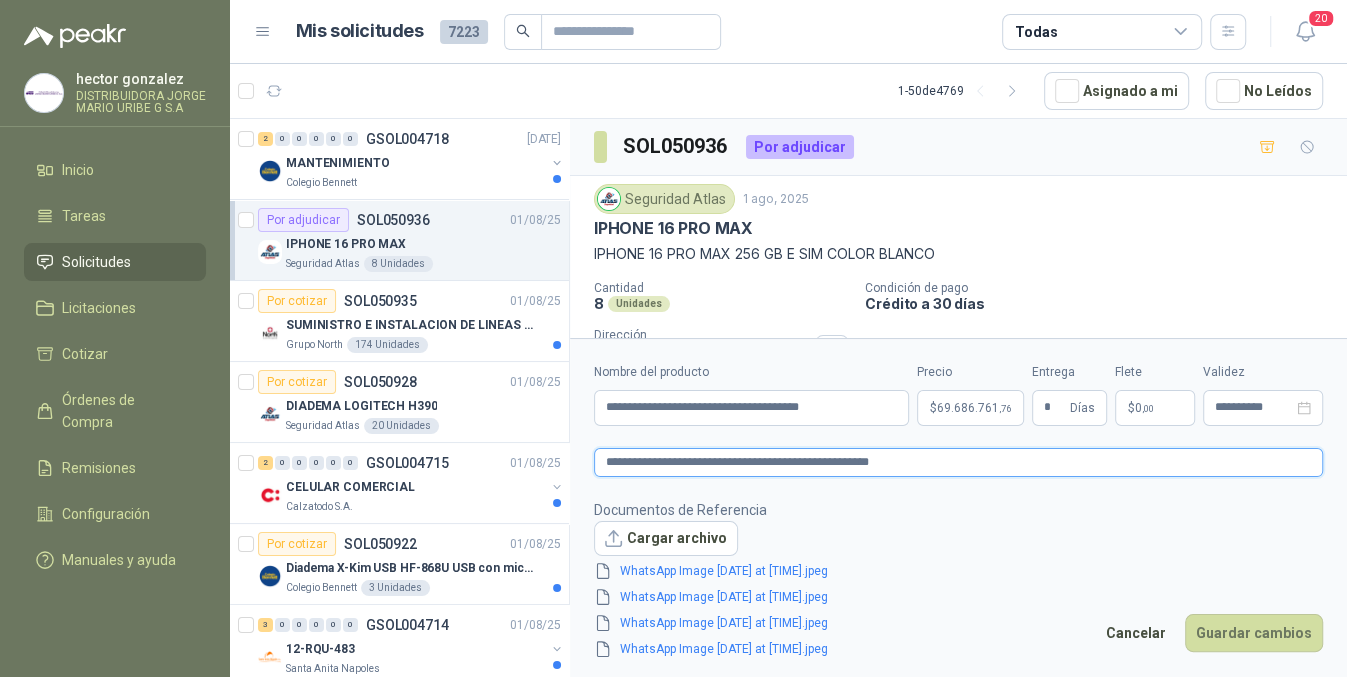 type 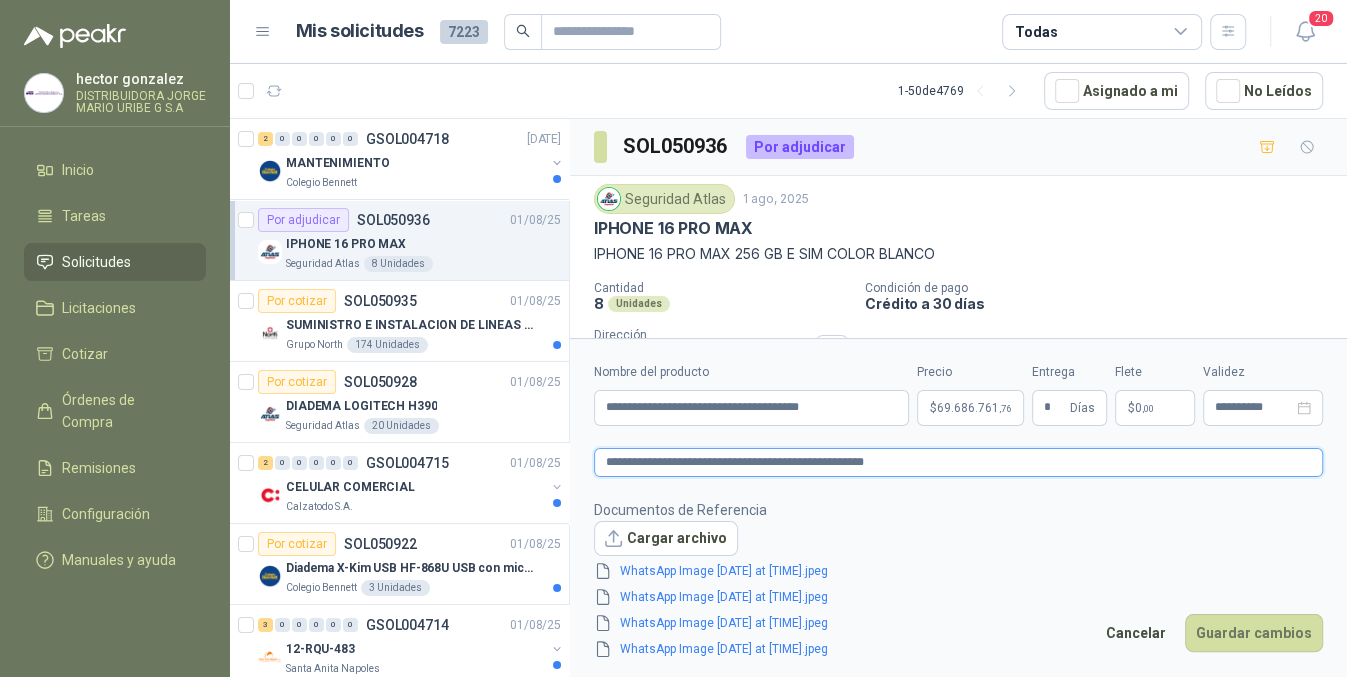 type 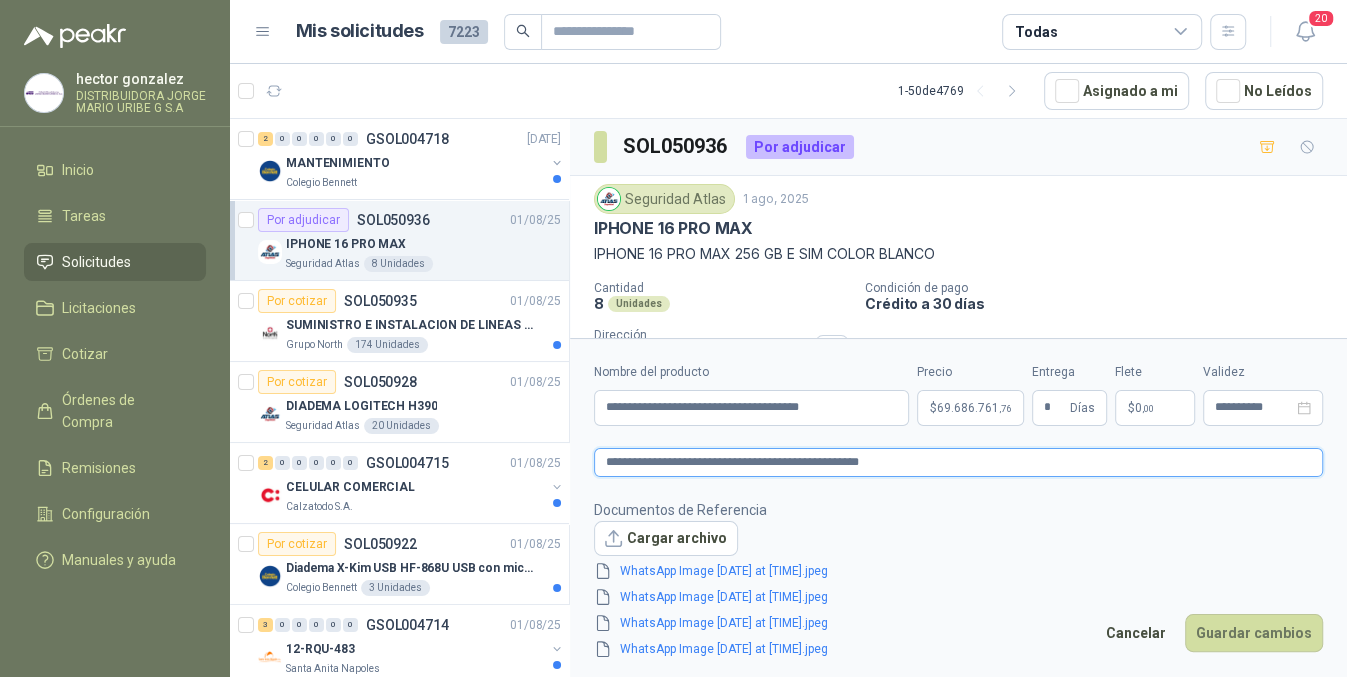 type 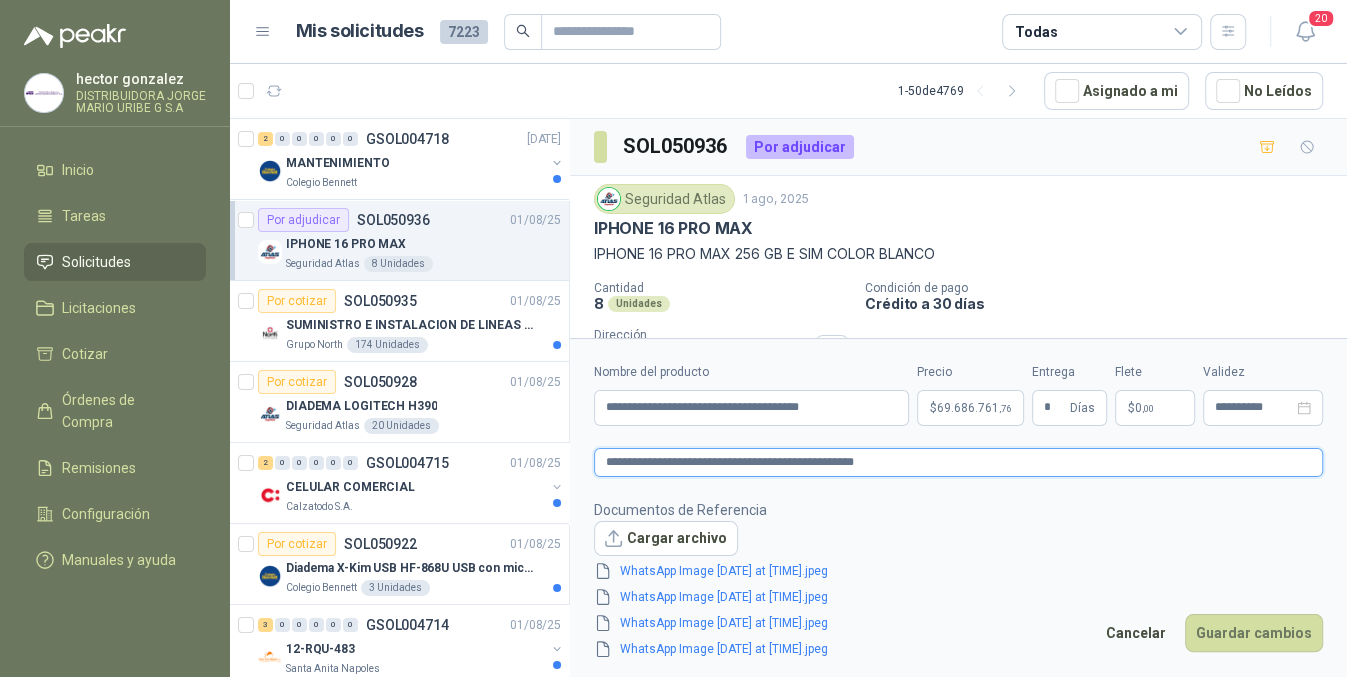 type 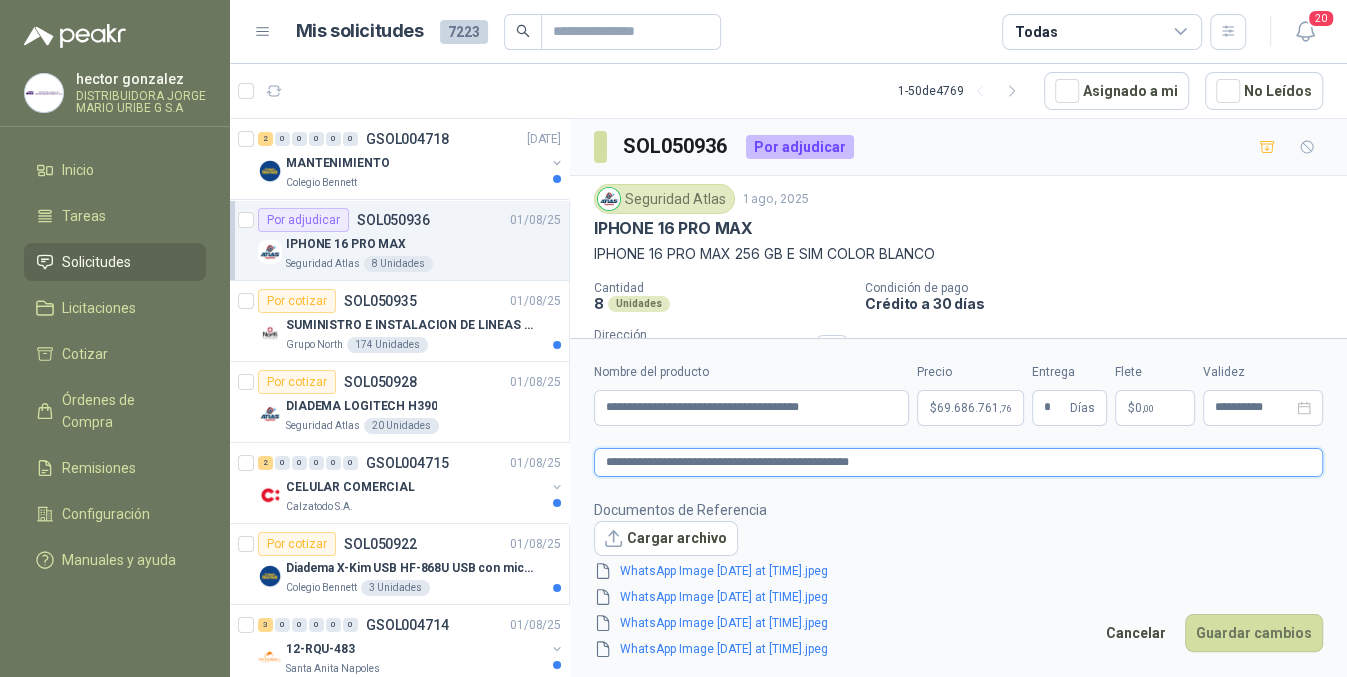 type 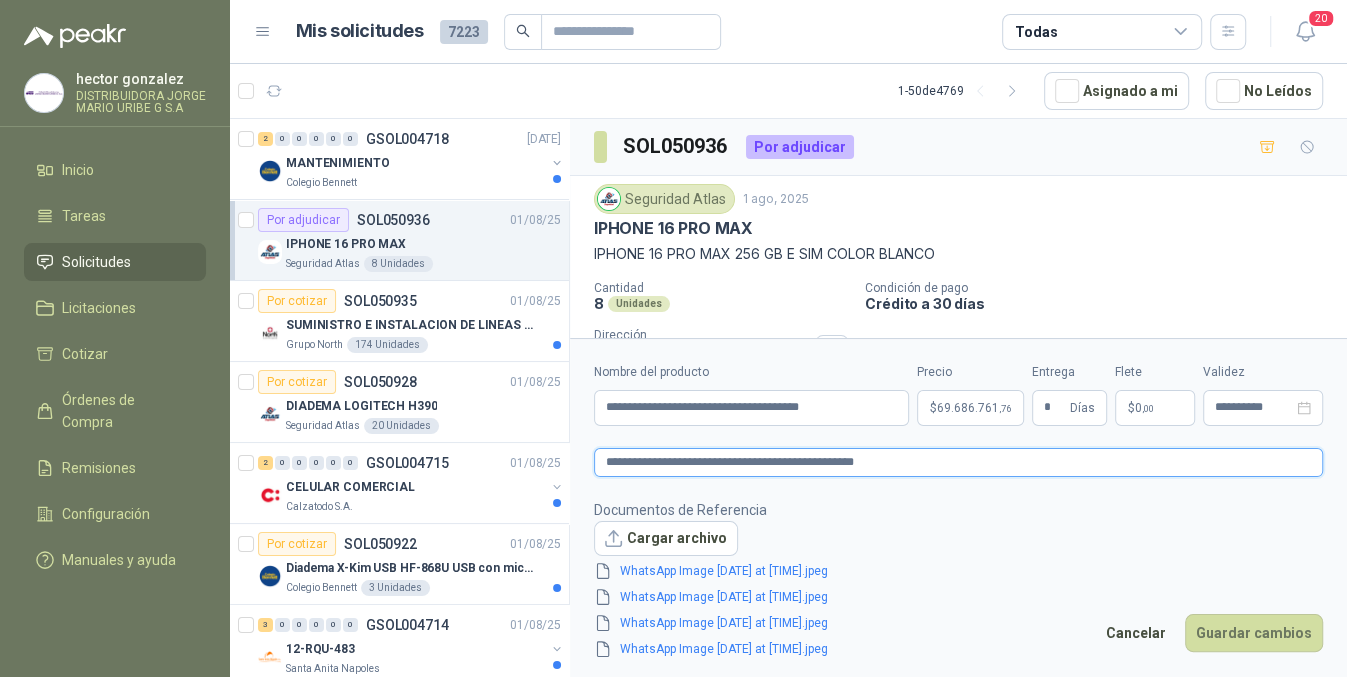 type 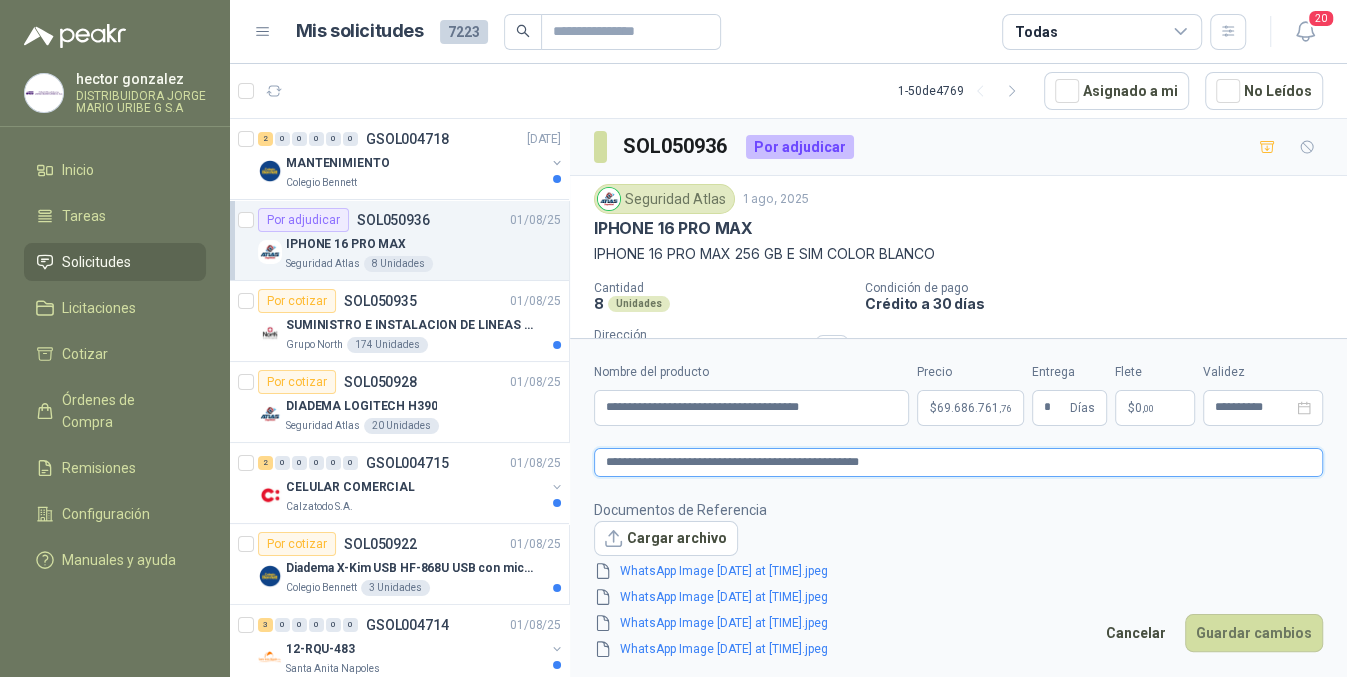 type 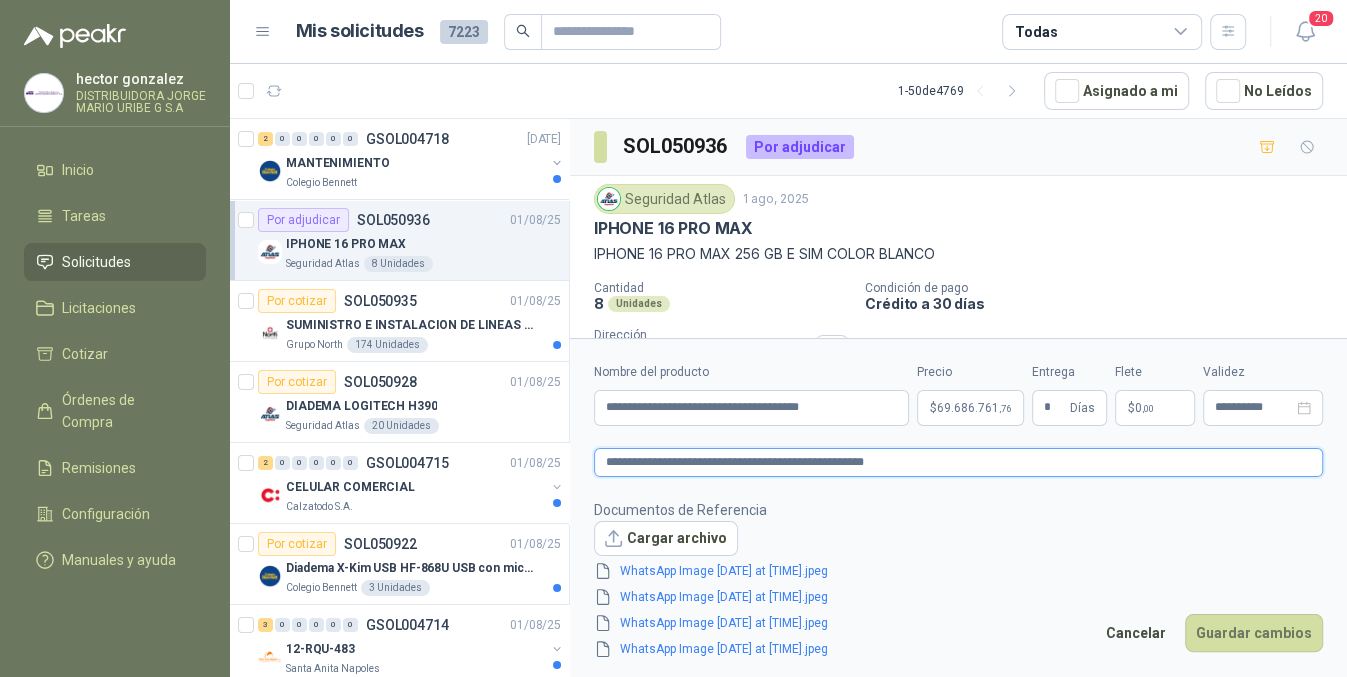type 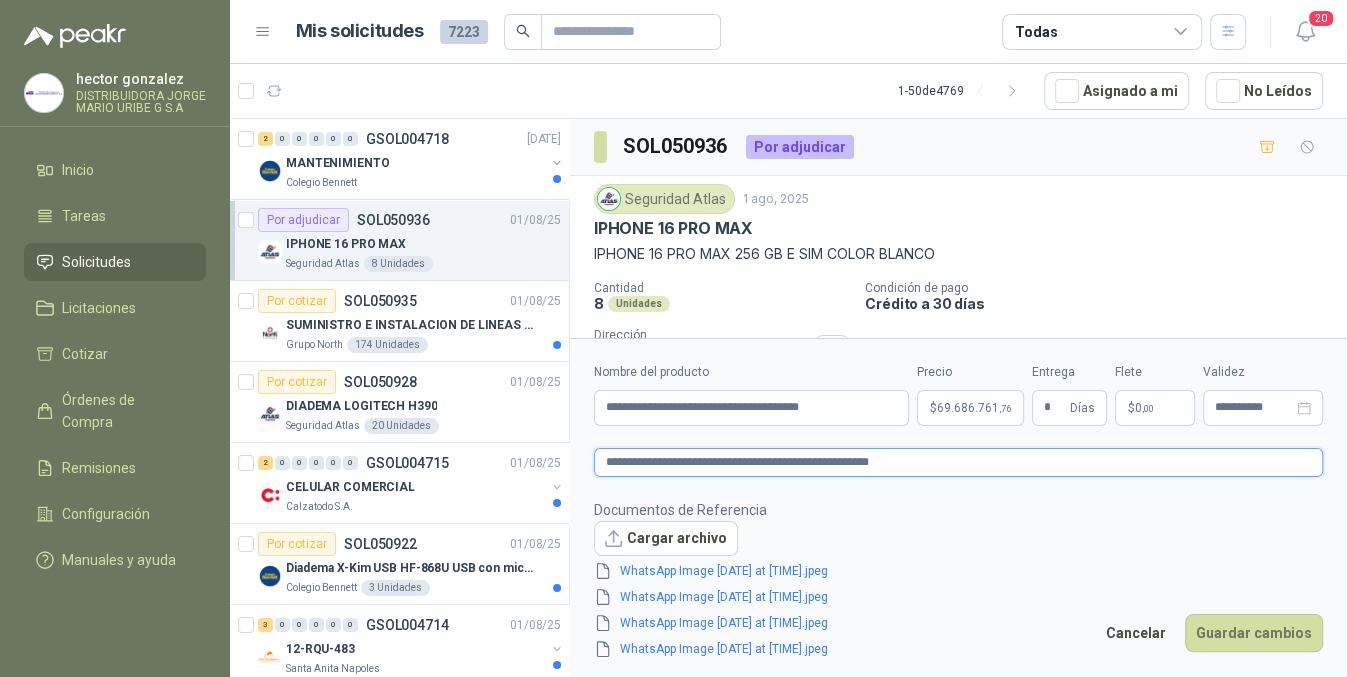 type 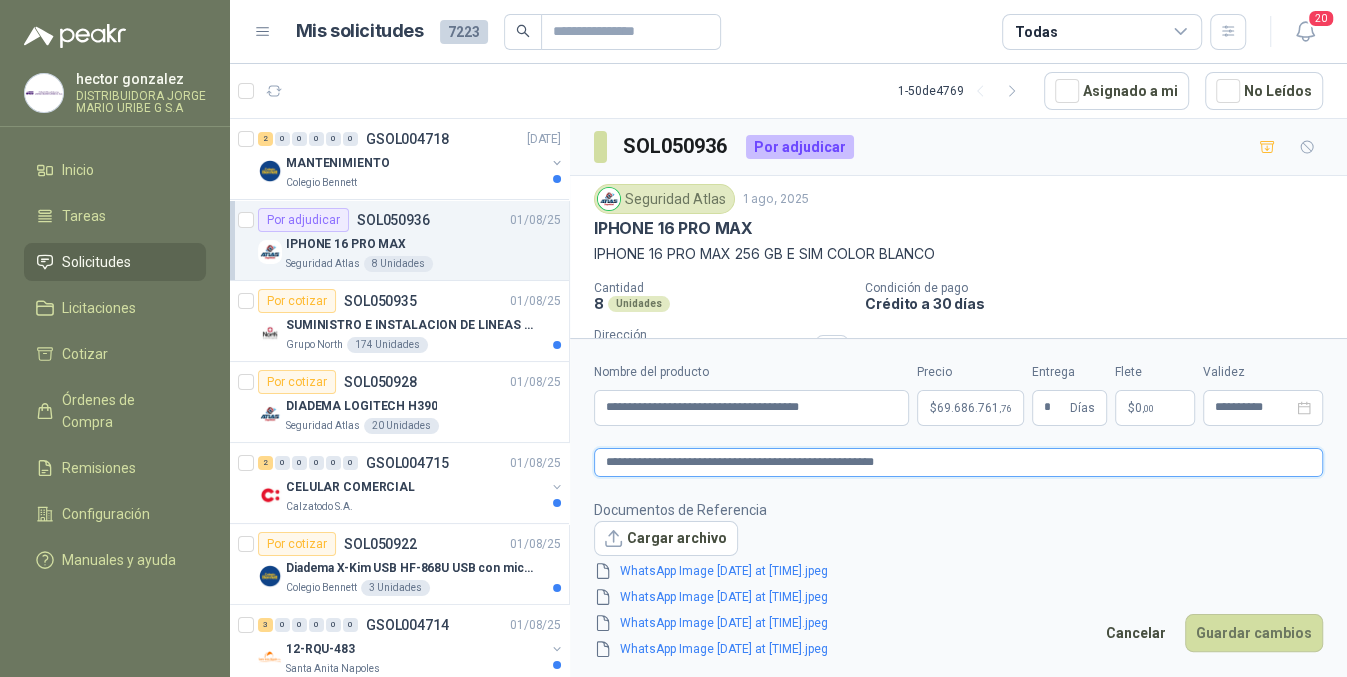 type 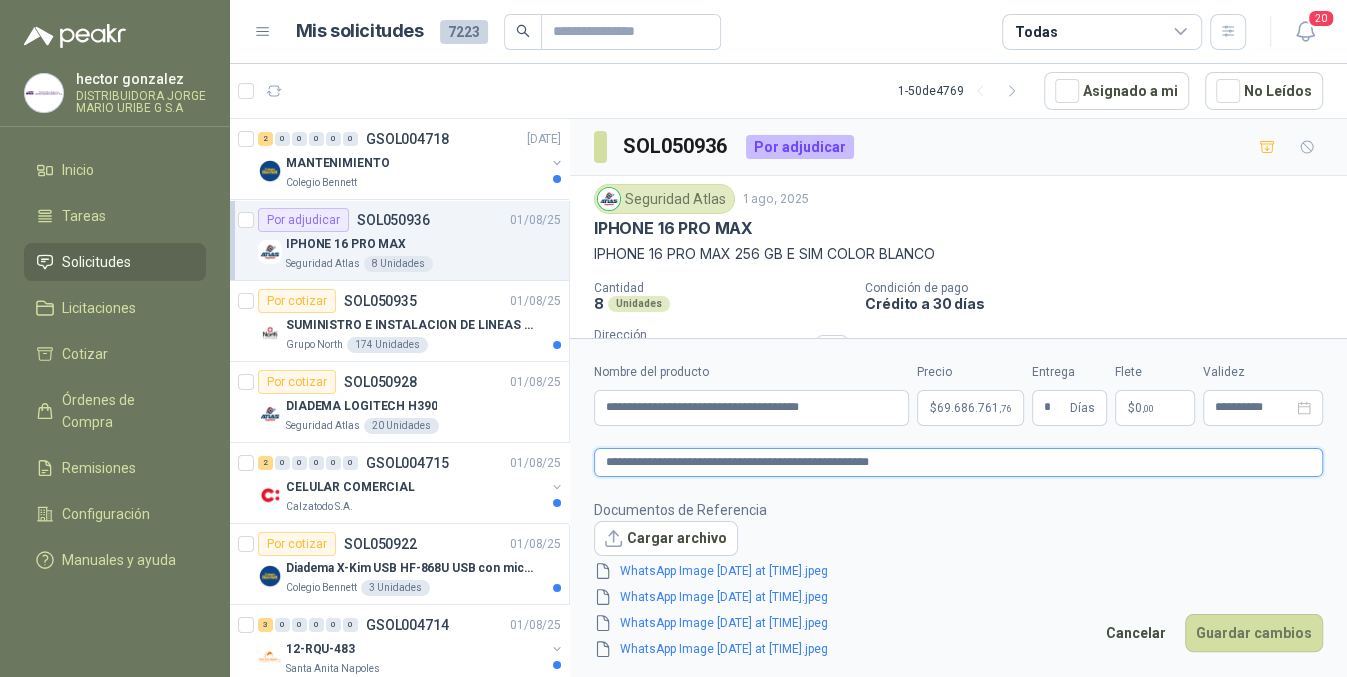 type 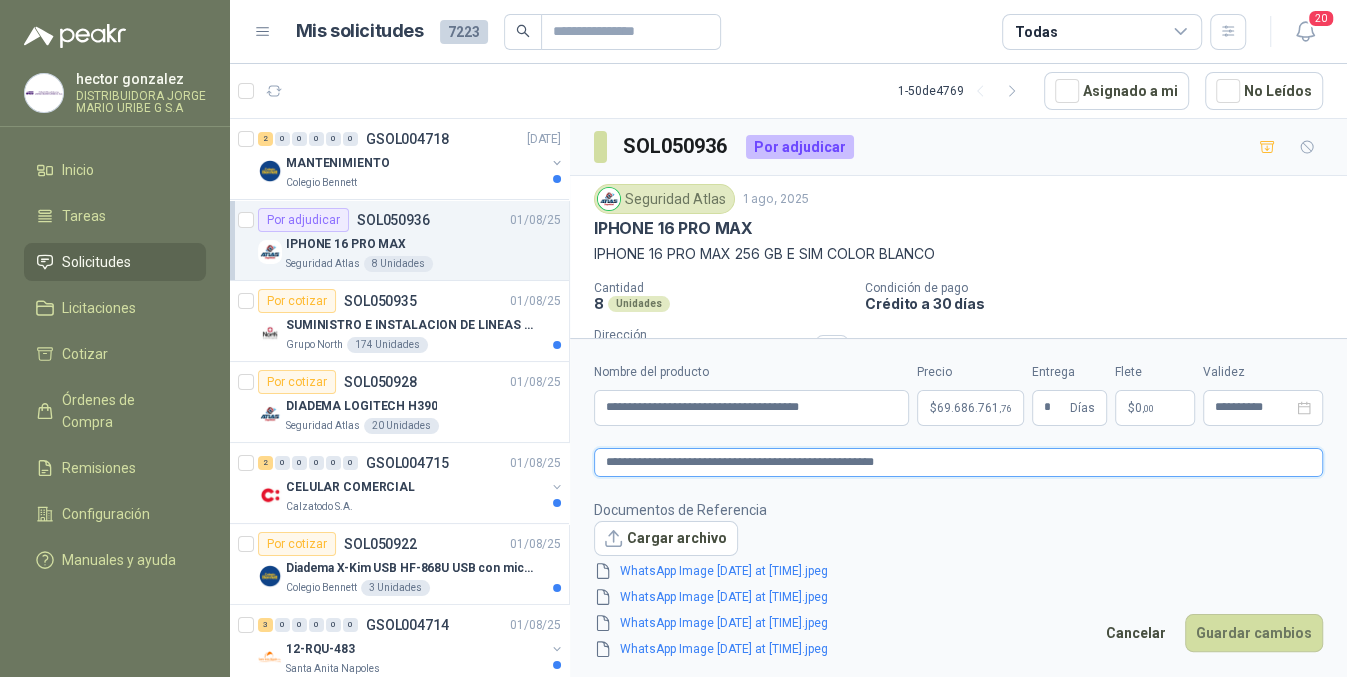 type on "**********" 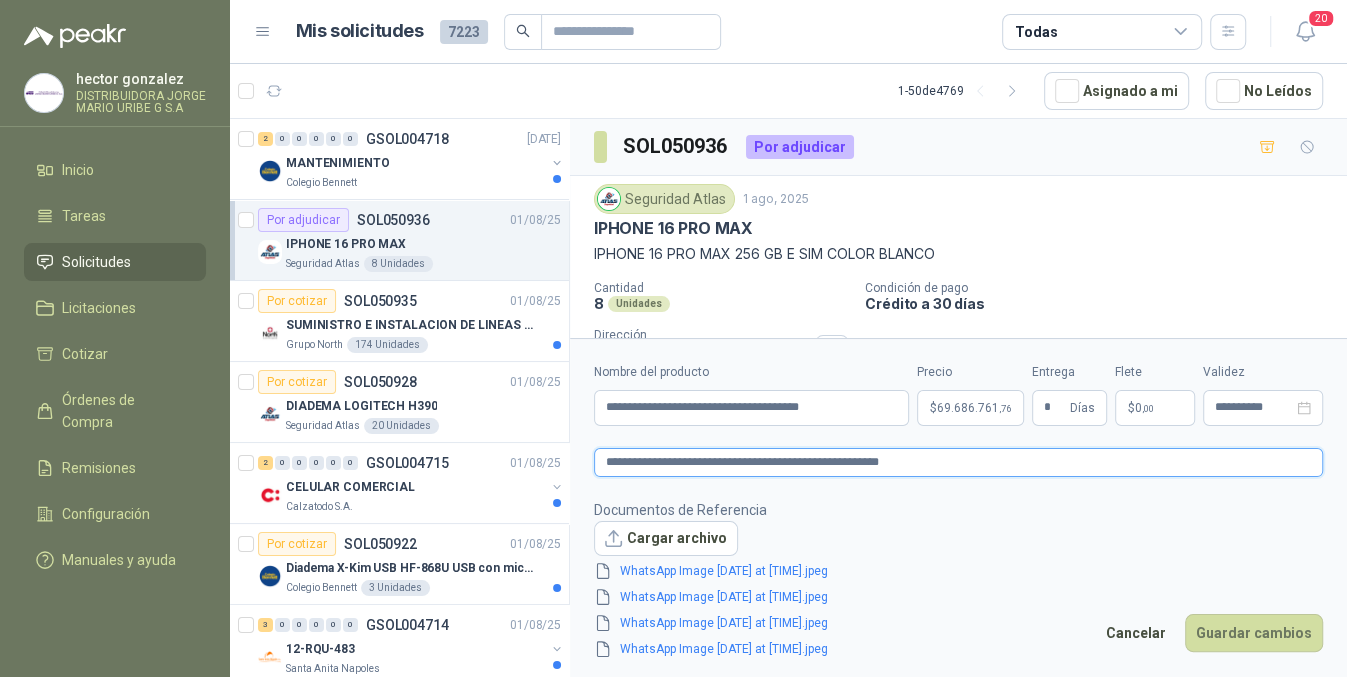 type 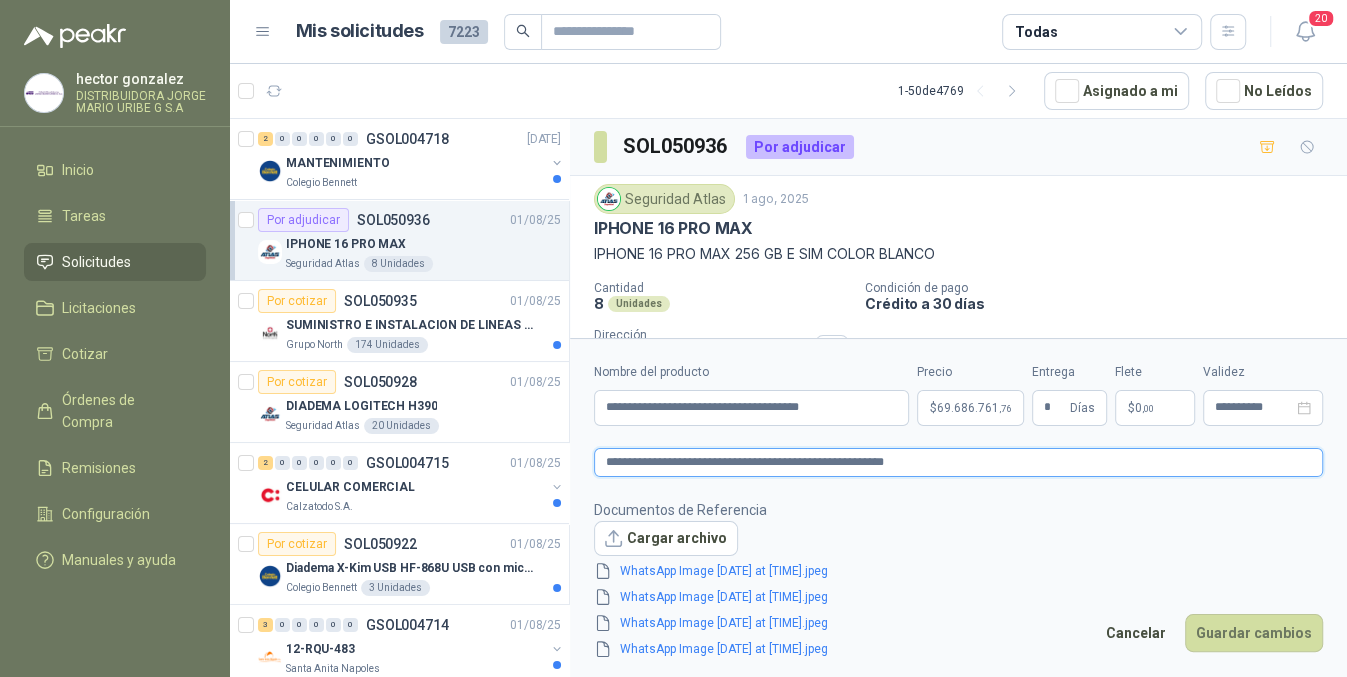 type 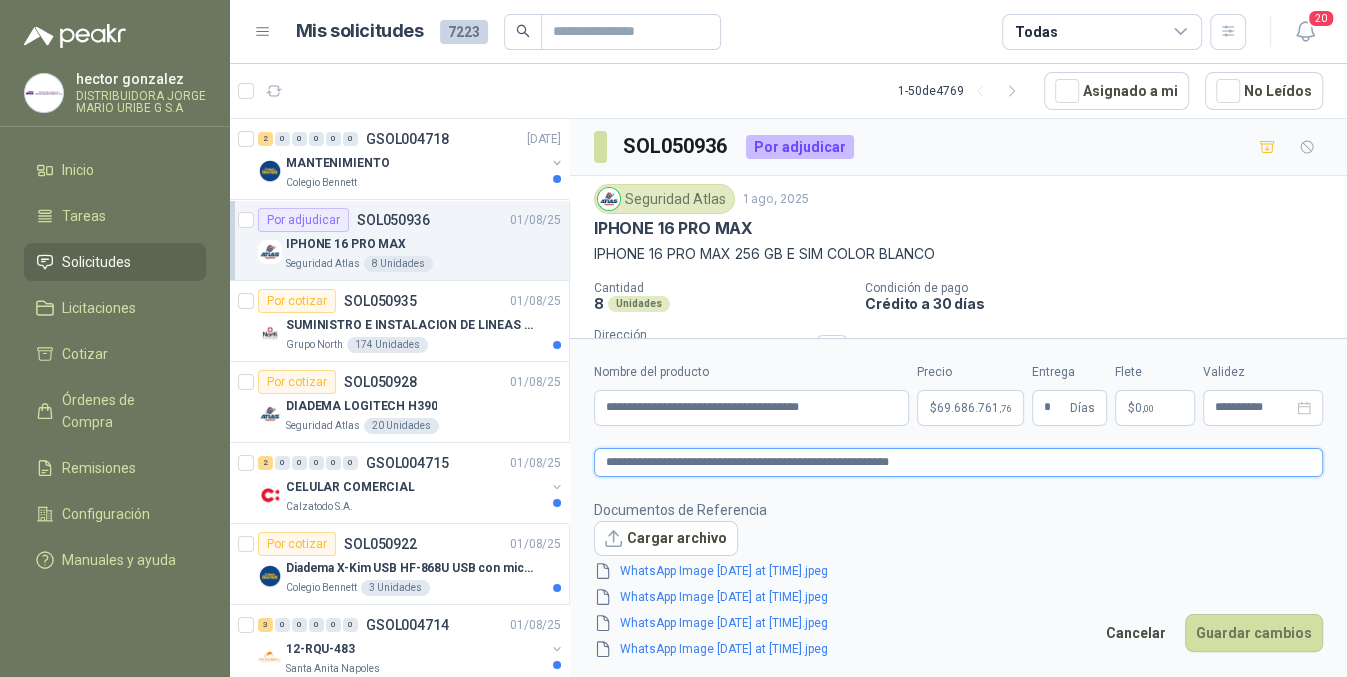 type 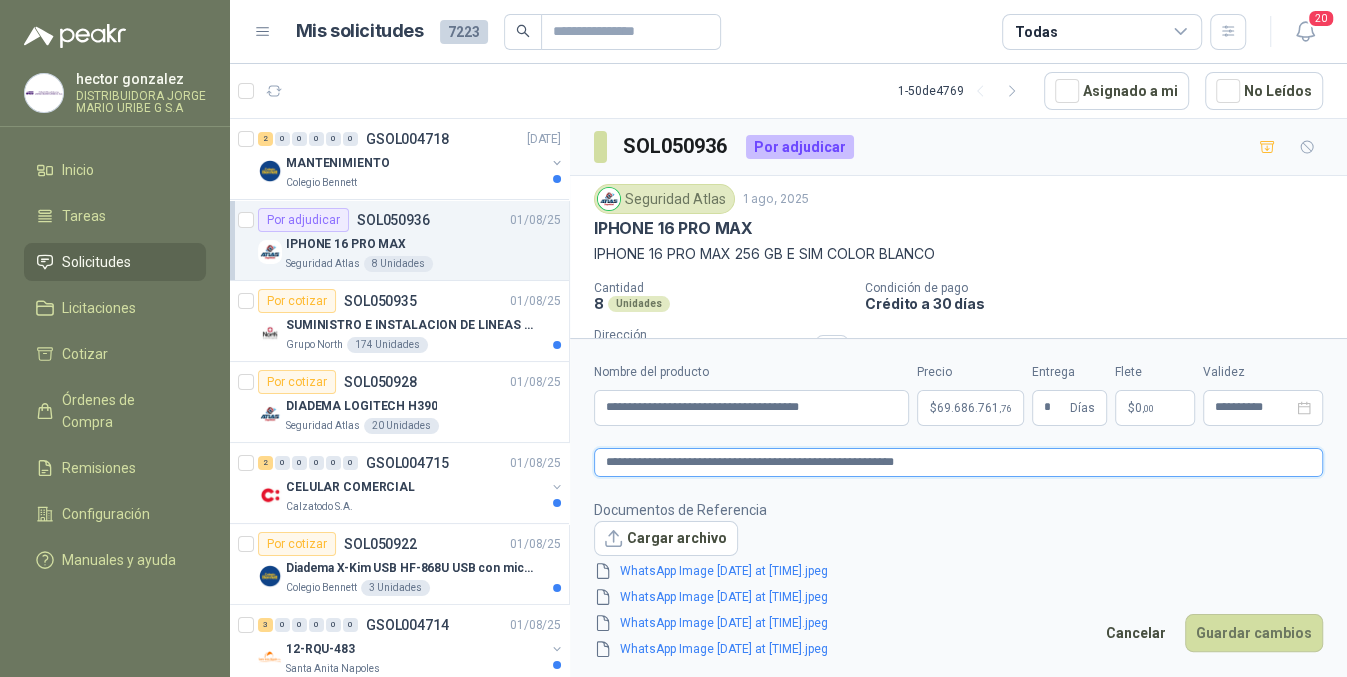 type 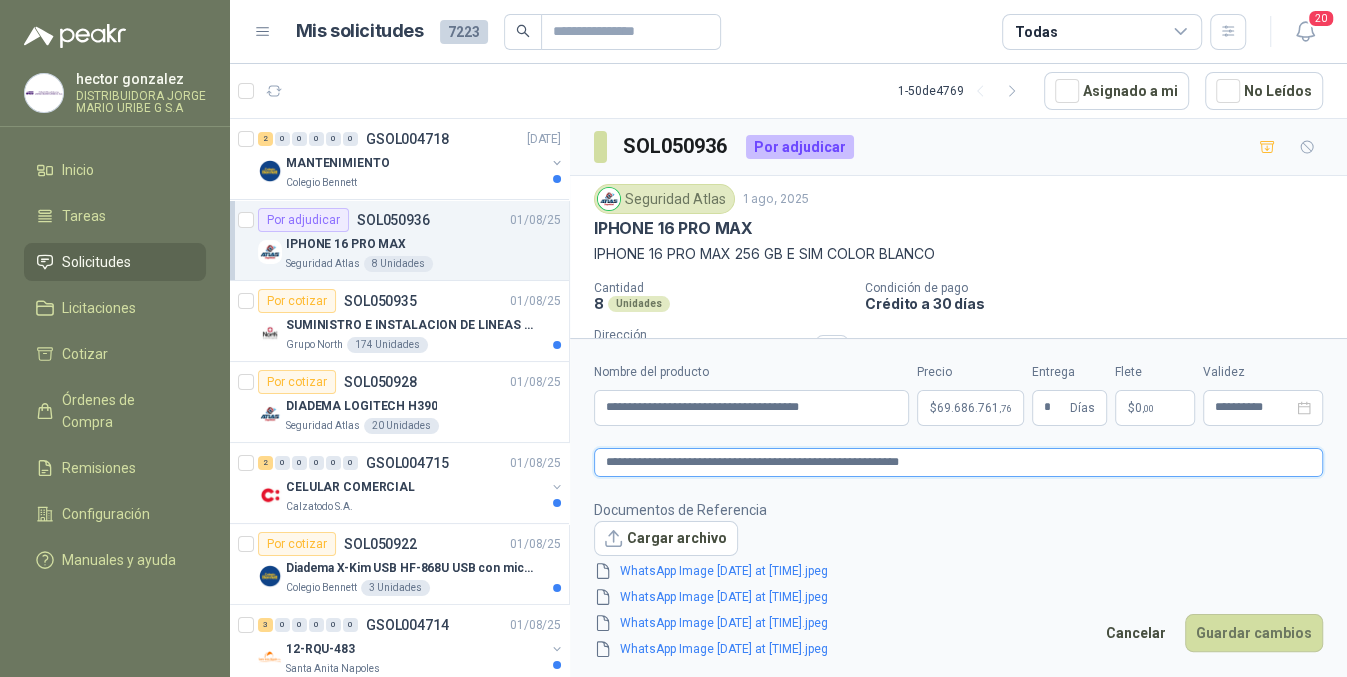 type 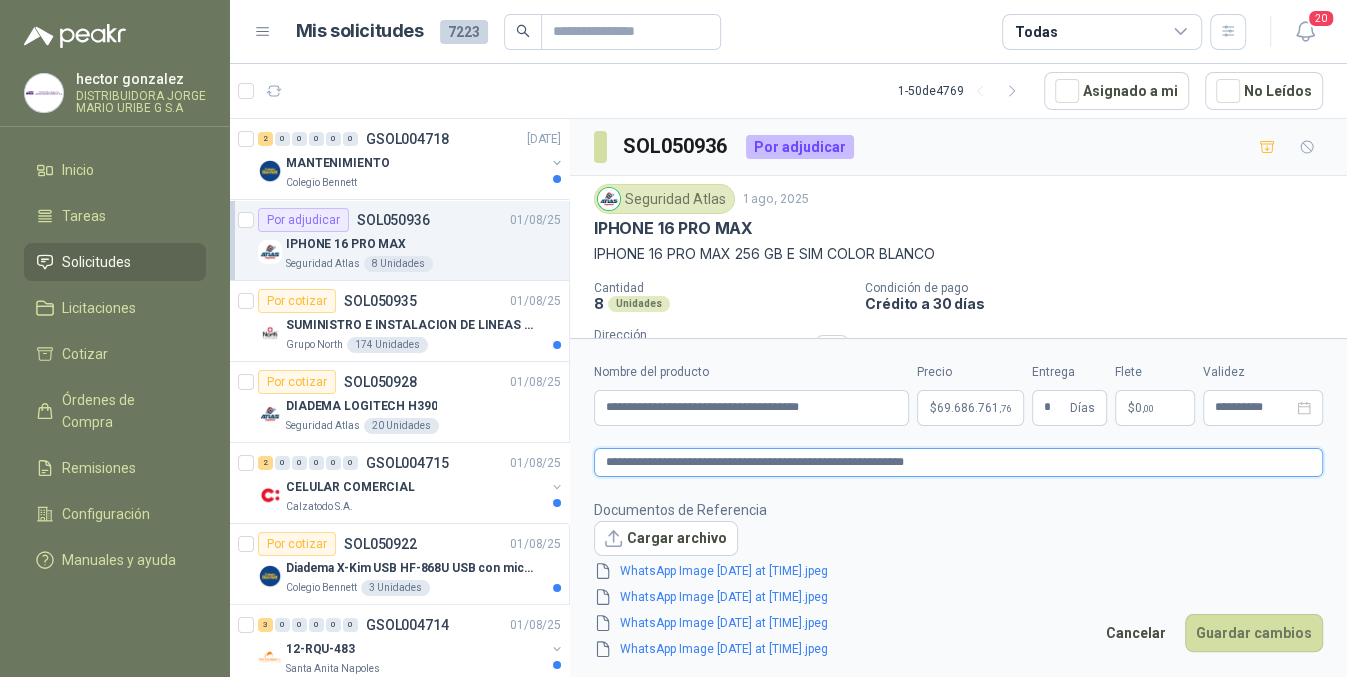 type 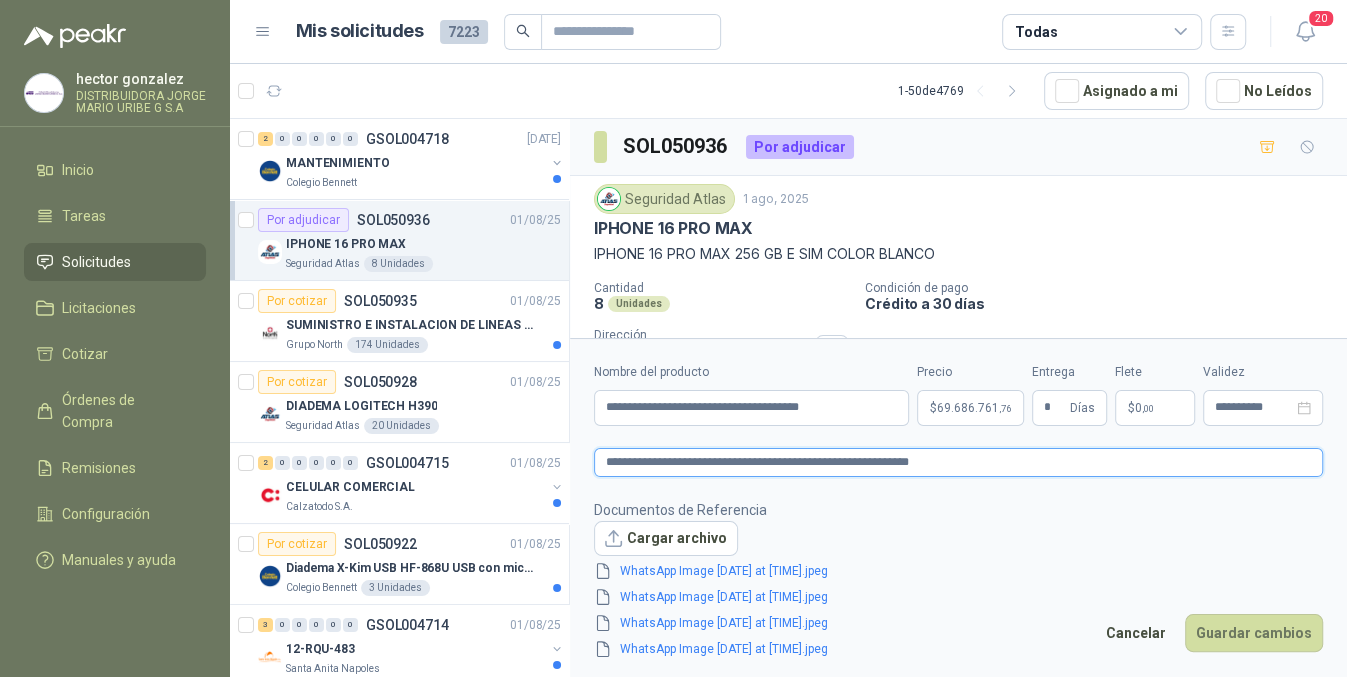 type 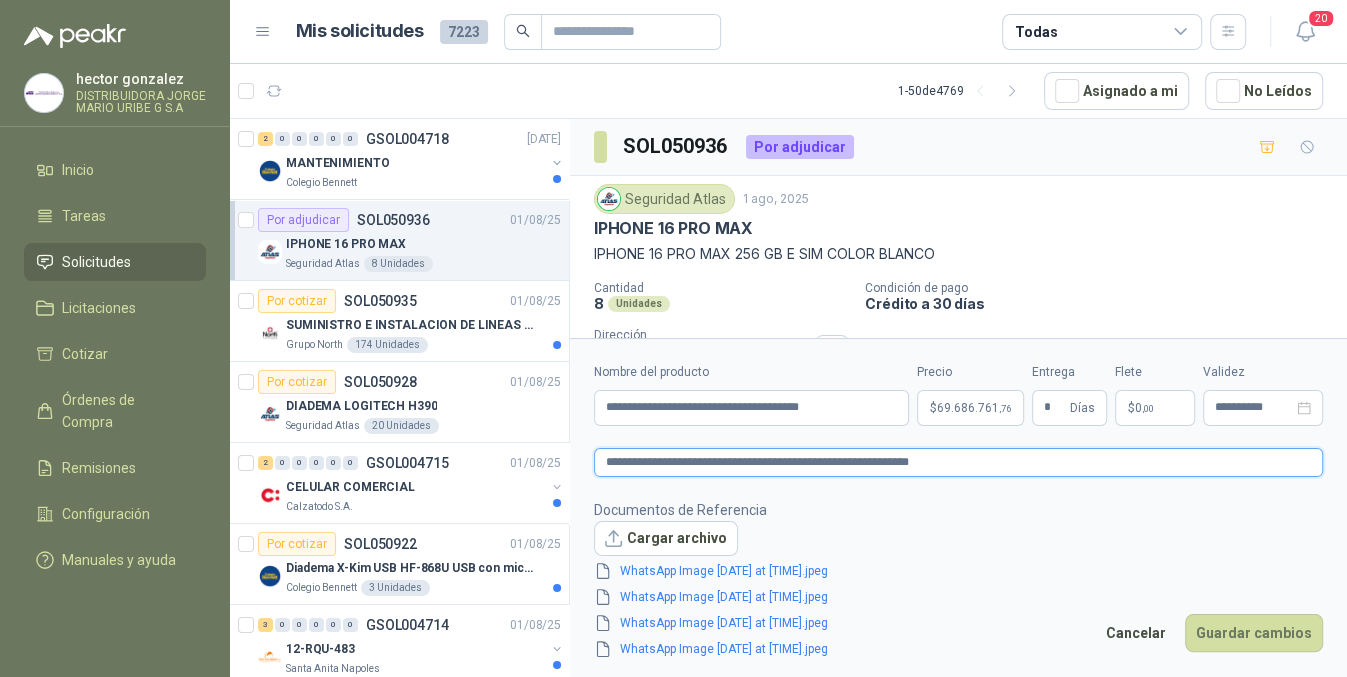 type on "**********" 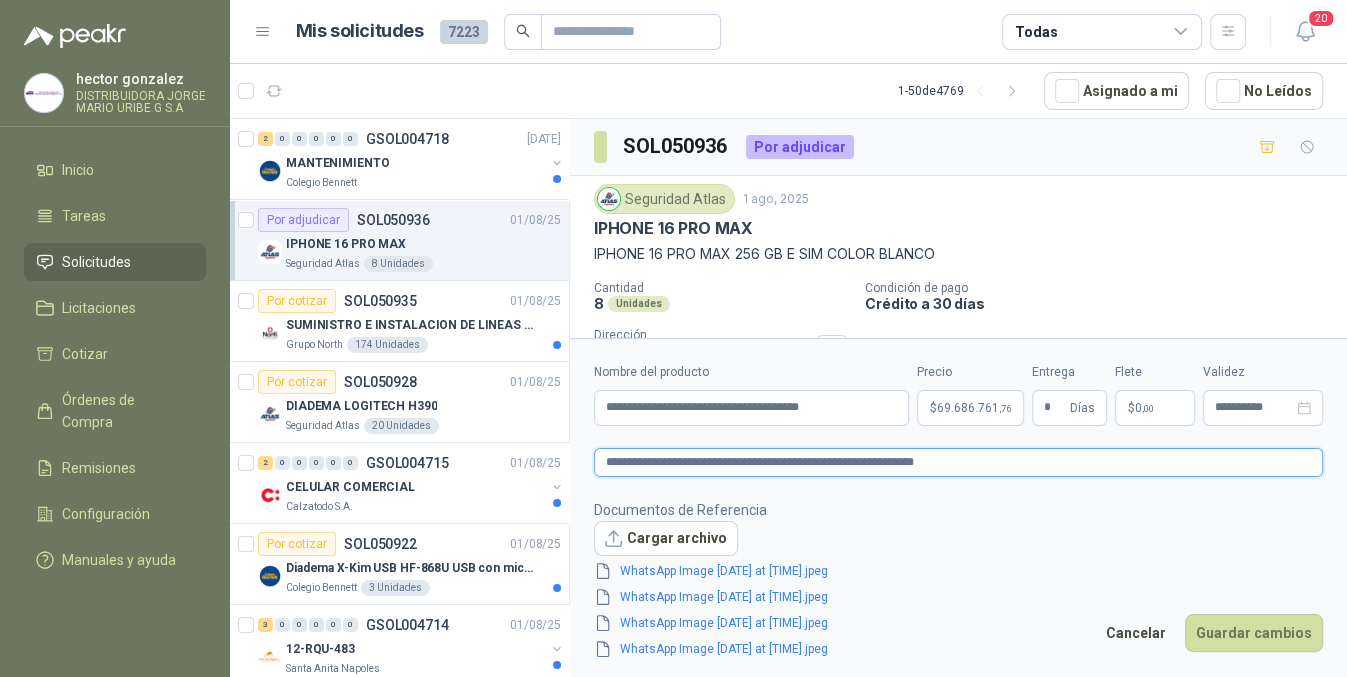 type 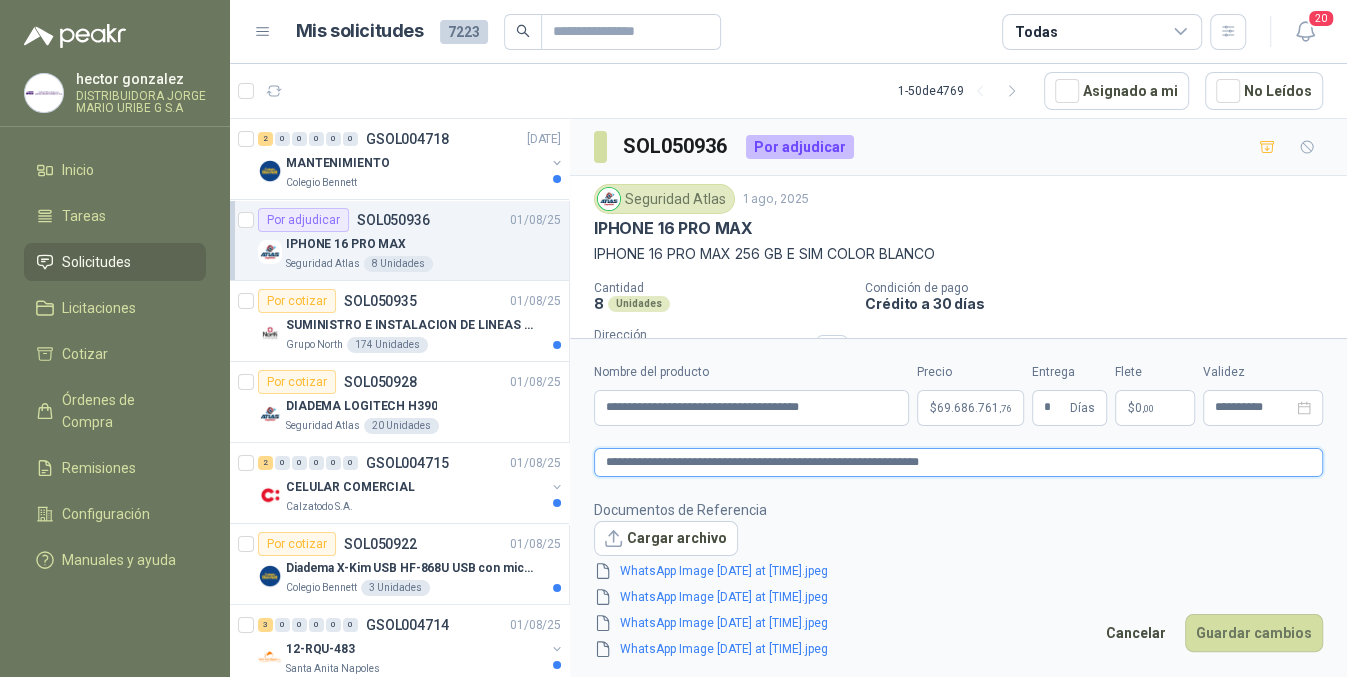type 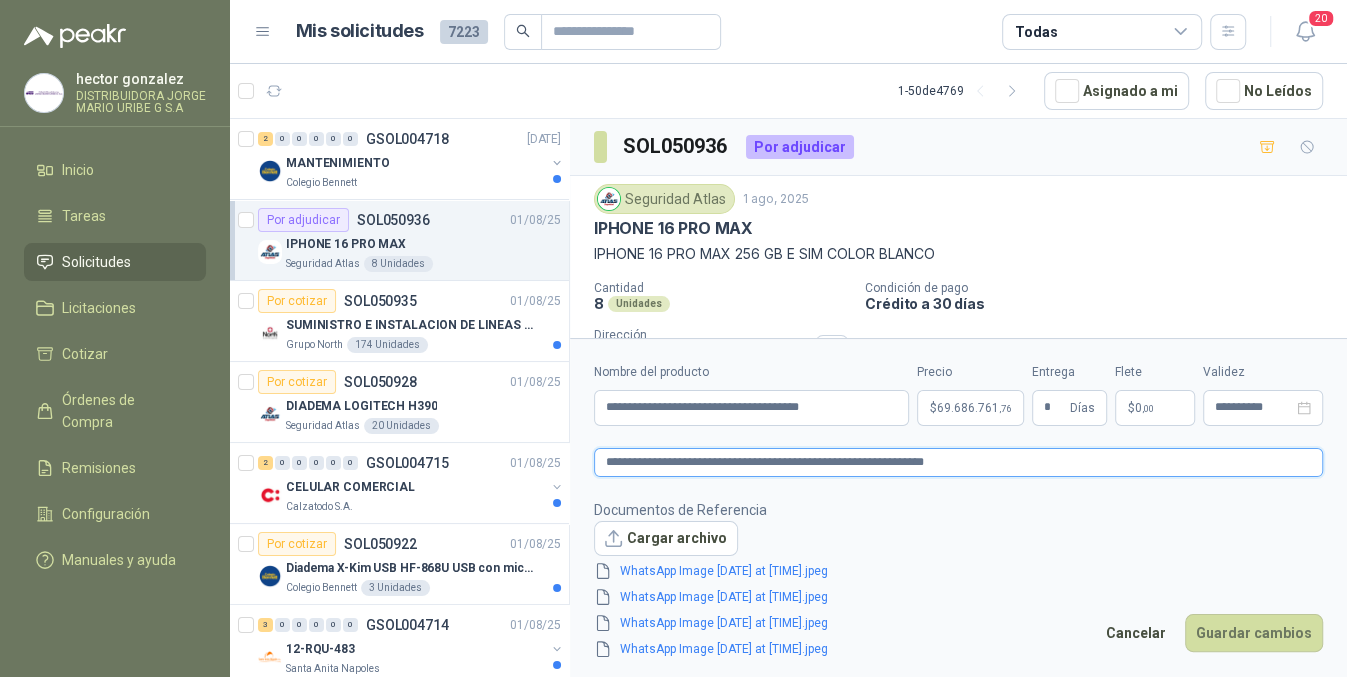 type 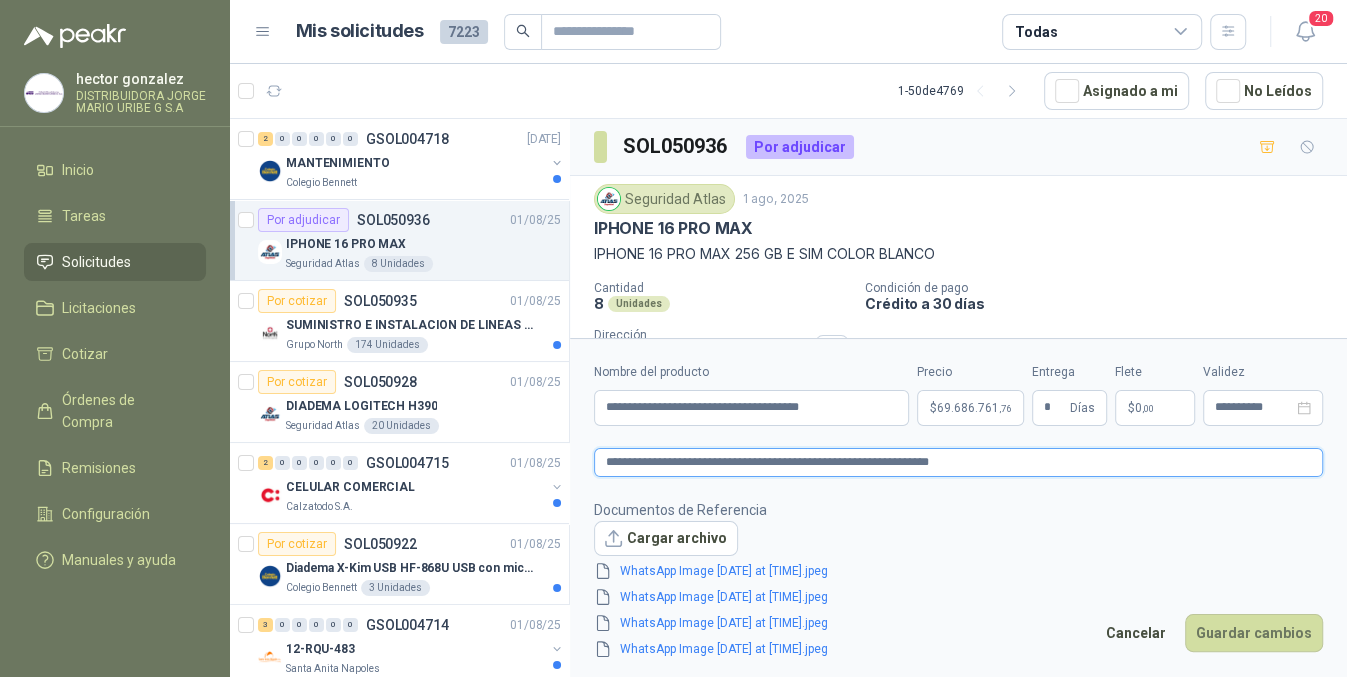 type 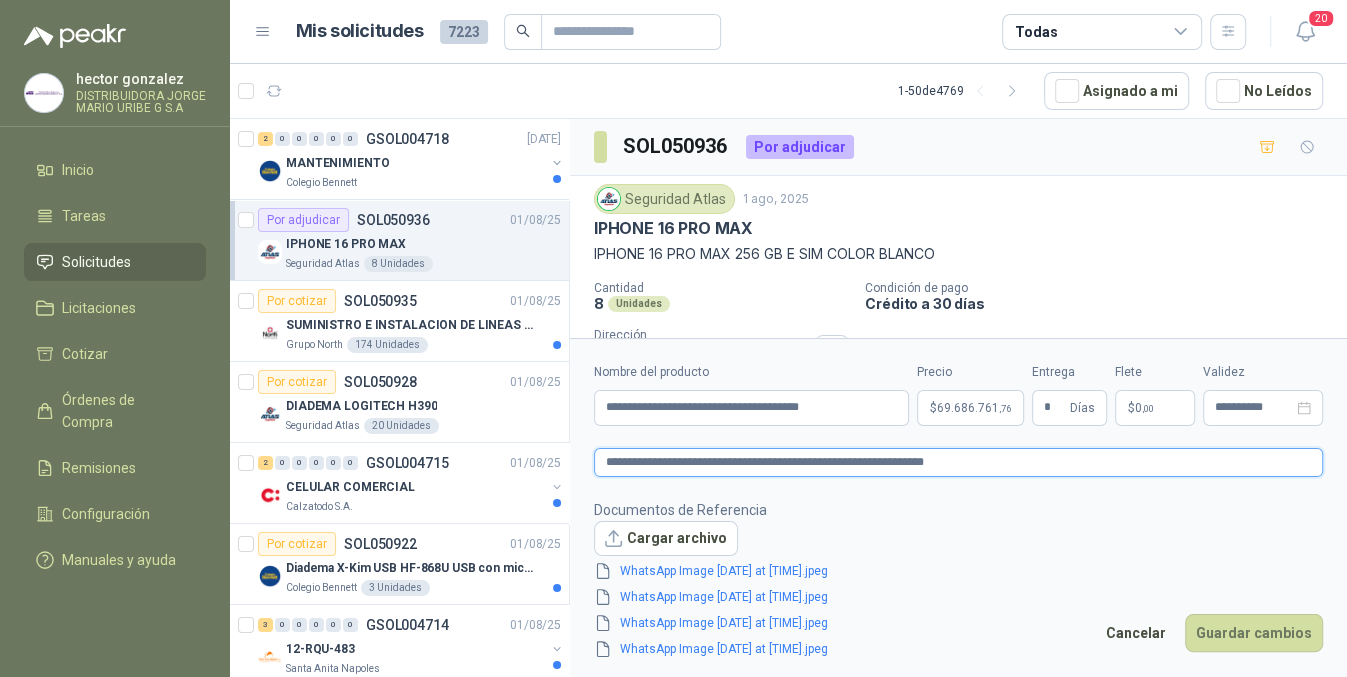 type on "**********" 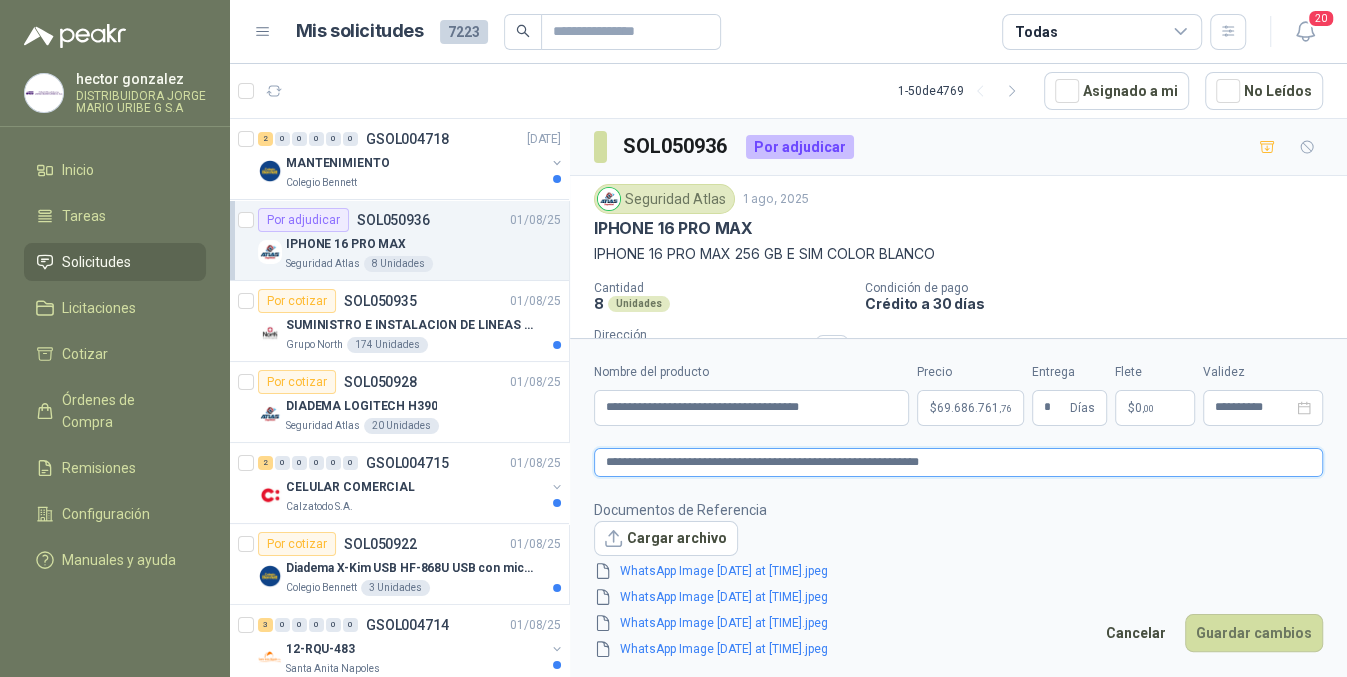 type 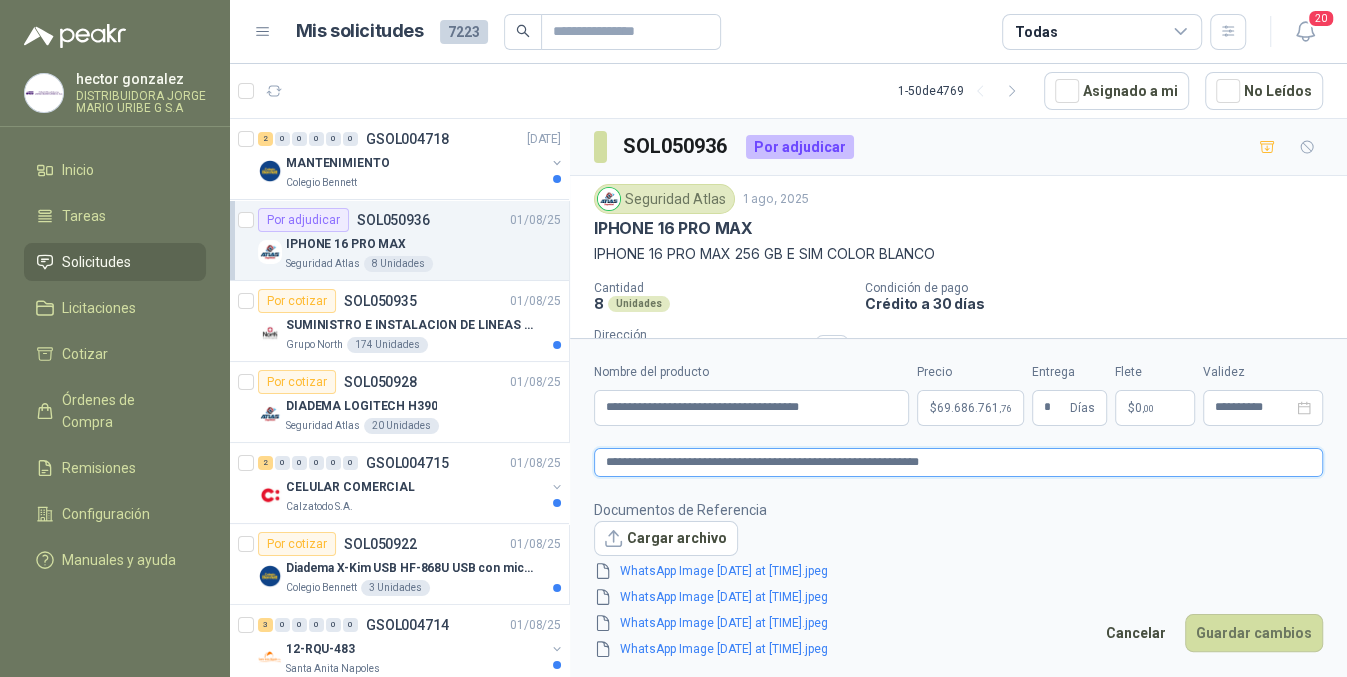 type on "**********" 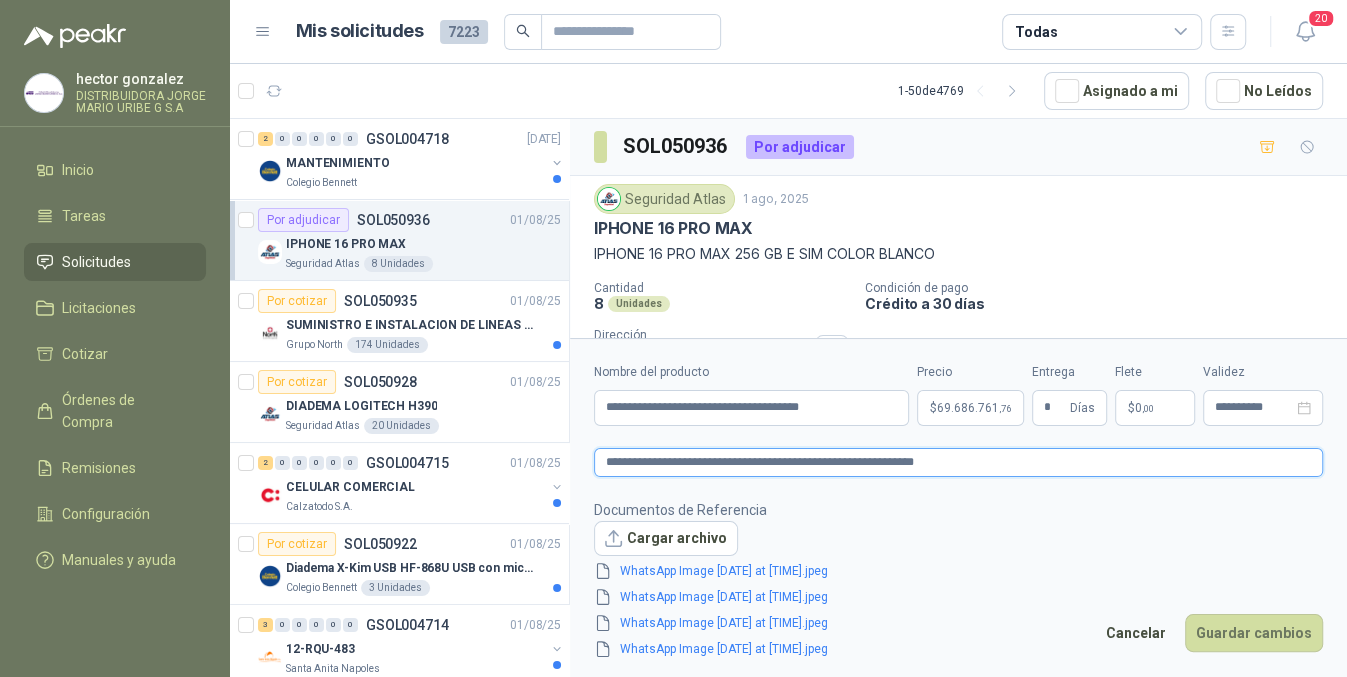 type 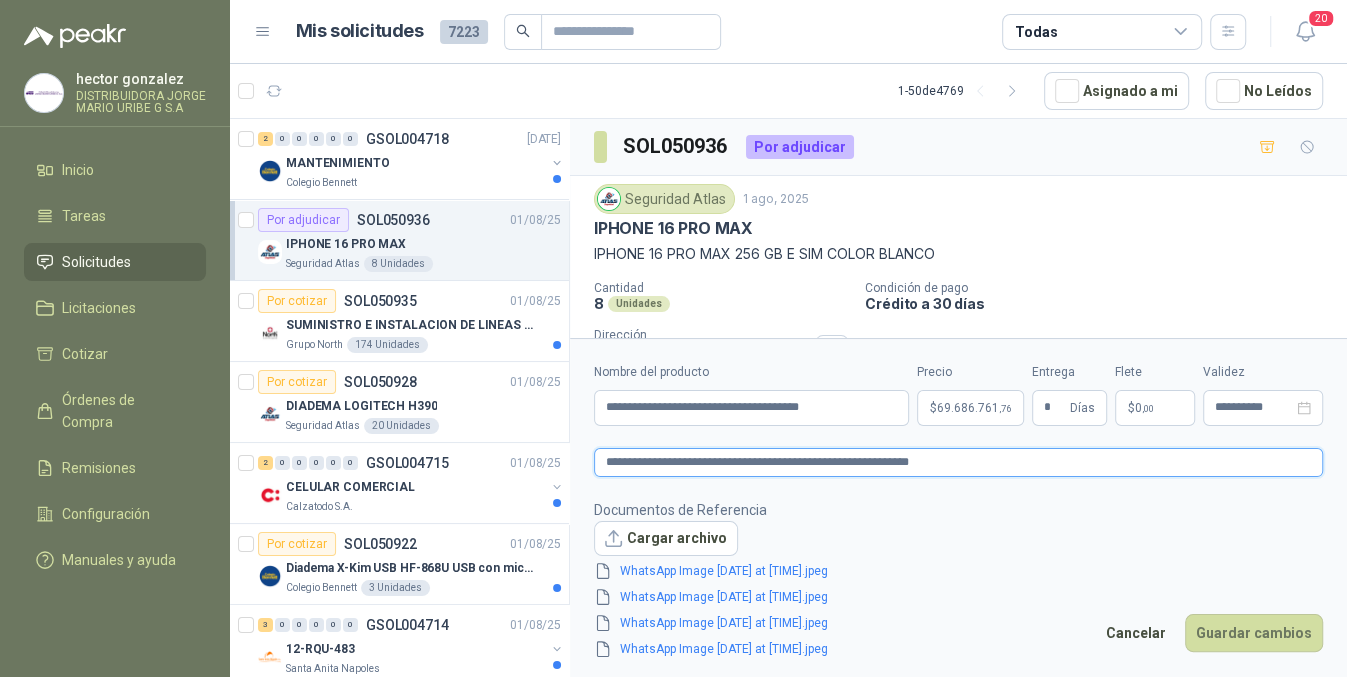 type on "**********" 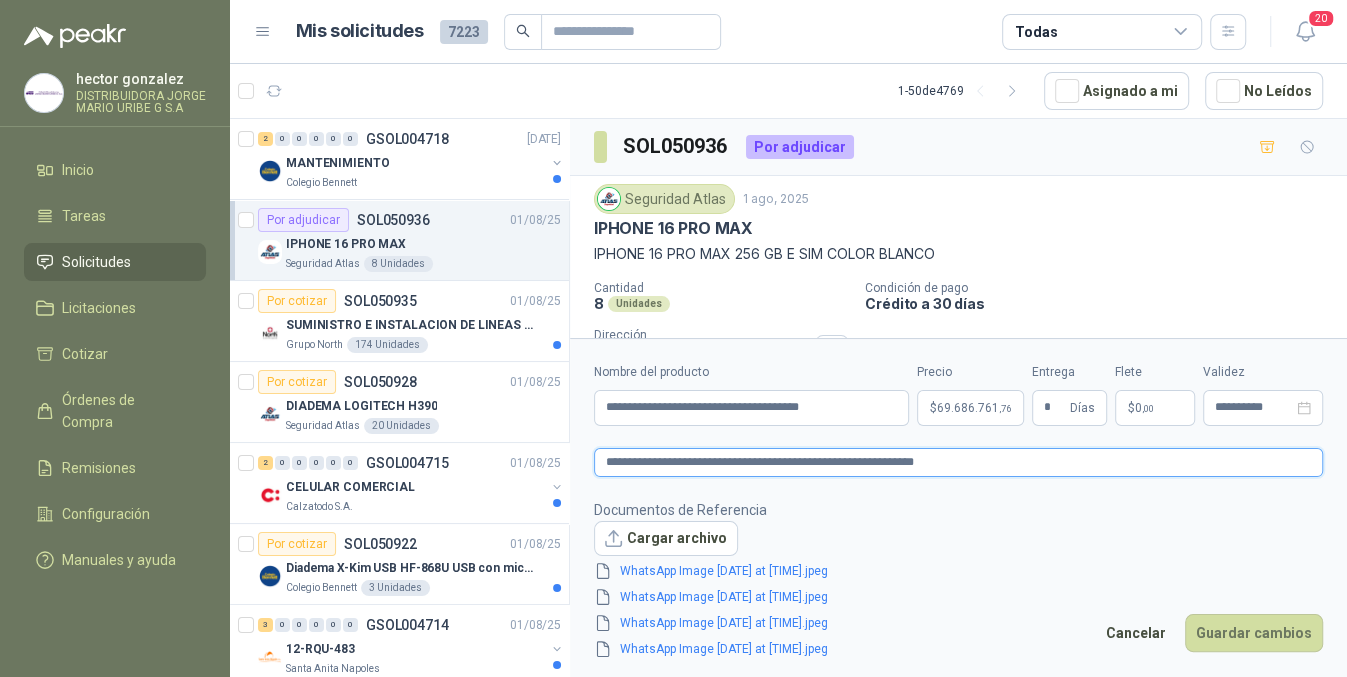 type 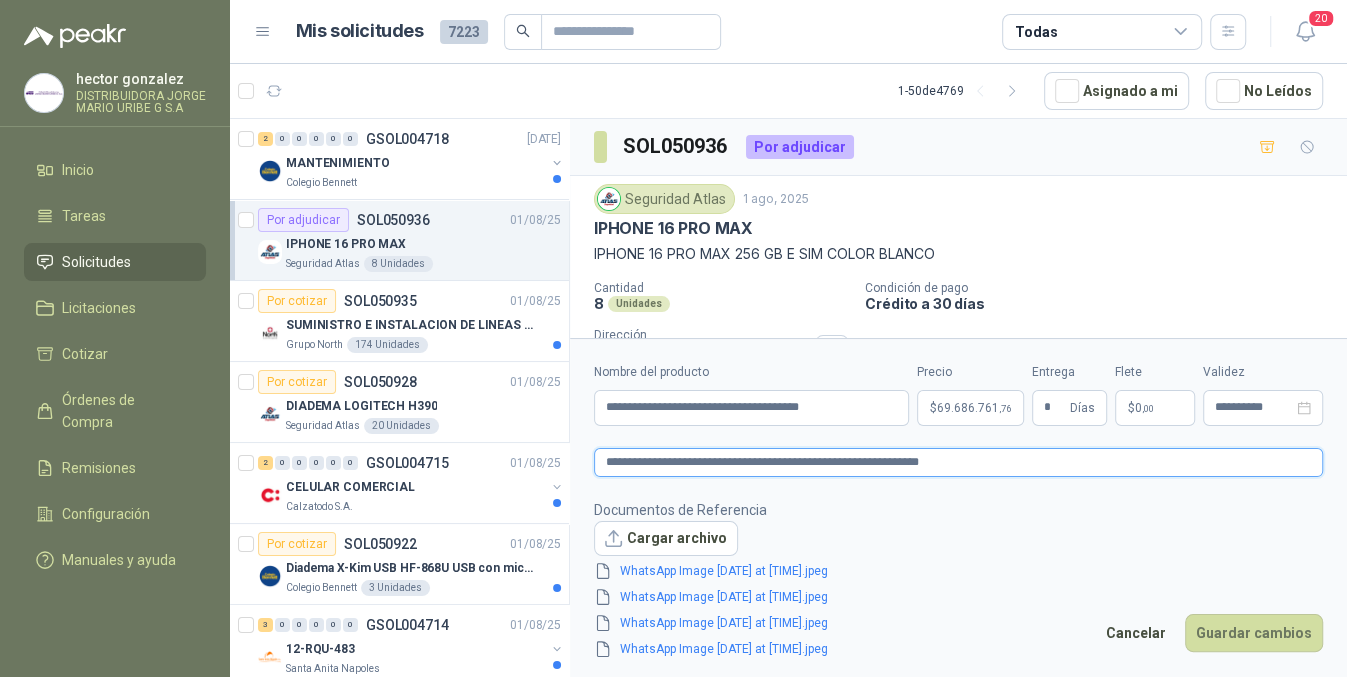 type 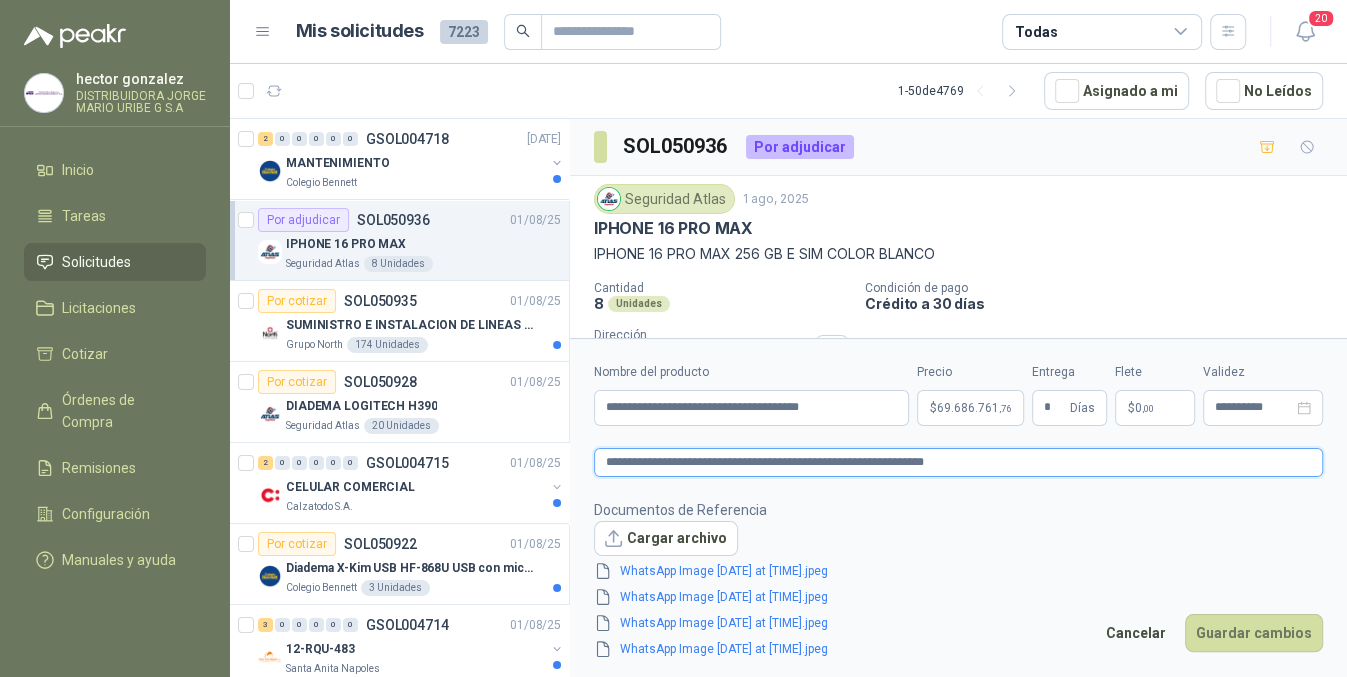 type 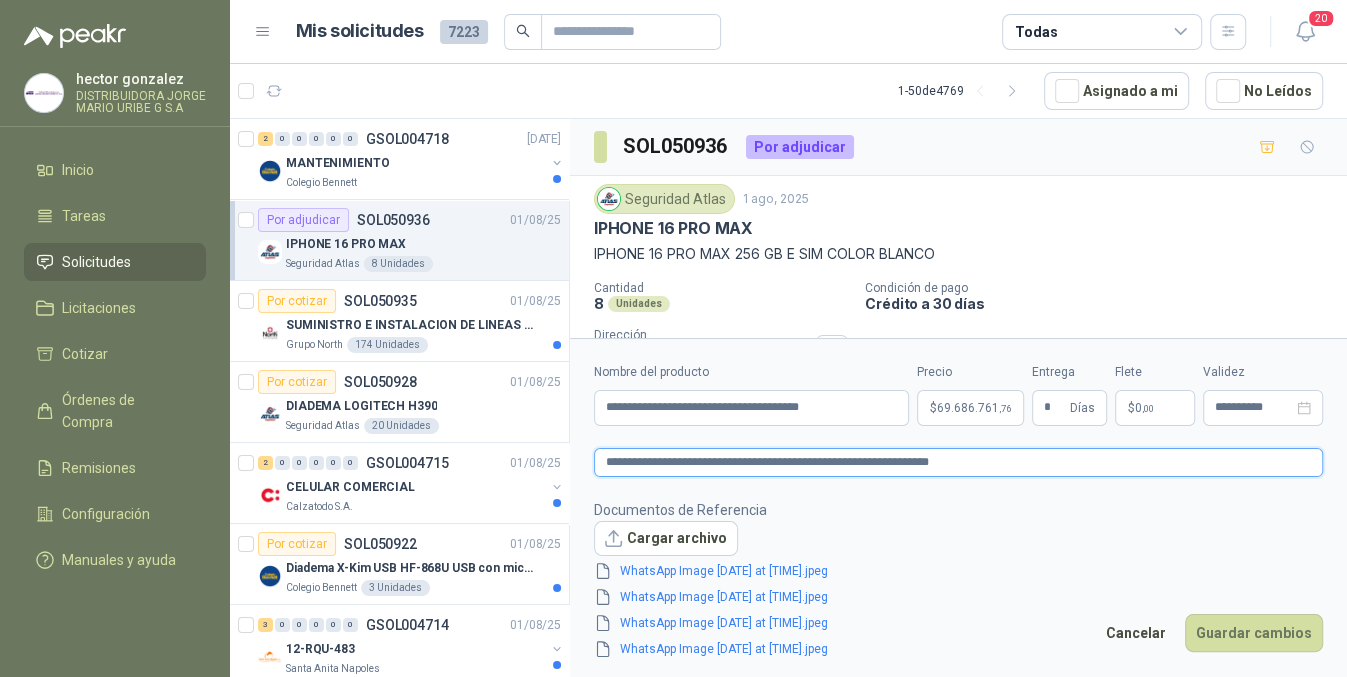 type 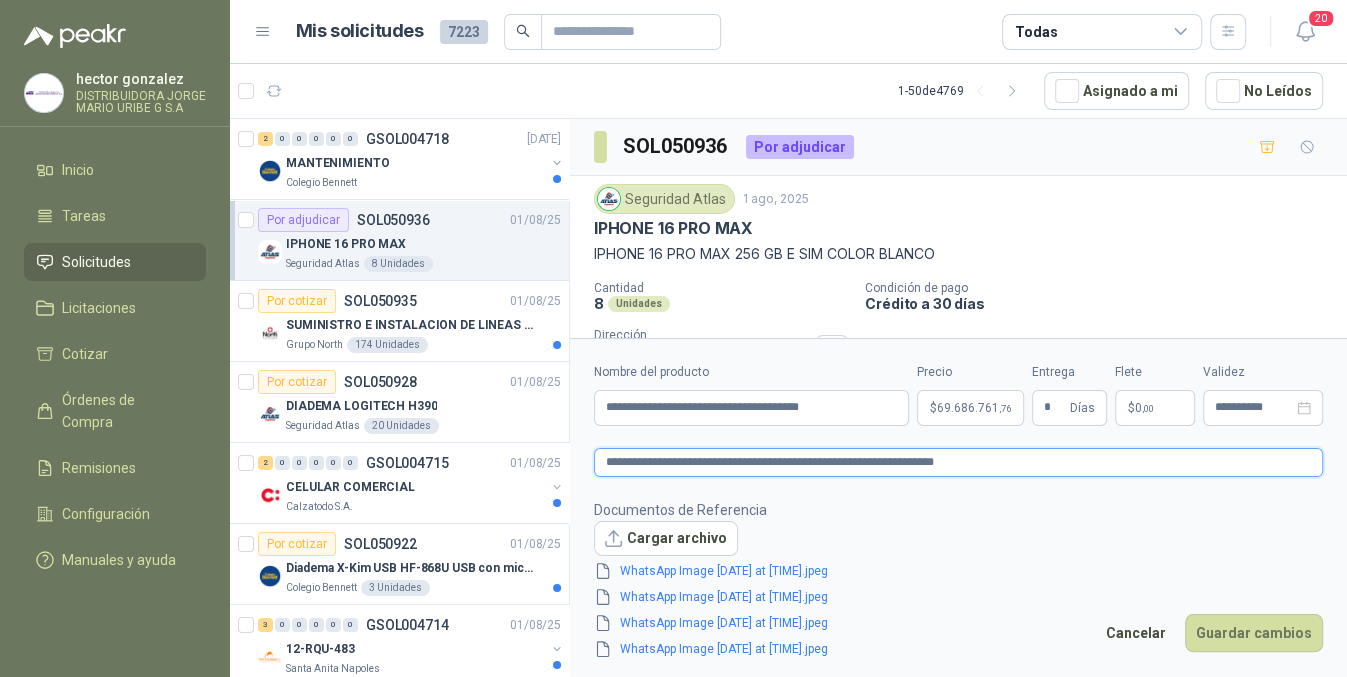 type 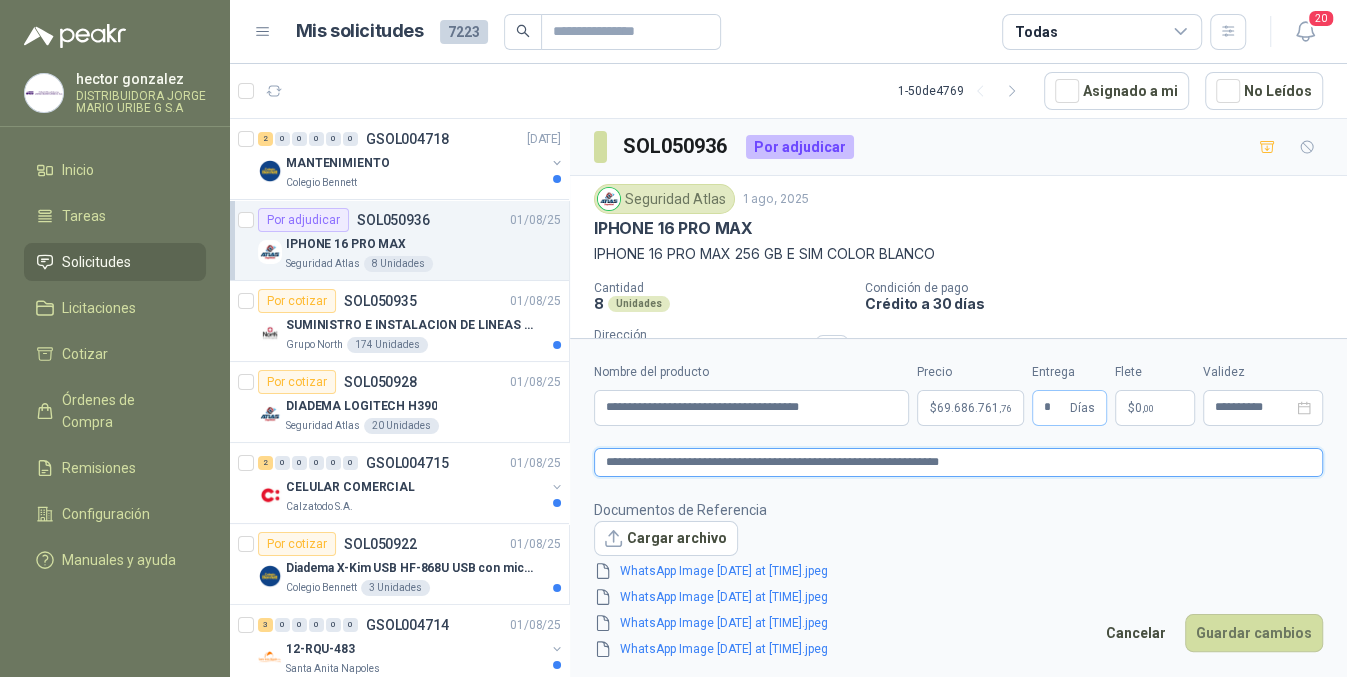 type on "**********" 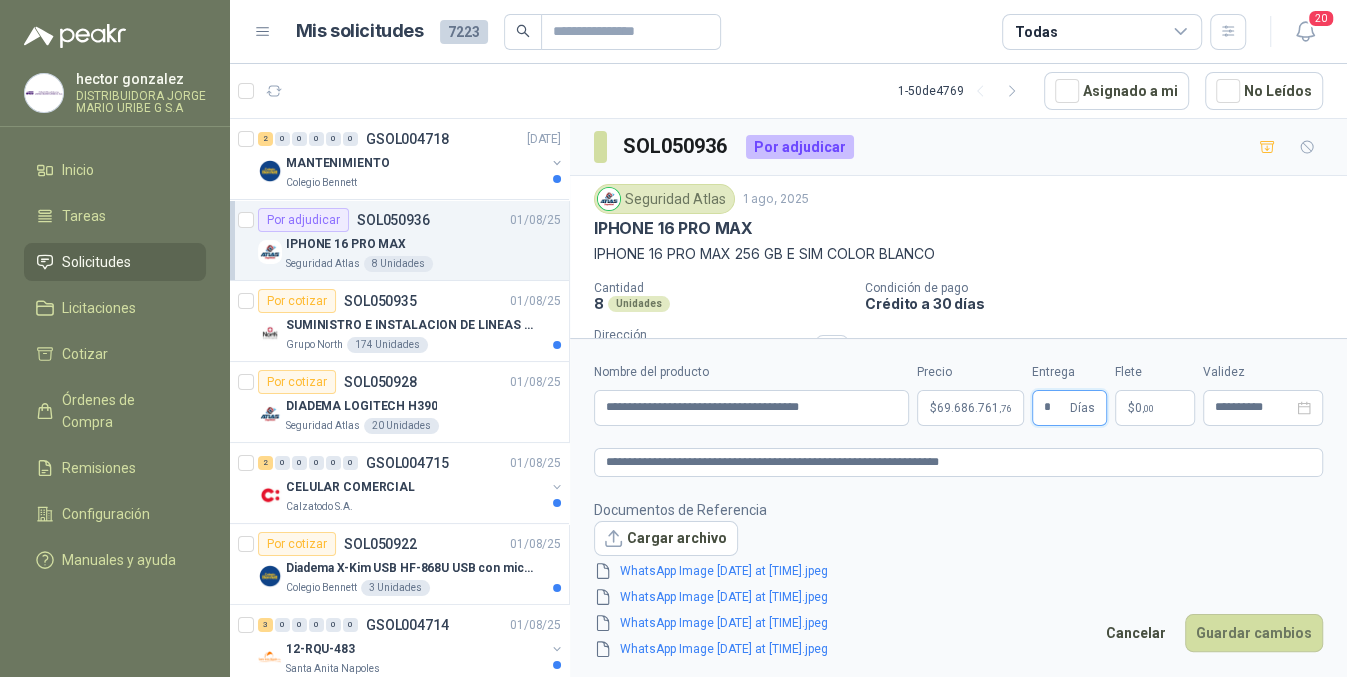 click on "*" at bounding box center [1055, 408] 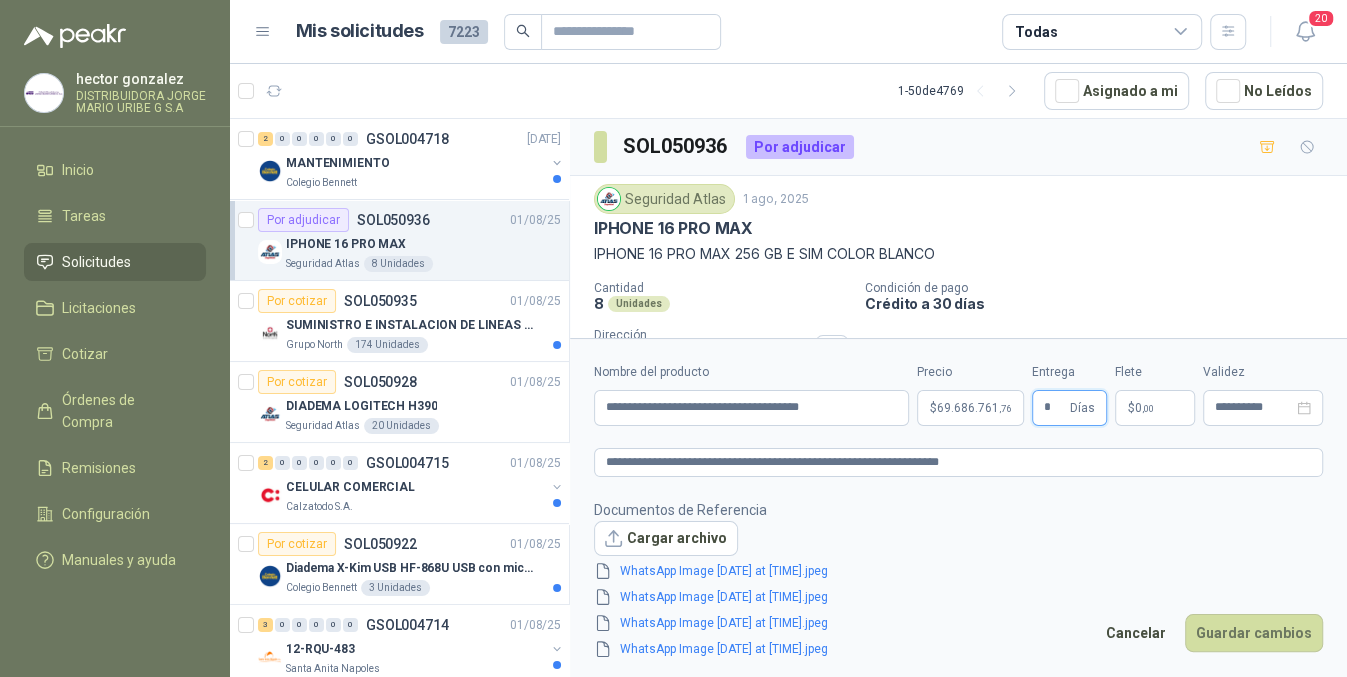 type on "*" 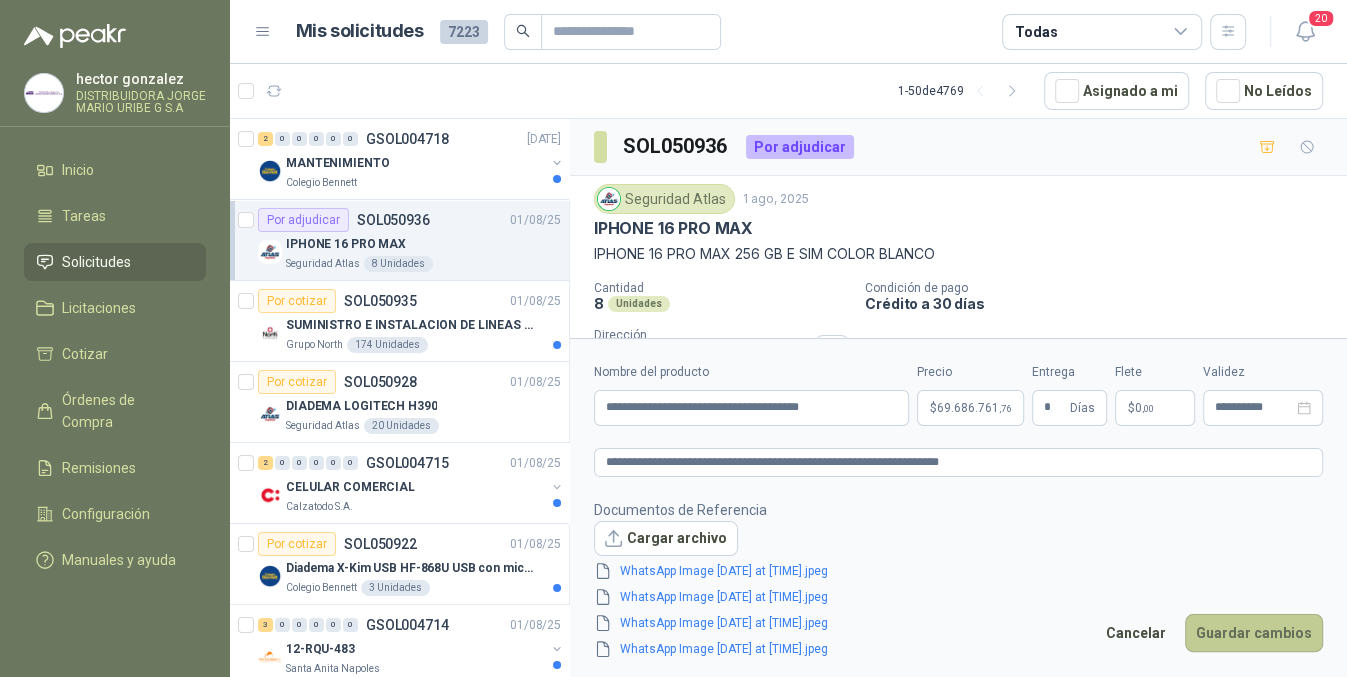 click on "Guardar cambios" at bounding box center (1254, 633) 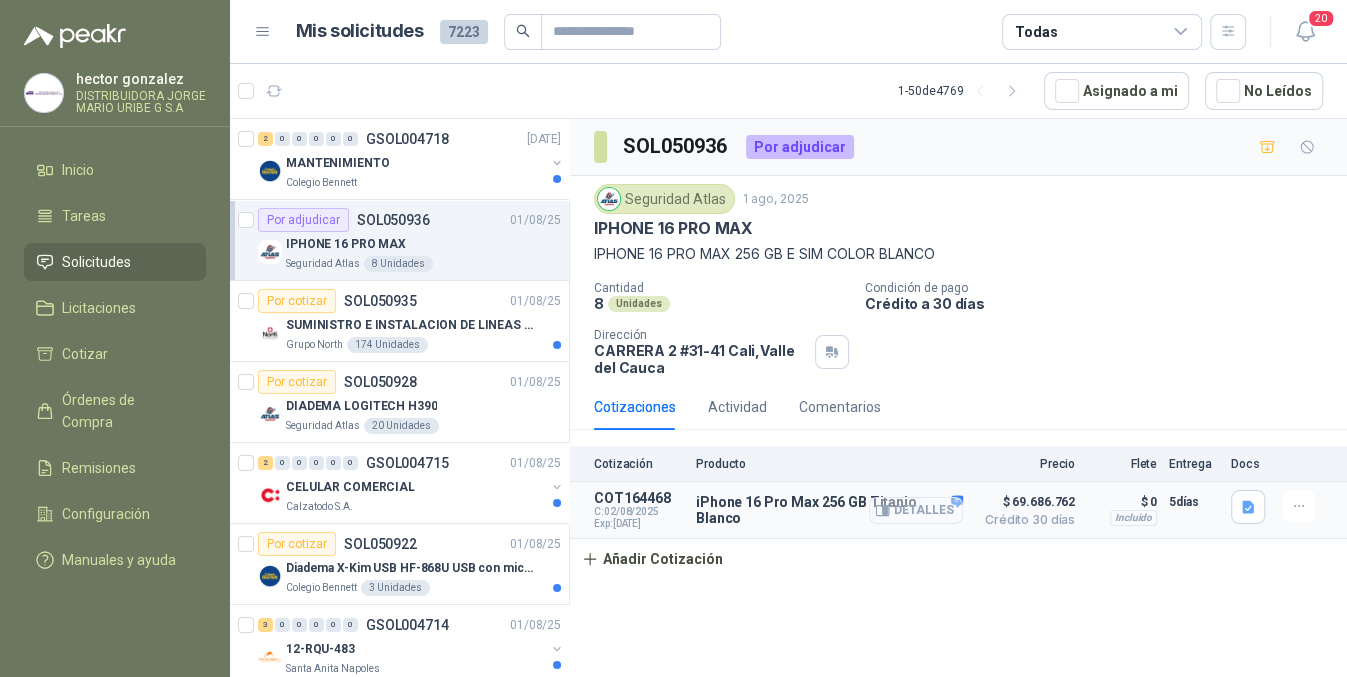 click on "Detalles" at bounding box center (916, 510) 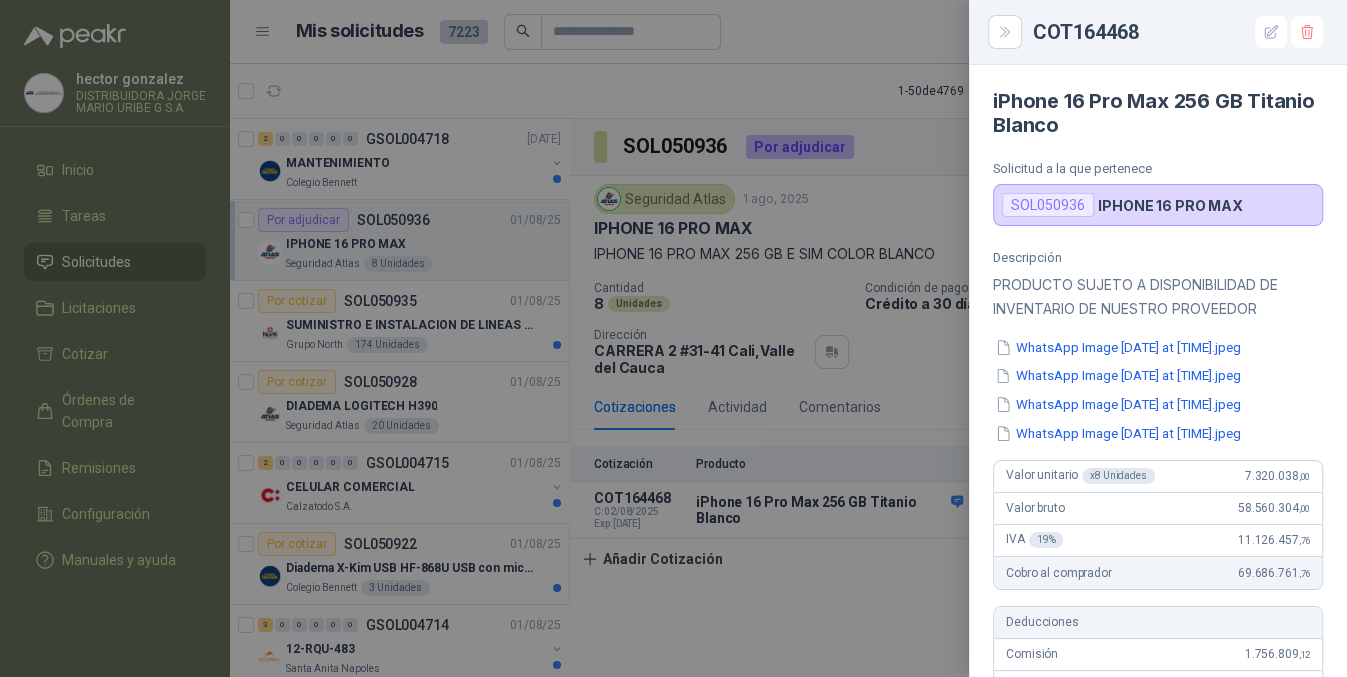 click at bounding box center (673, 338) 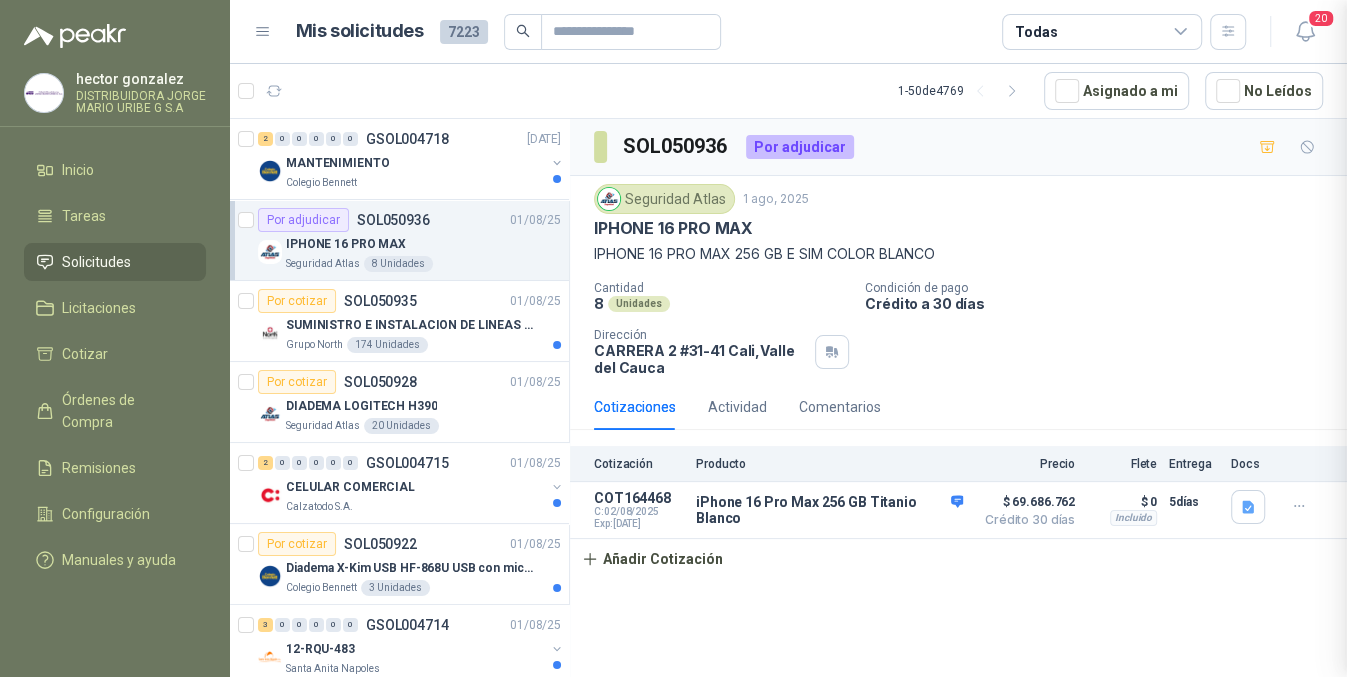 type 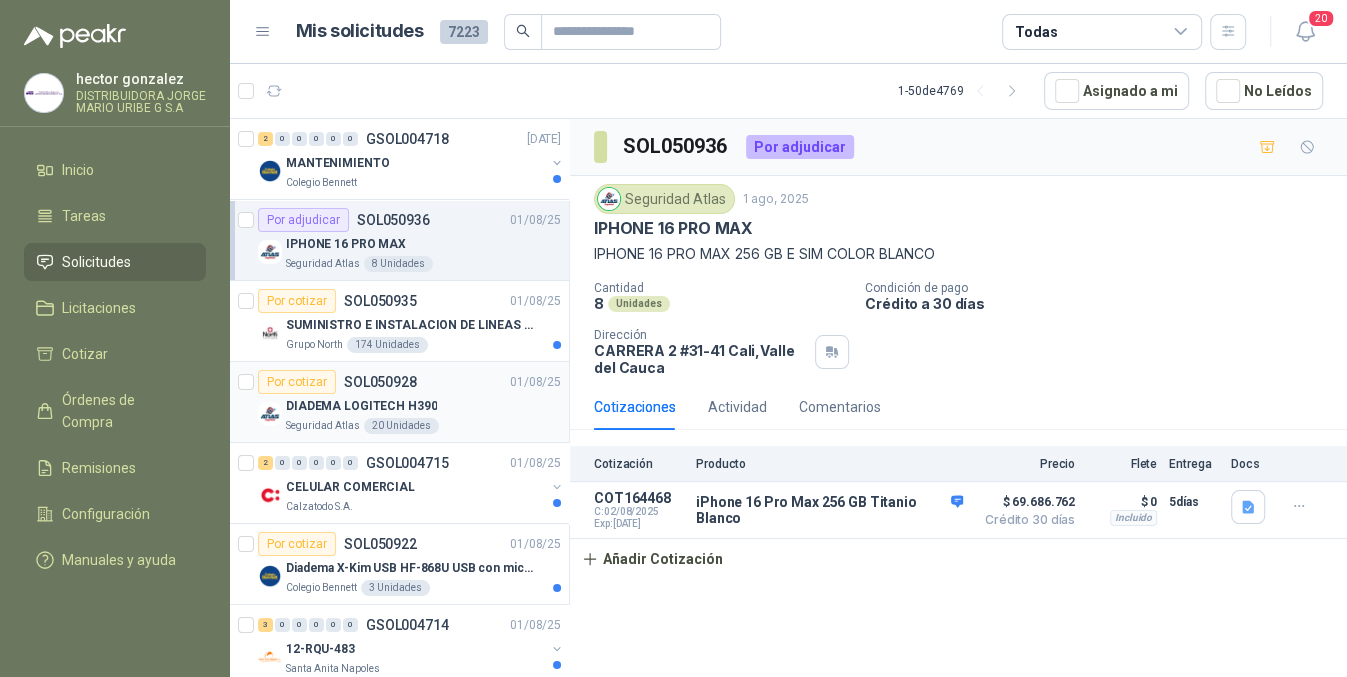 click on "DIADEMA LOGITECH H390" at bounding box center (423, 406) 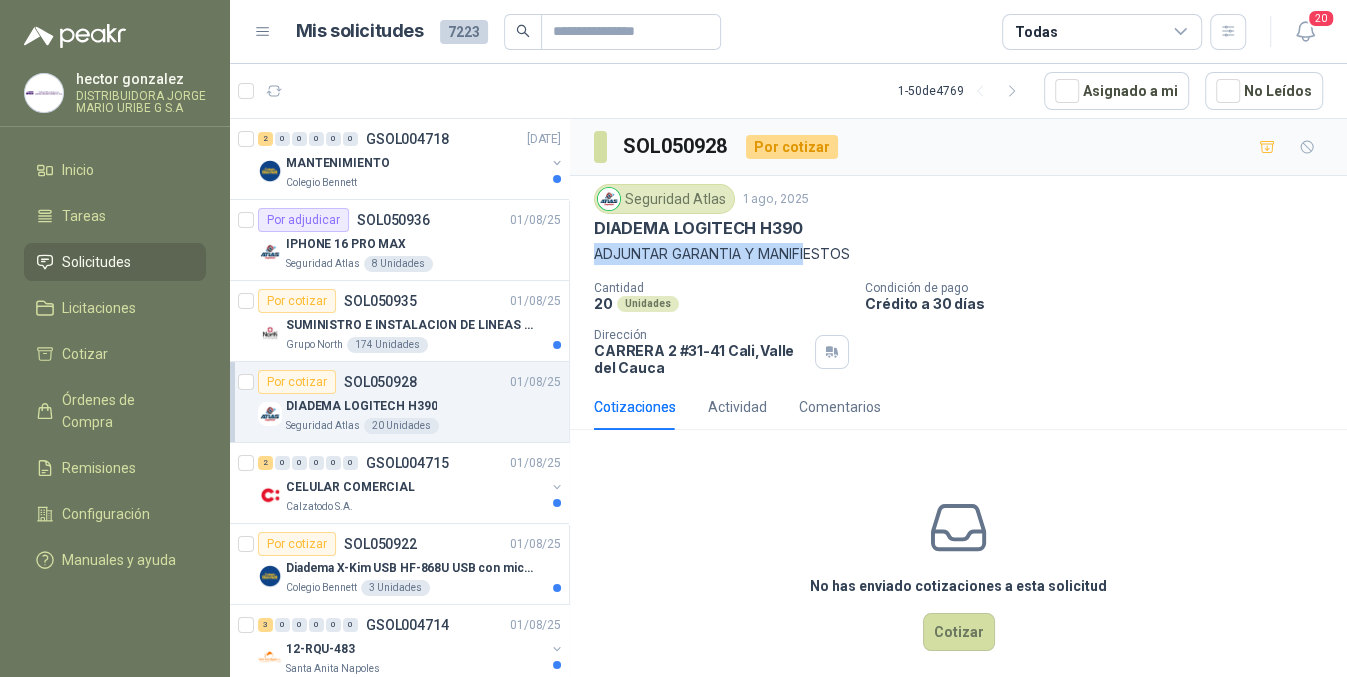 drag, startPoint x: 590, startPoint y: 245, endPoint x: 814, endPoint y: 245, distance: 224 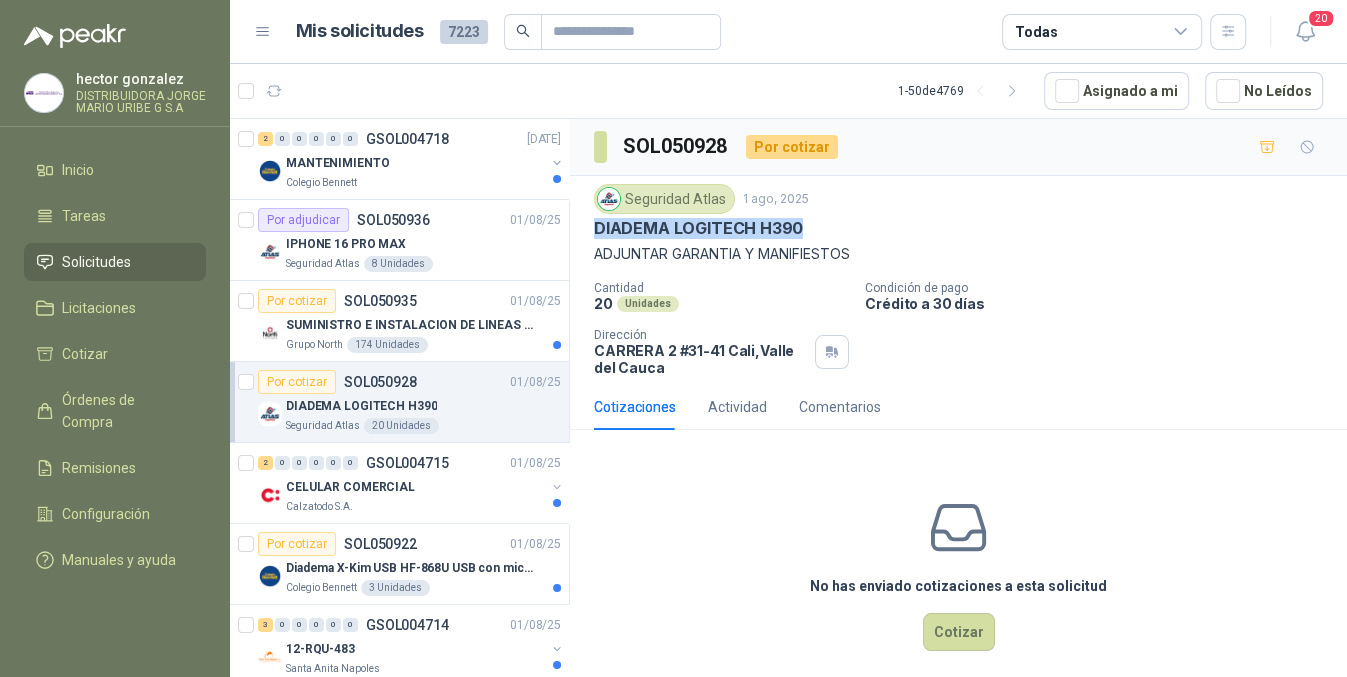 drag, startPoint x: 593, startPoint y: 225, endPoint x: 845, endPoint y: 224, distance: 252.00198 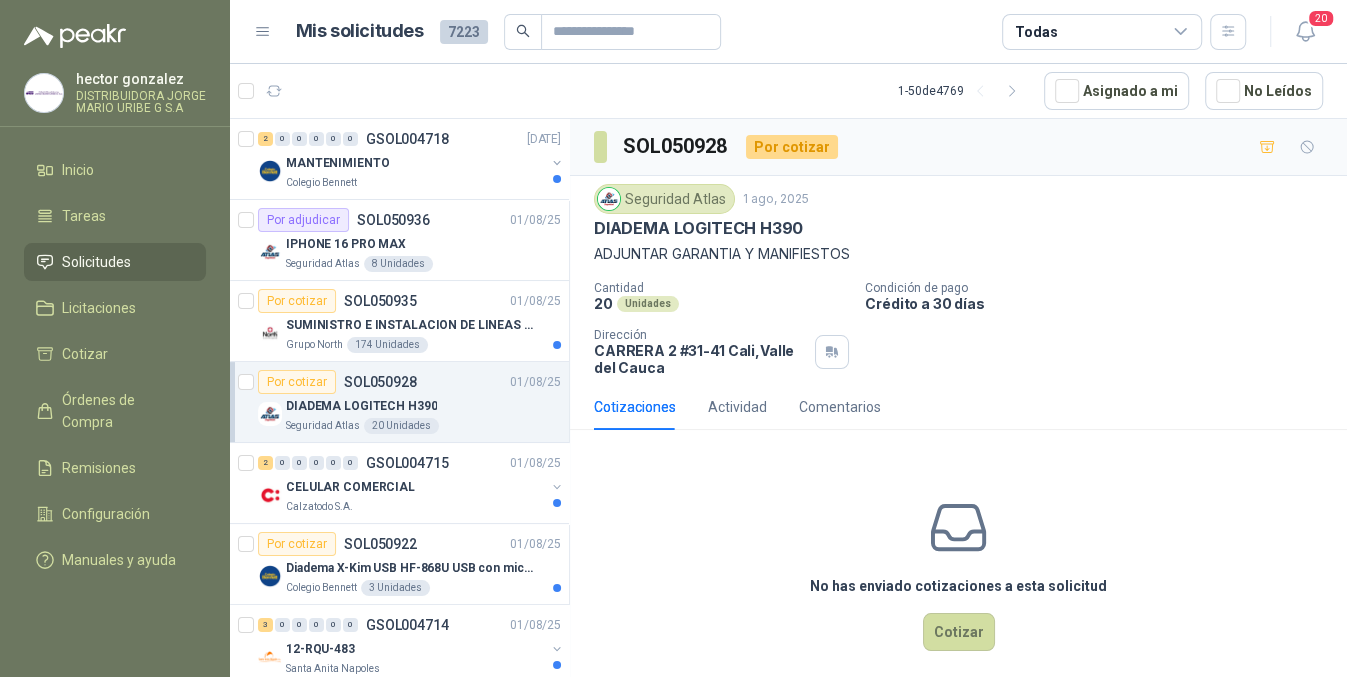 drag, startPoint x: 863, startPoint y: 255, endPoint x: 702, endPoint y: 247, distance: 161.19864 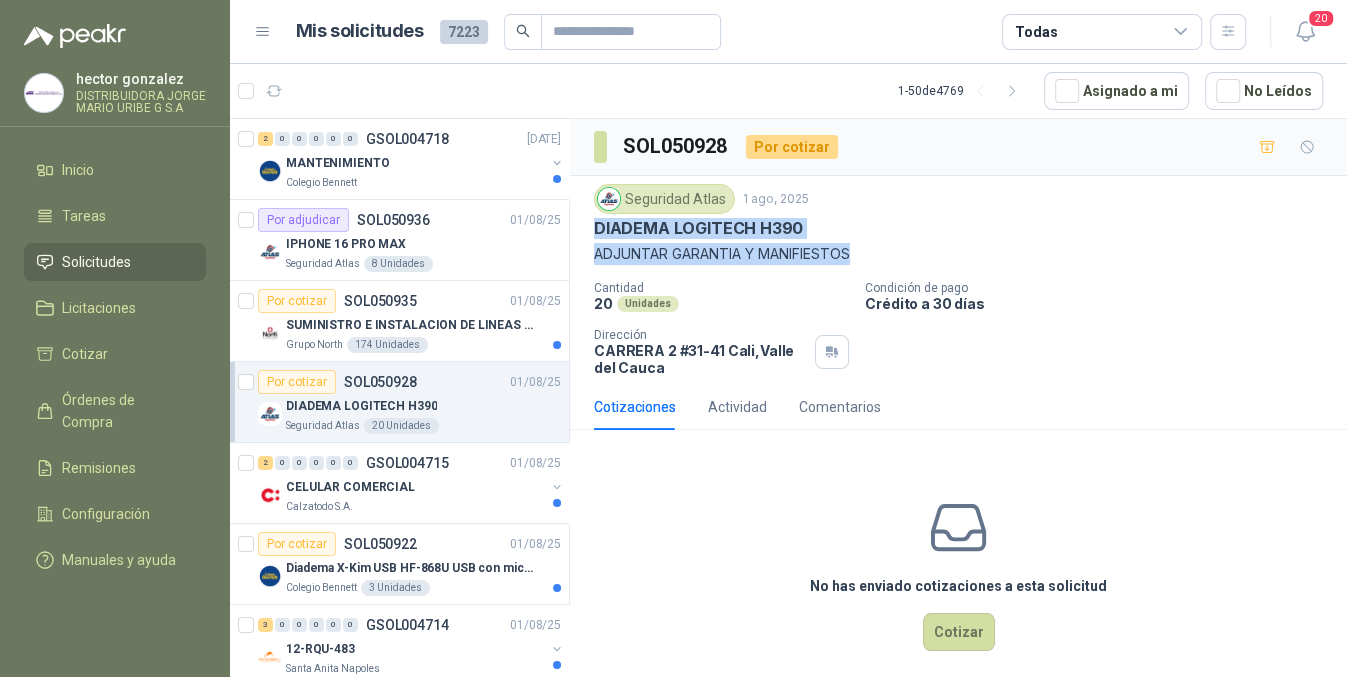 drag, startPoint x: 590, startPoint y: 230, endPoint x: 875, endPoint y: 261, distance: 286.681 